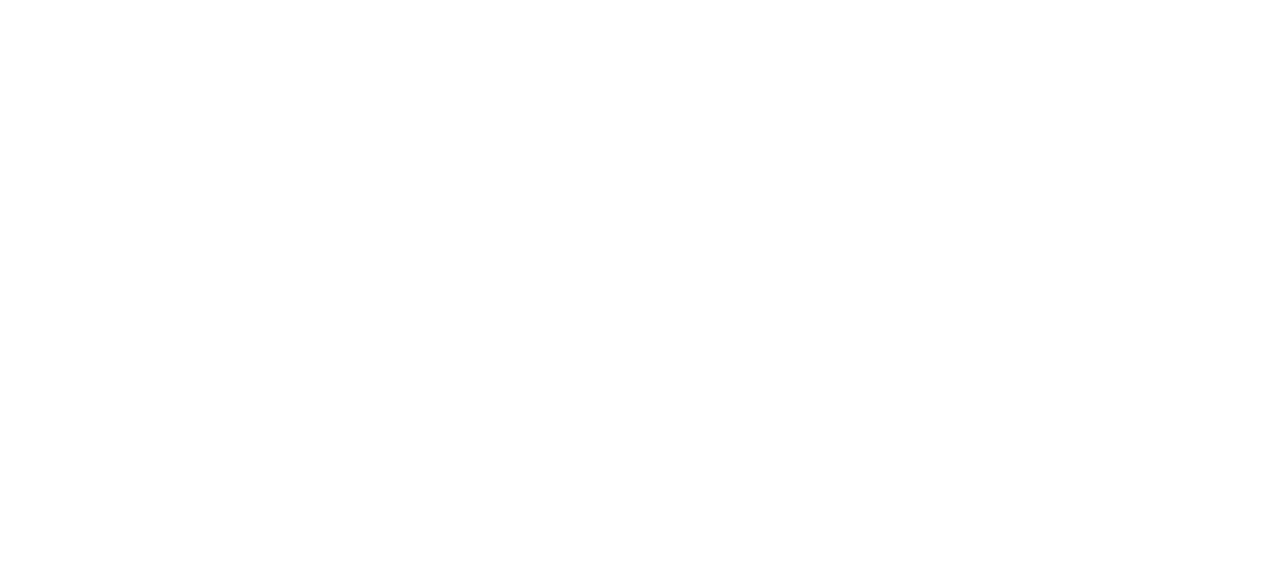 scroll, scrollTop: 0, scrollLeft: 0, axis: both 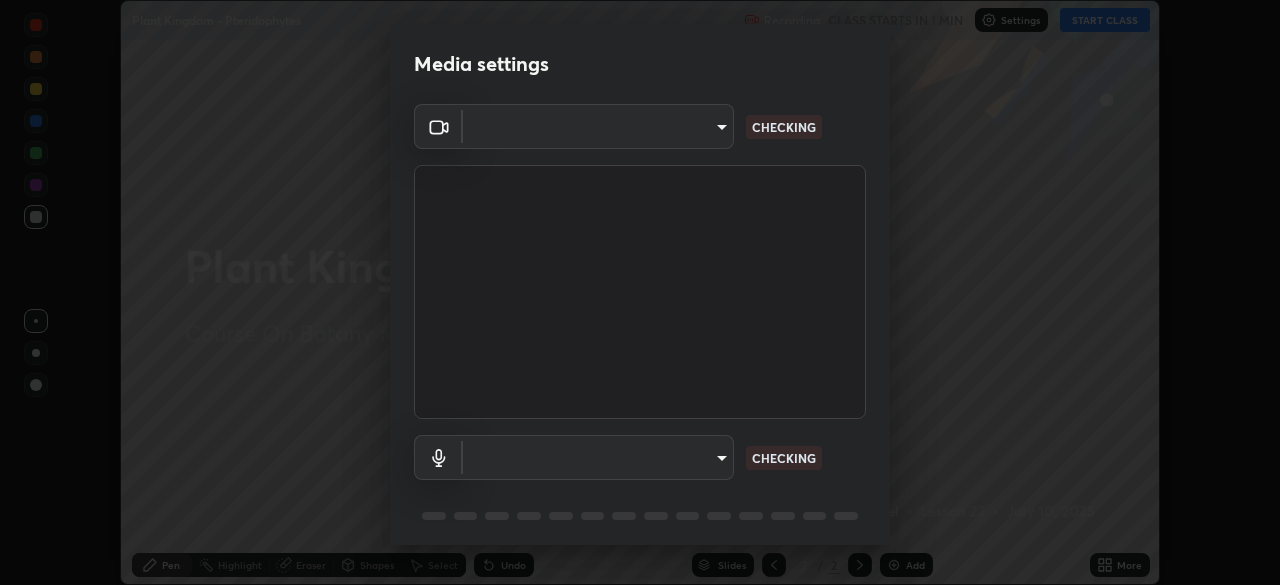 type on "3587b5fcf6e6b1efd567becf28dfd5d3df51b249fd3ad8f2a19155ee8f6d36a4" 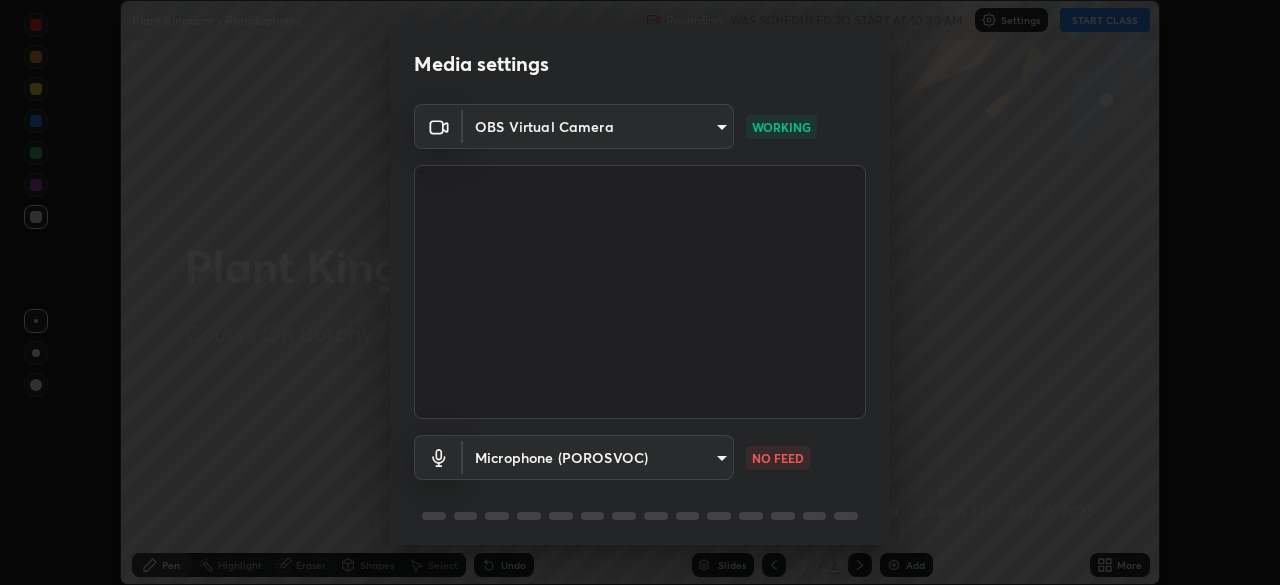 click on "Erase all Plant Kingdom - Pteridophytes Recording WAS SCHEDULED TO START AT  10:30 AM Settings START CLASS Setting up your live class Plant Kingdom - Pteridophytes • L22 of Course On Botany for NEET Conquer 1 2026 R A Sivarathinavel Pen Highlight Eraser Shapes Select Undo Slides 2 / 2 Add More No doubts shared Encourage your learners to ask a doubt for better clarity Report an issue Reason for reporting Buffering Chat not working Audio - Video sync issue Educator video quality low ​ Attach an image Report Media settings OBS Virtual Camera 3587b5fcf6e6b1efd567becf28dfd5d3df51b249fd3ad8f2a19155ee8f6d36a4 WORKING Microphone (POROSVOC) 6a15b4992a1ec21db809661becde8a641fd7fa3b945b284d74014510d90ca27a NO FEED 1 / 5 Next" at bounding box center (640, 292) 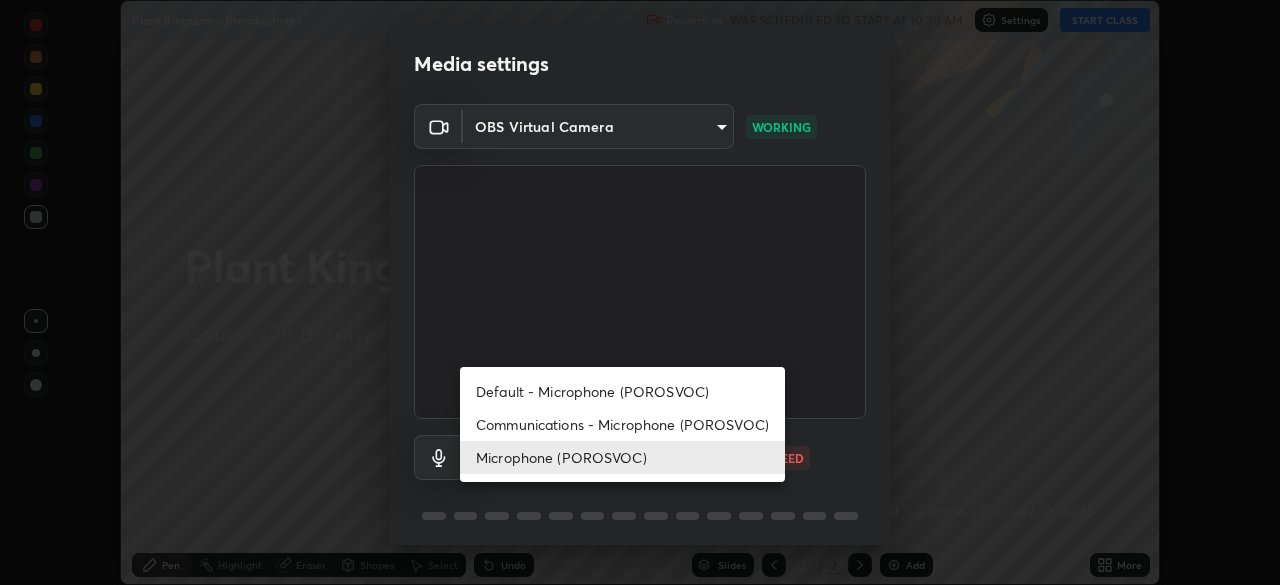 click on "Default - Microphone (POROSVOC)" at bounding box center [622, 391] 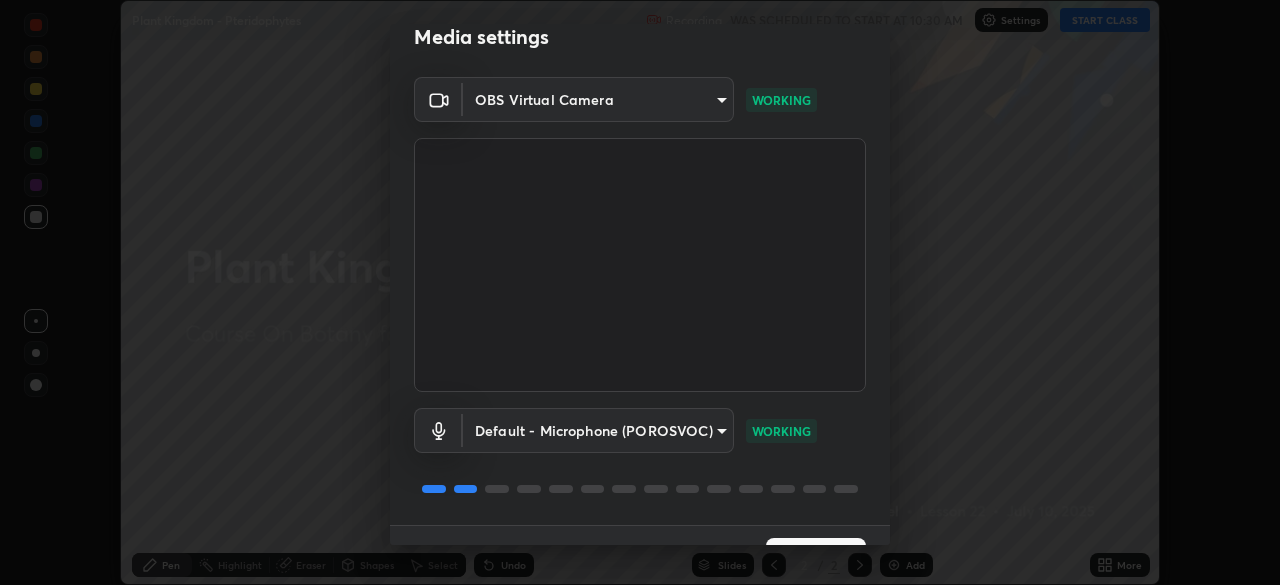 scroll, scrollTop: 71, scrollLeft: 0, axis: vertical 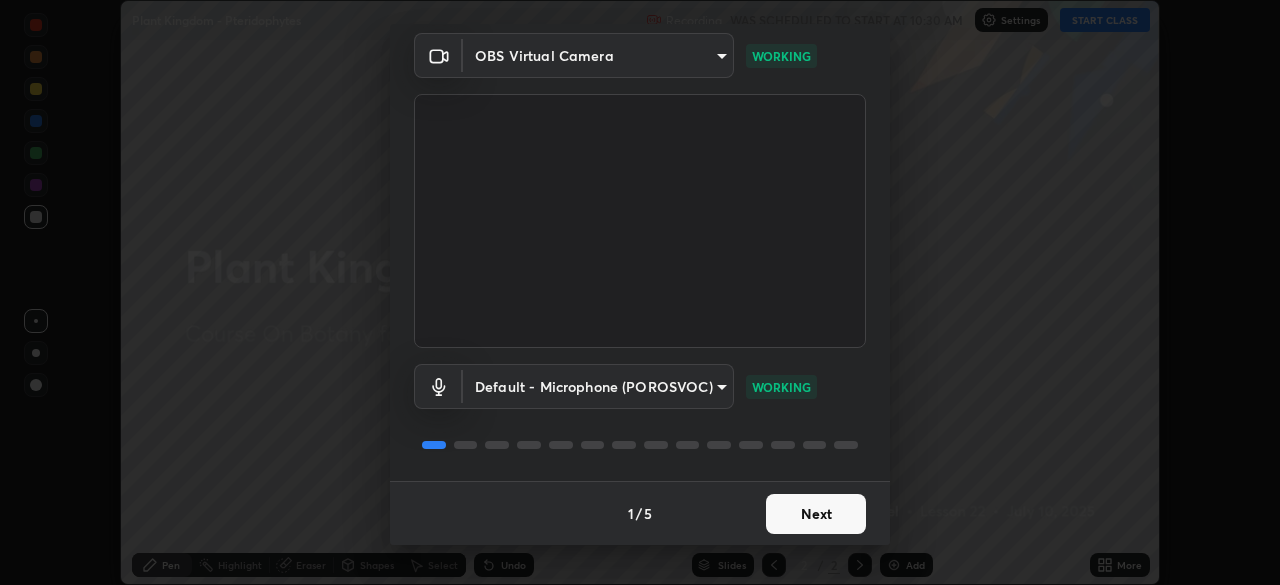 click on "Next" at bounding box center [816, 514] 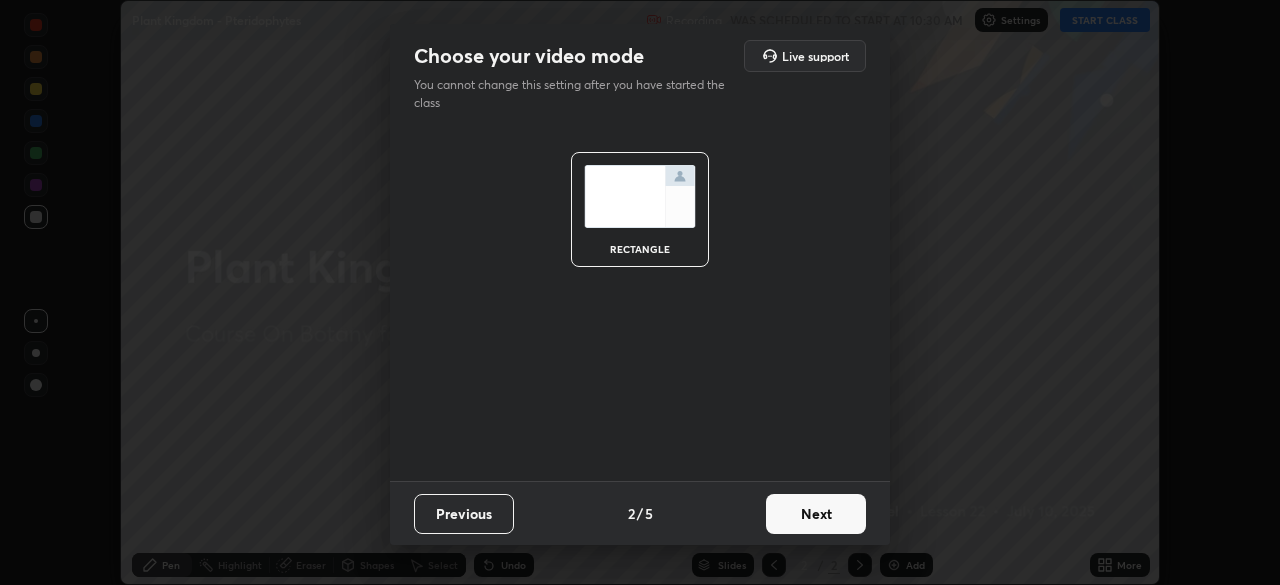 scroll, scrollTop: 0, scrollLeft: 0, axis: both 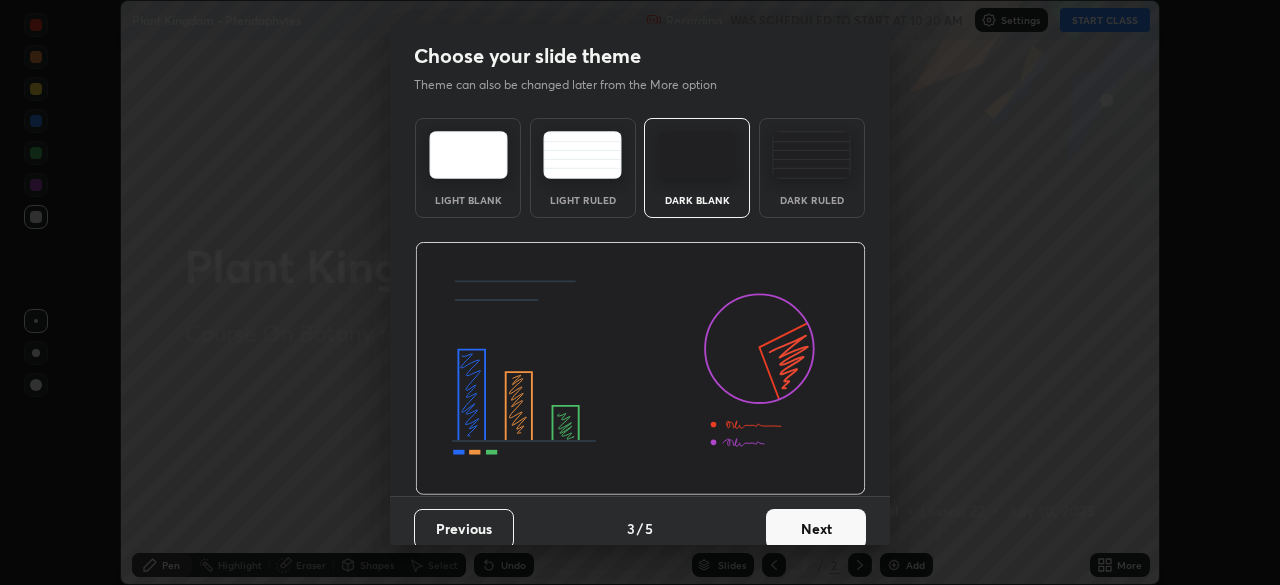 click on "Next" at bounding box center (816, 529) 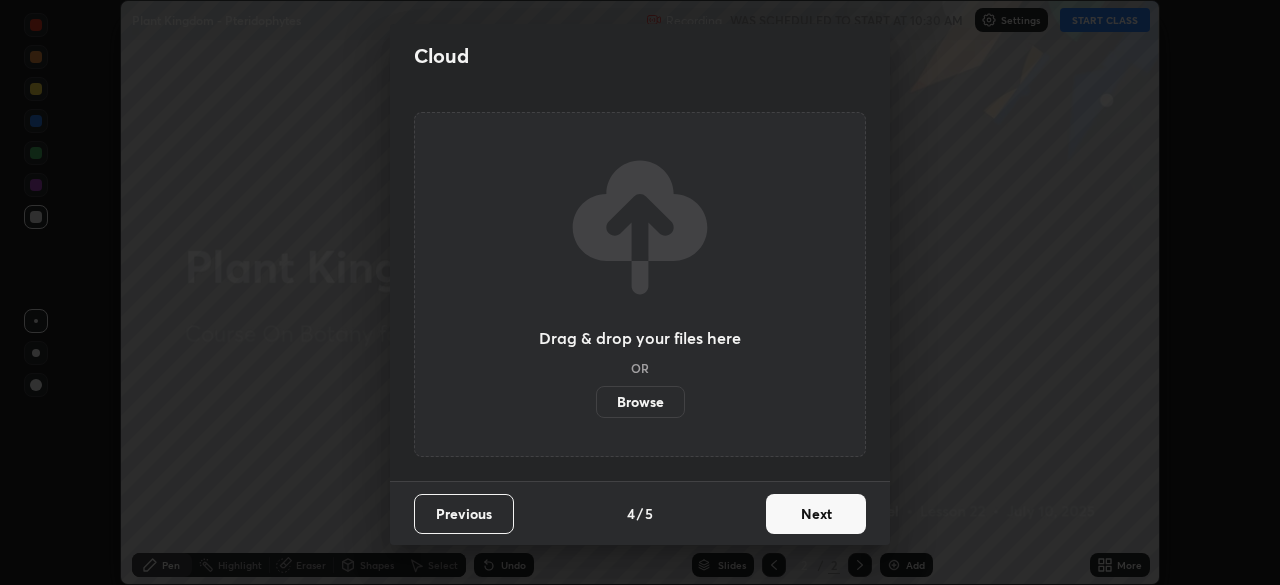 click on "Next" at bounding box center (816, 514) 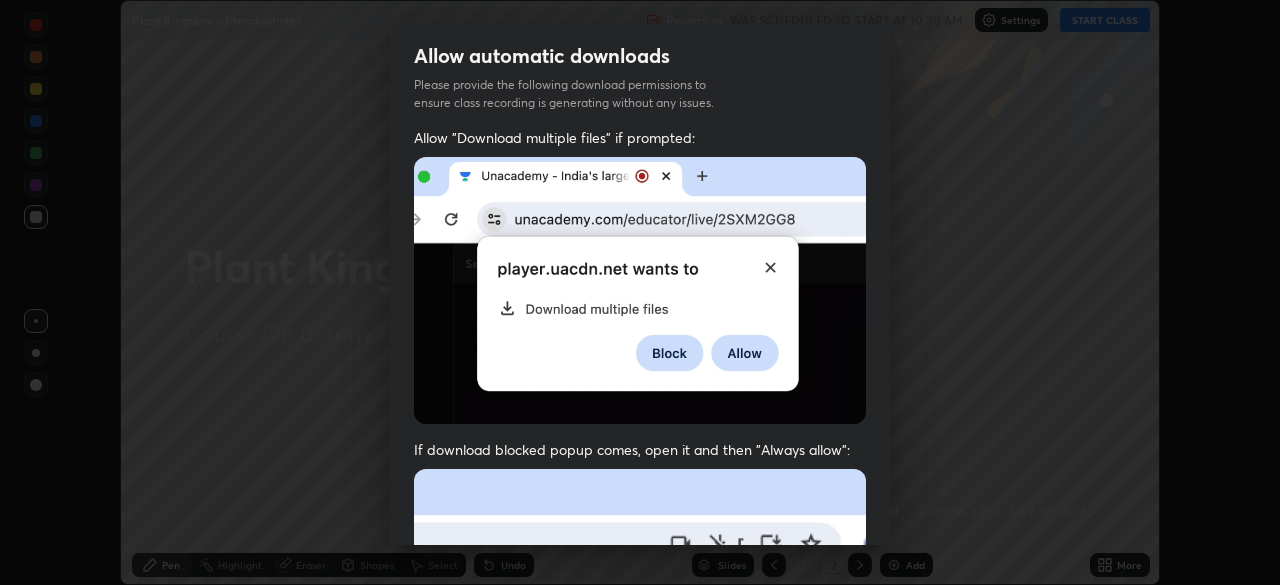 click at bounding box center (640, 687) 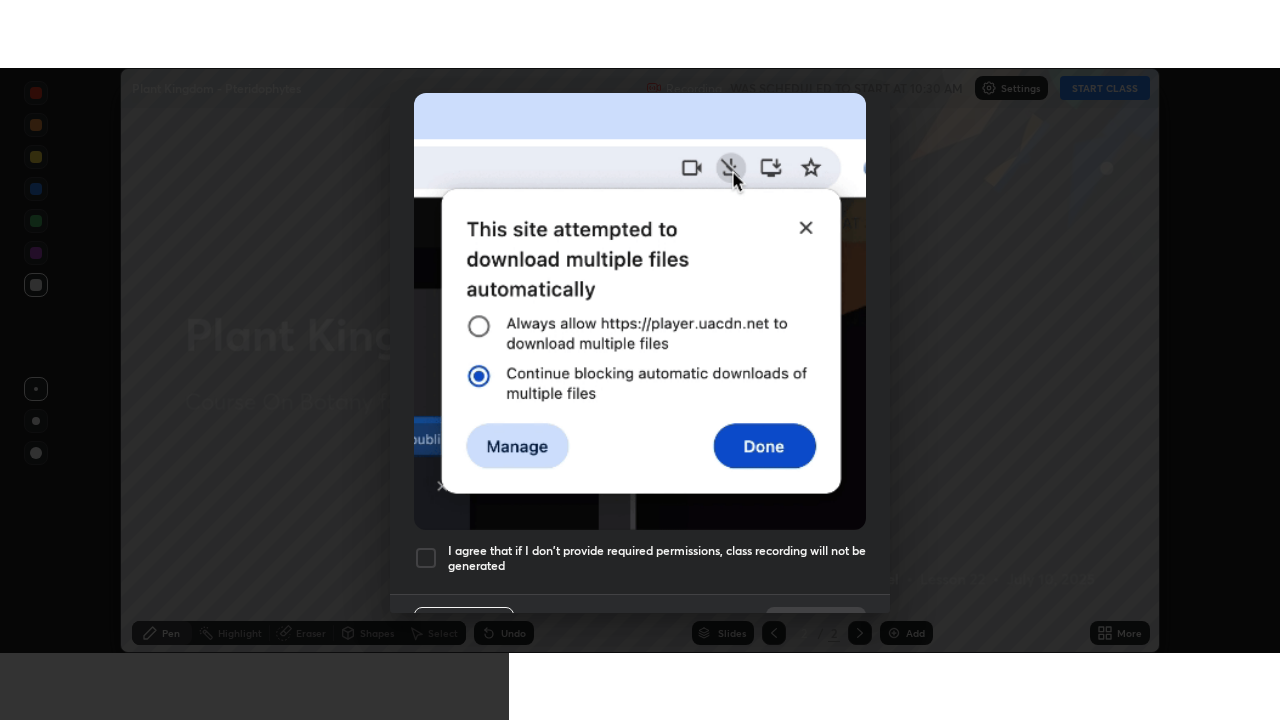 scroll, scrollTop: 479, scrollLeft: 0, axis: vertical 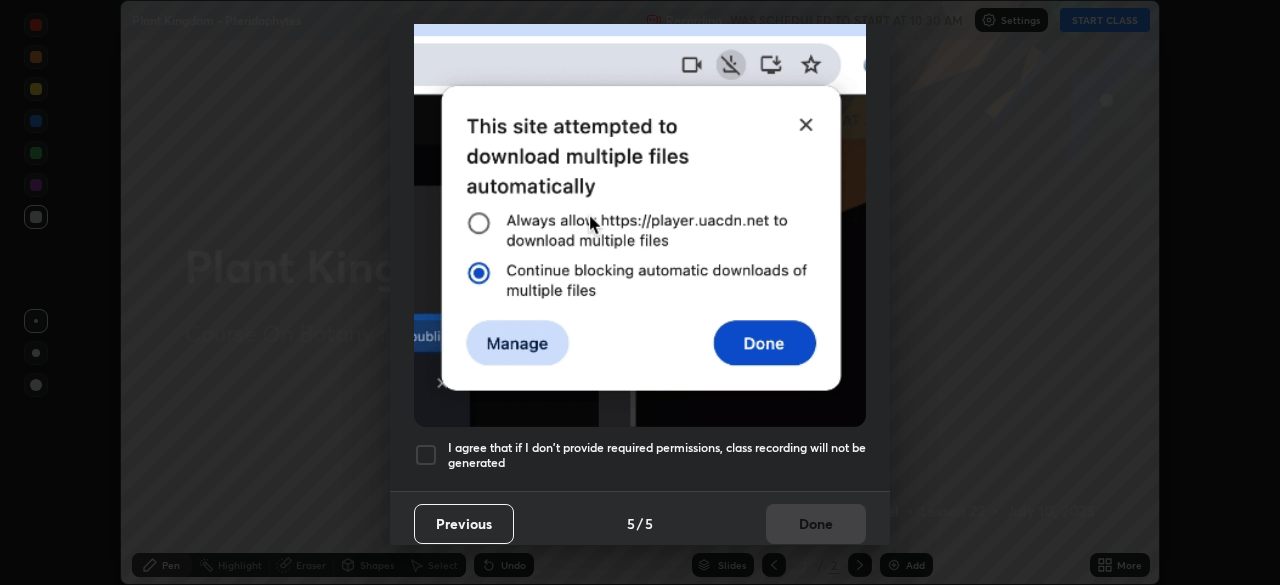 click on "I agree that if I don't provide required permissions, class recording will not be generated" at bounding box center [657, 455] 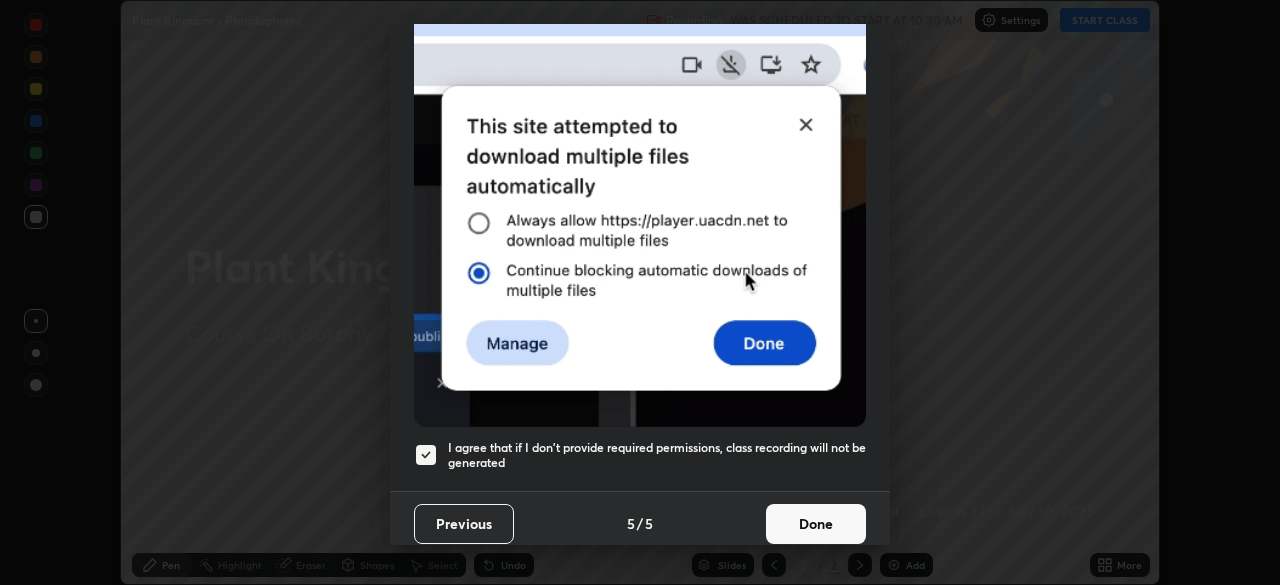 click on "Done" at bounding box center [816, 524] 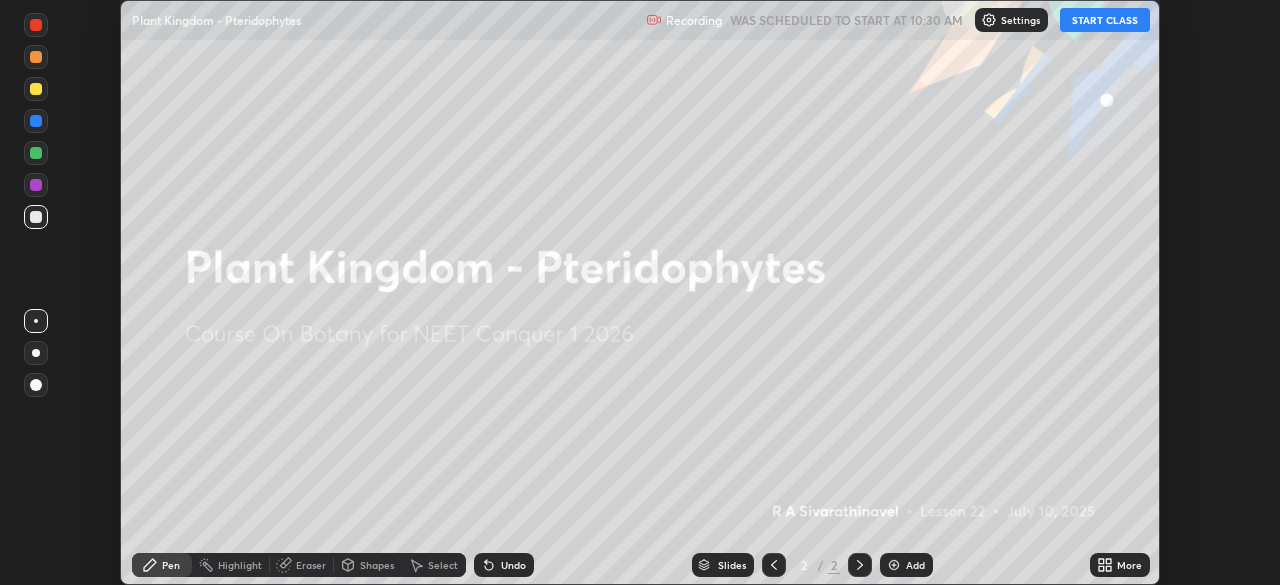 click on "START CLASS" at bounding box center [1105, 20] 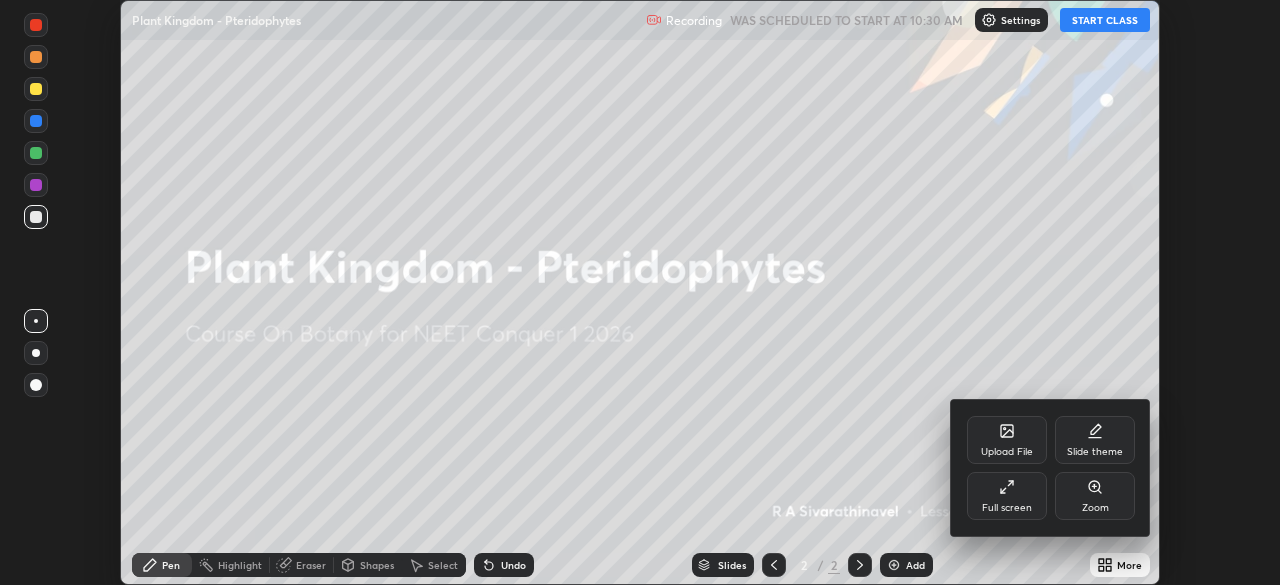 click on "Full screen" at bounding box center (1007, 496) 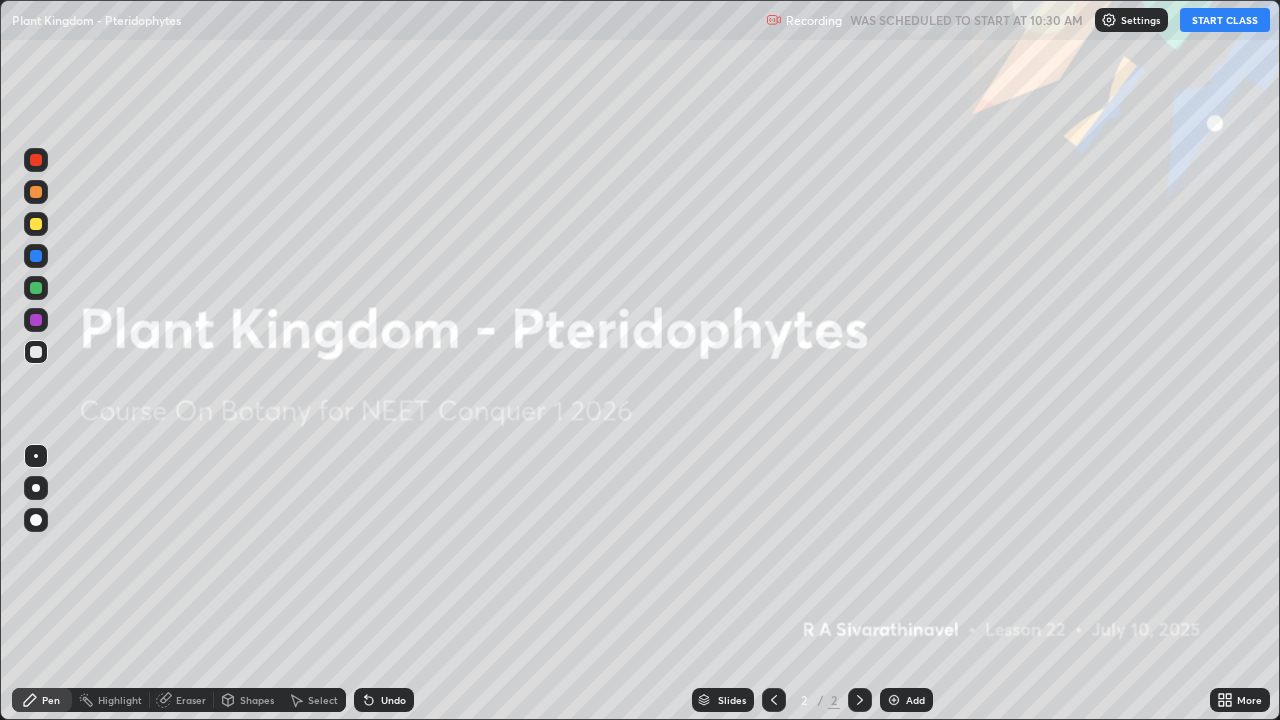 scroll, scrollTop: 99280, scrollLeft: 98720, axis: both 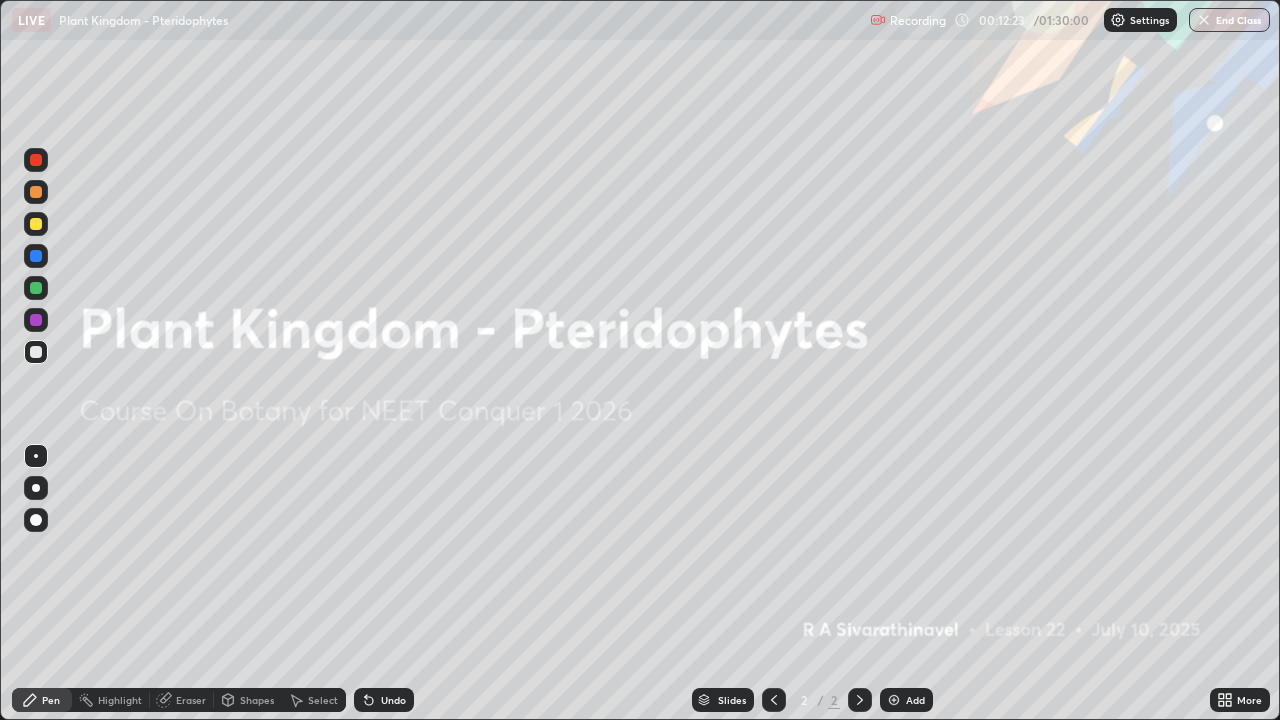 click 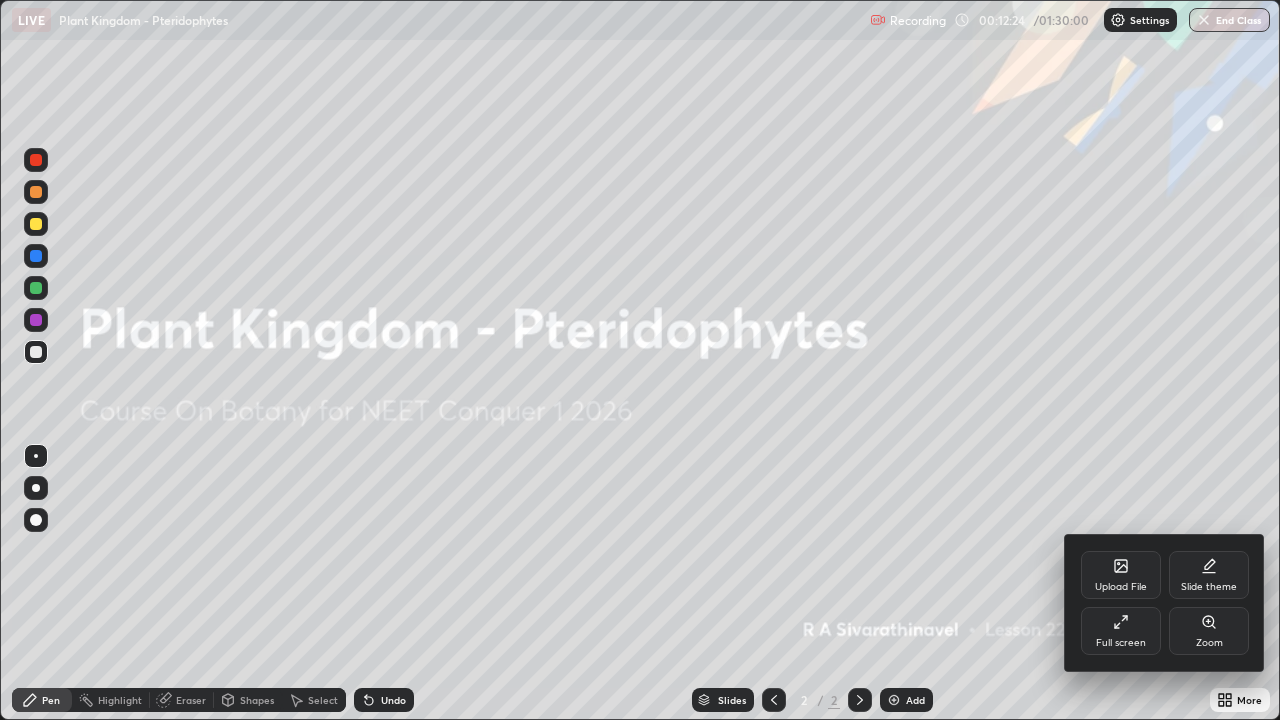 click on "Full screen" at bounding box center [1121, 643] 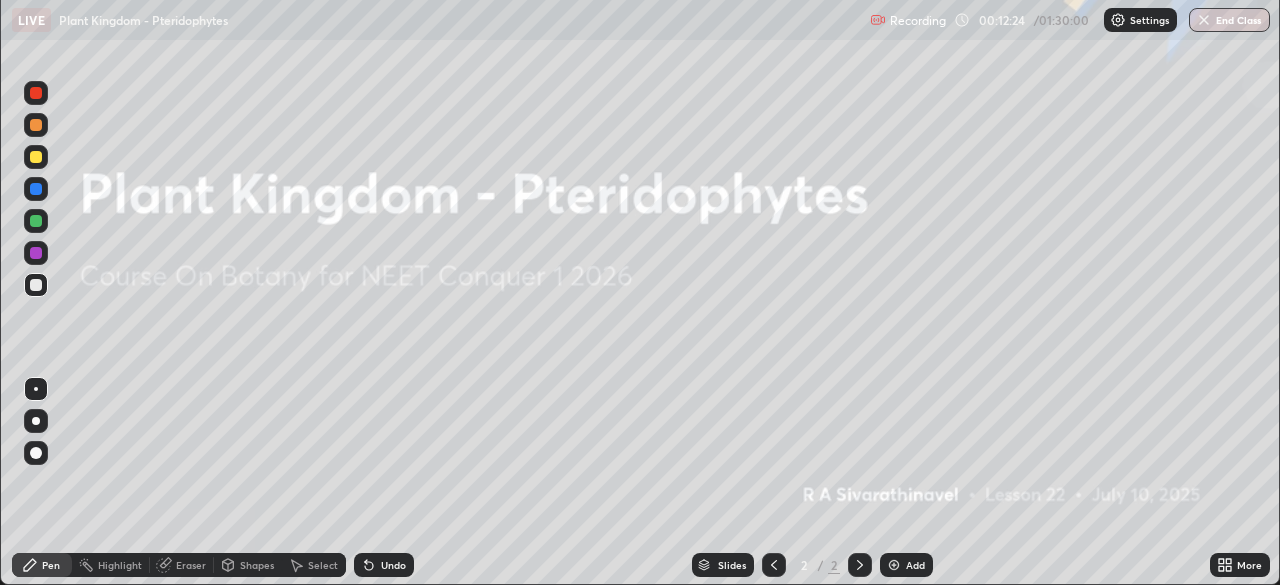 scroll, scrollTop: 585, scrollLeft: 1280, axis: both 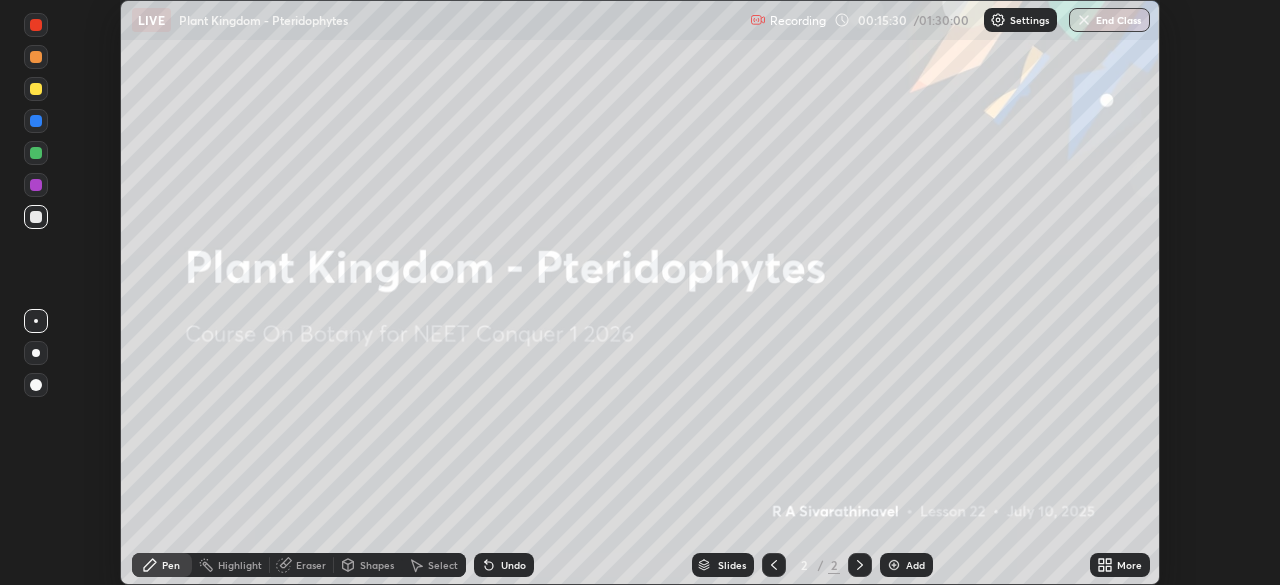 click 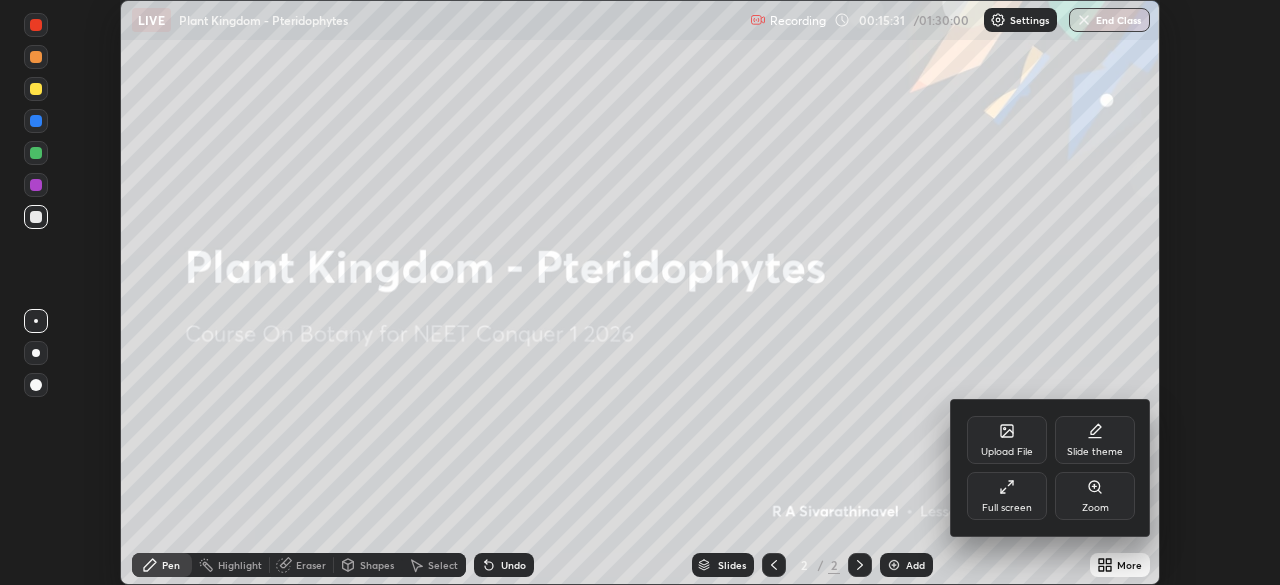 click 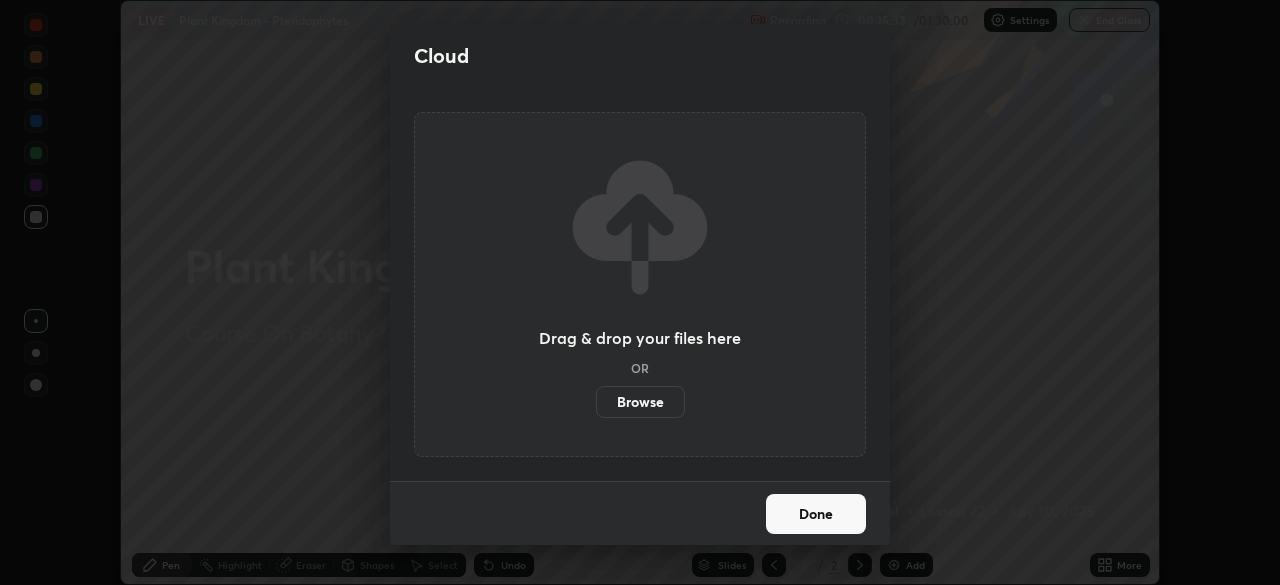click on "Browse" at bounding box center (640, 402) 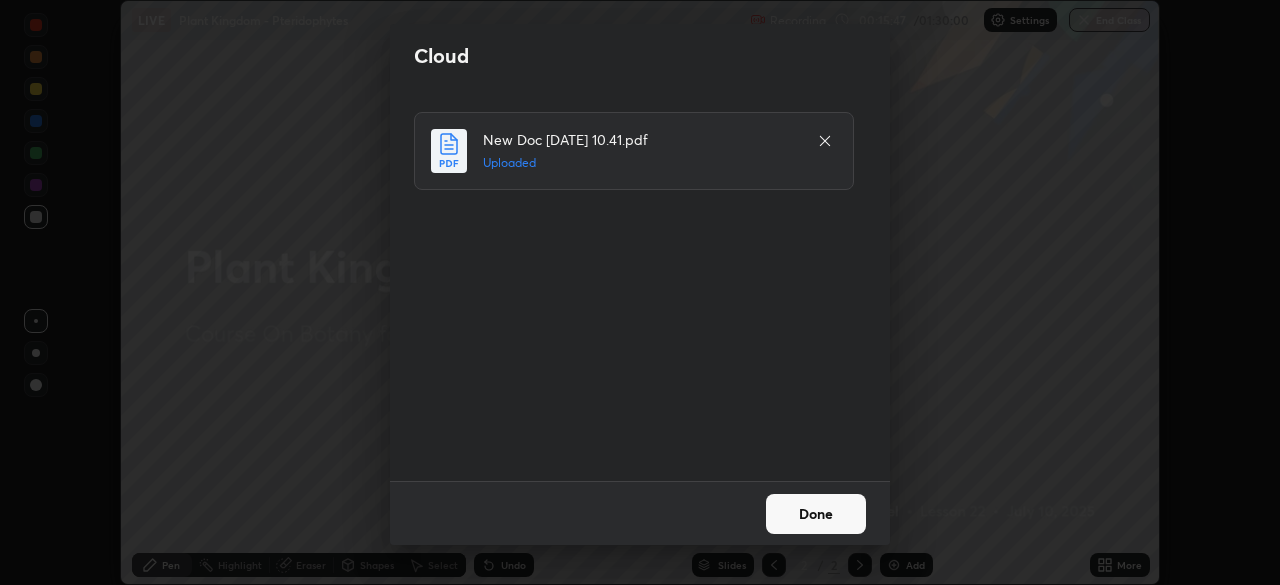 click on "Done" at bounding box center (816, 514) 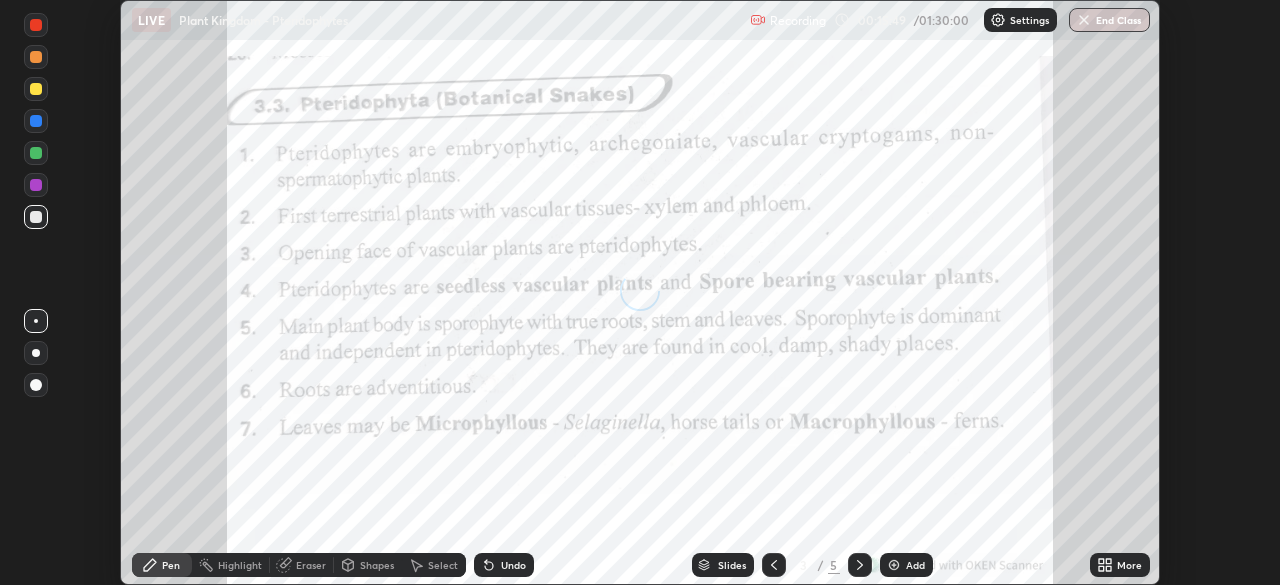 click on "More" at bounding box center [1129, 565] 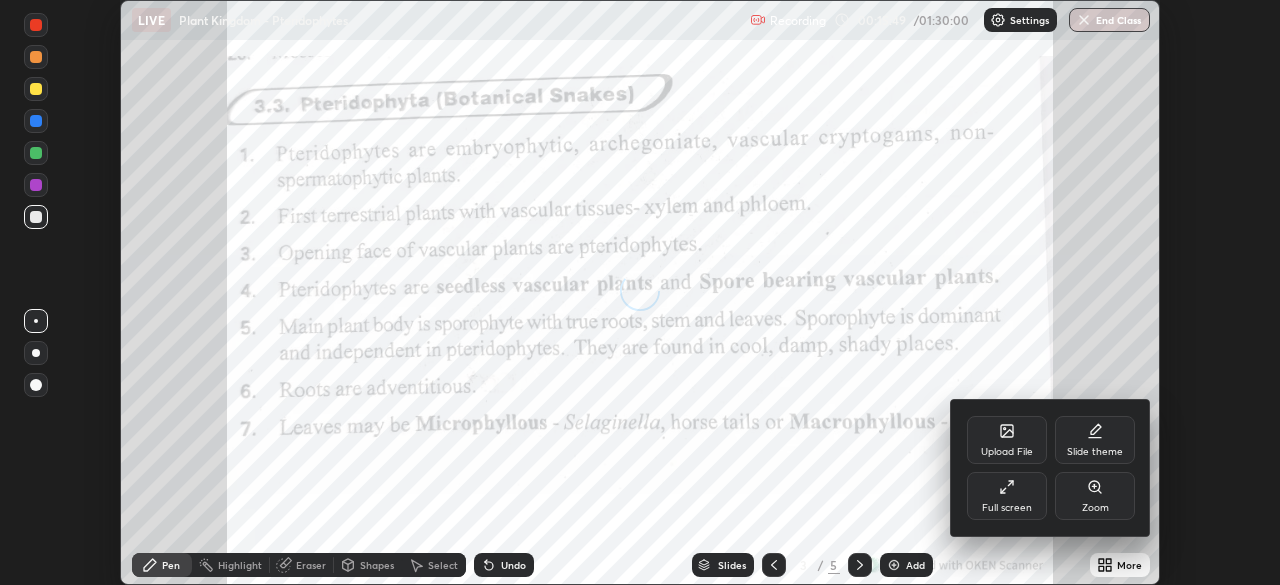 click on "Full screen" at bounding box center (1007, 496) 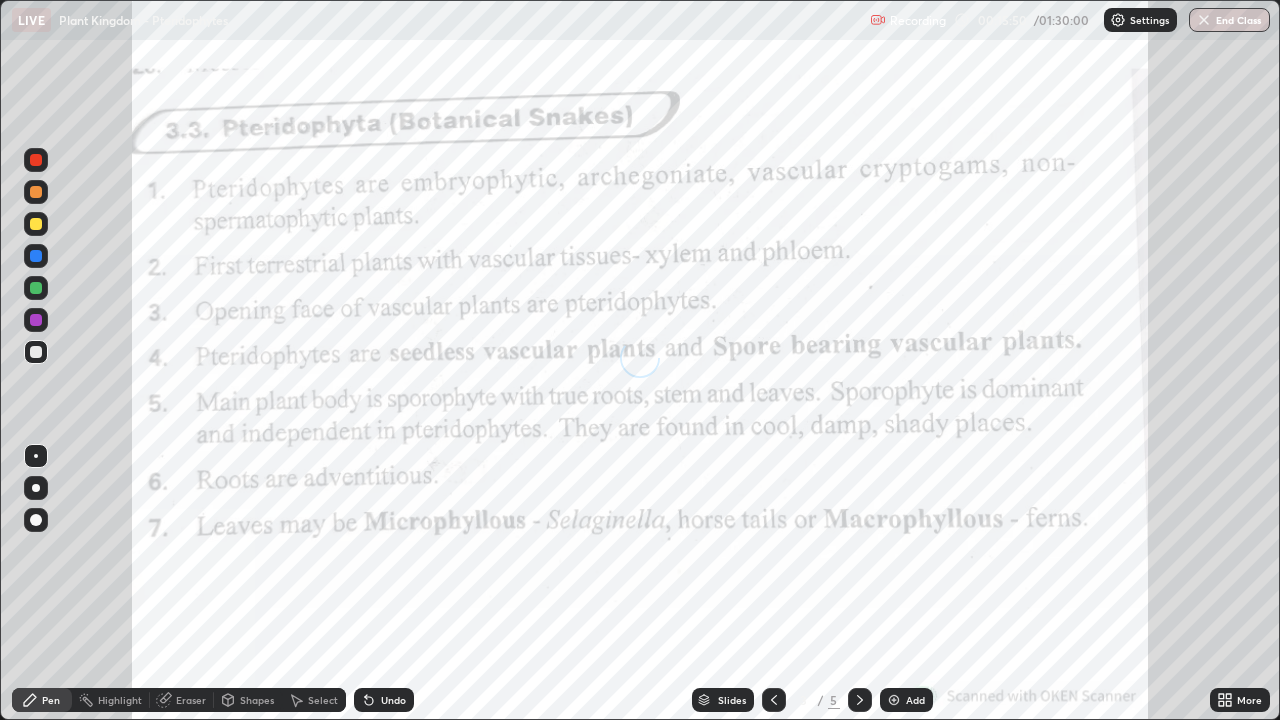 scroll, scrollTop: 99280, scrollLeft: 98720, axis: both 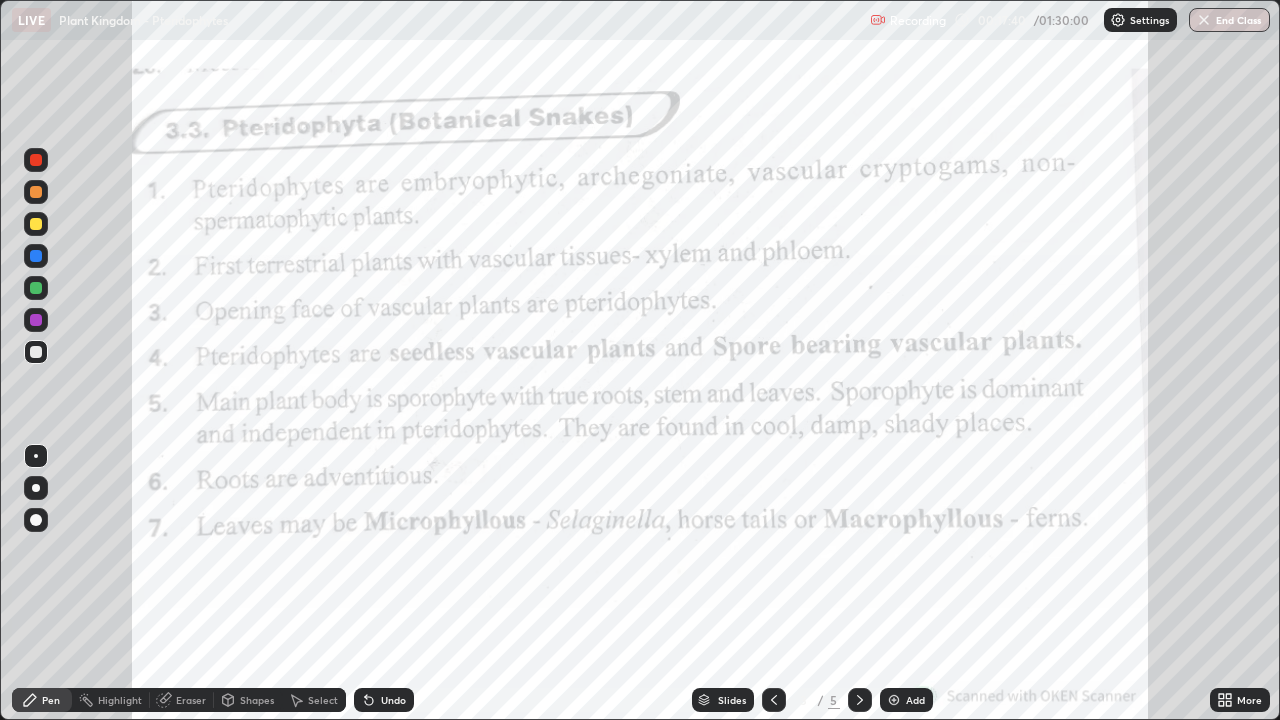 click 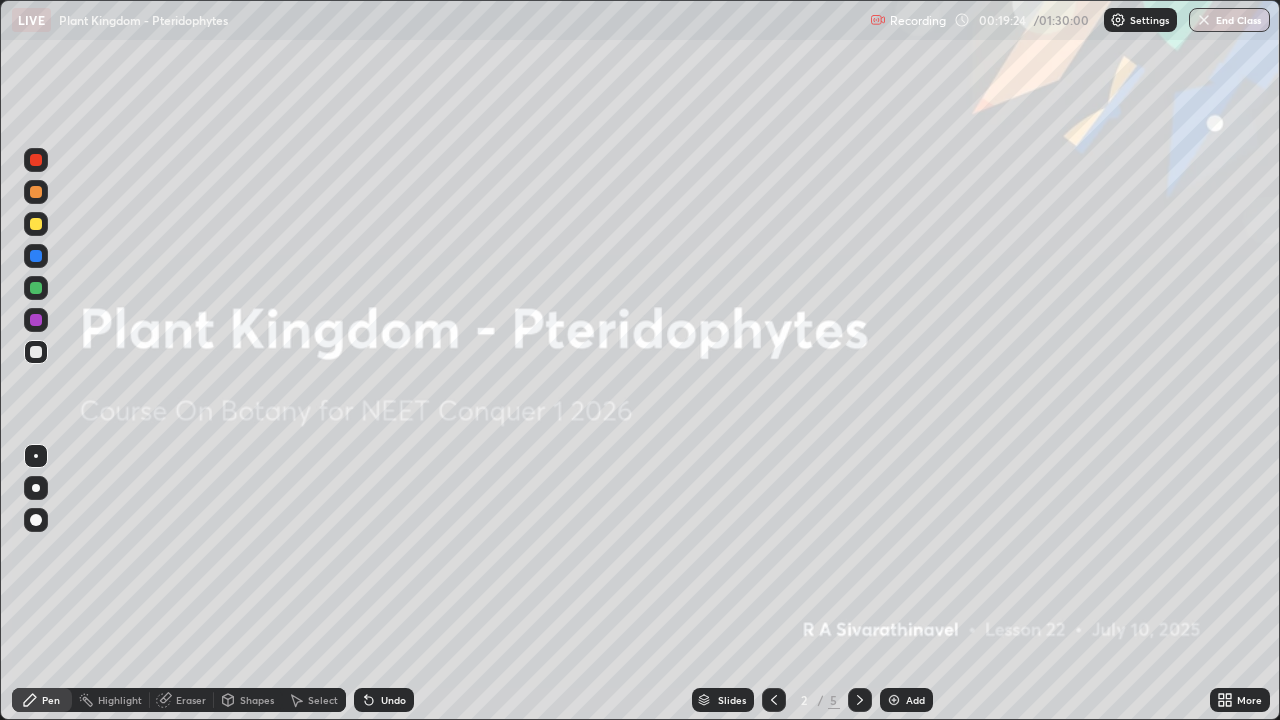 click on "Add" at bounding box center (906, 700) 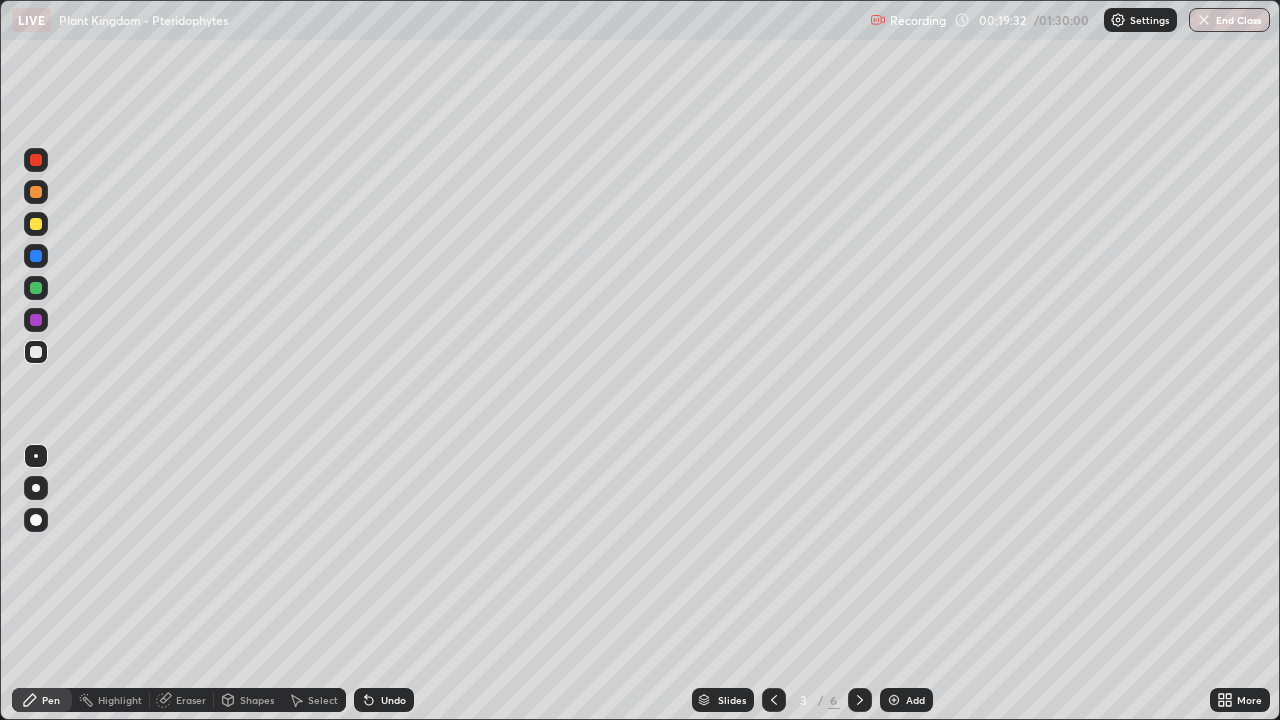click at bounding box center (36, 488) 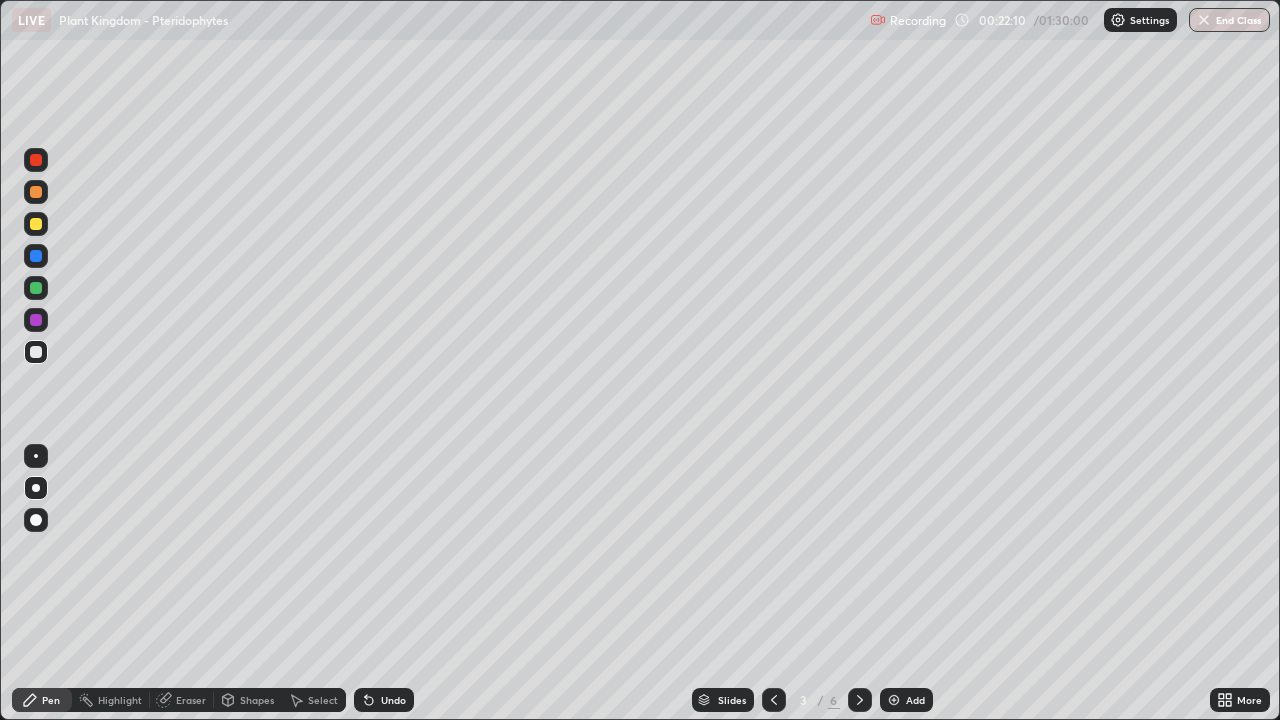 click at bounding box center [36, 224] 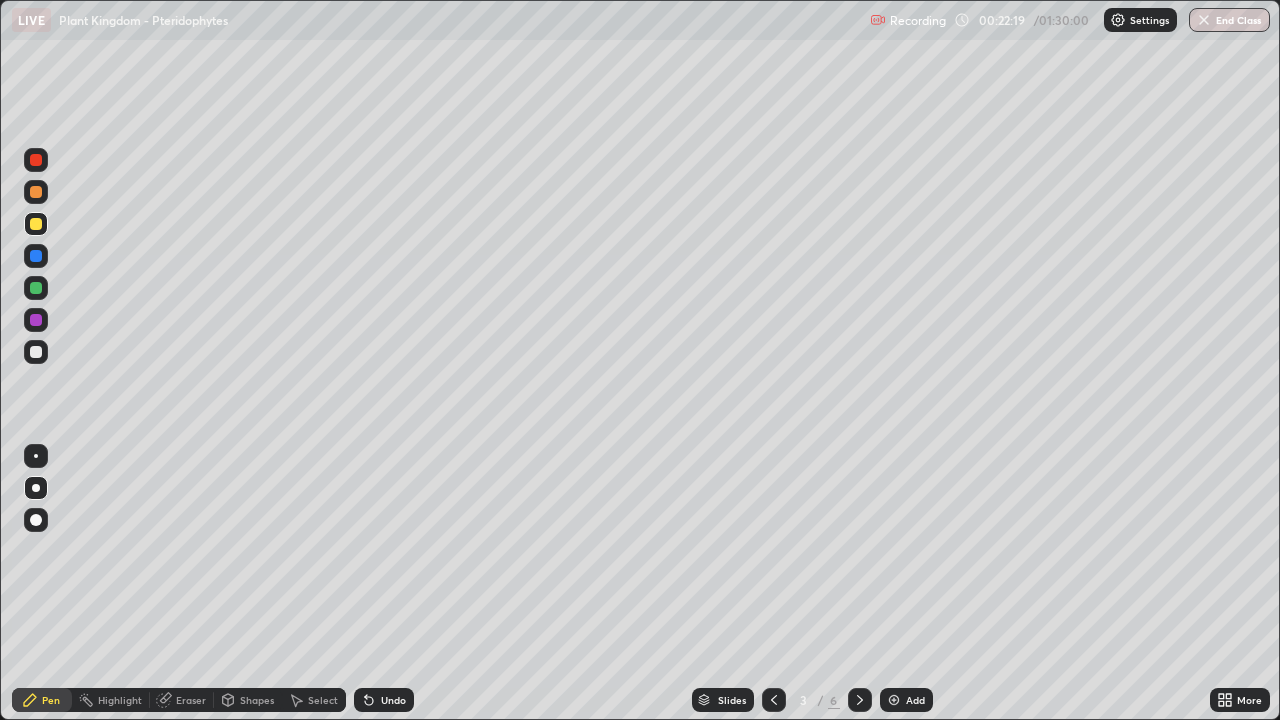 click at bounding box center [36, 160] 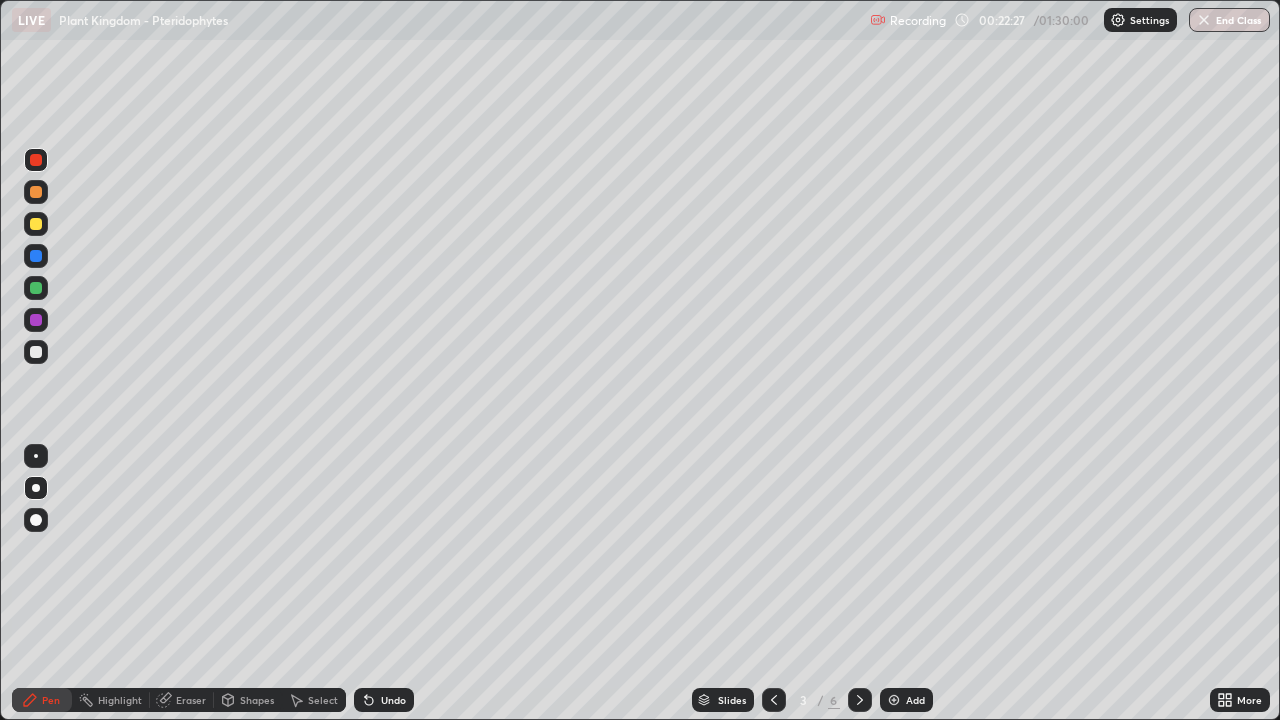 click at bounding box center (36, 288) 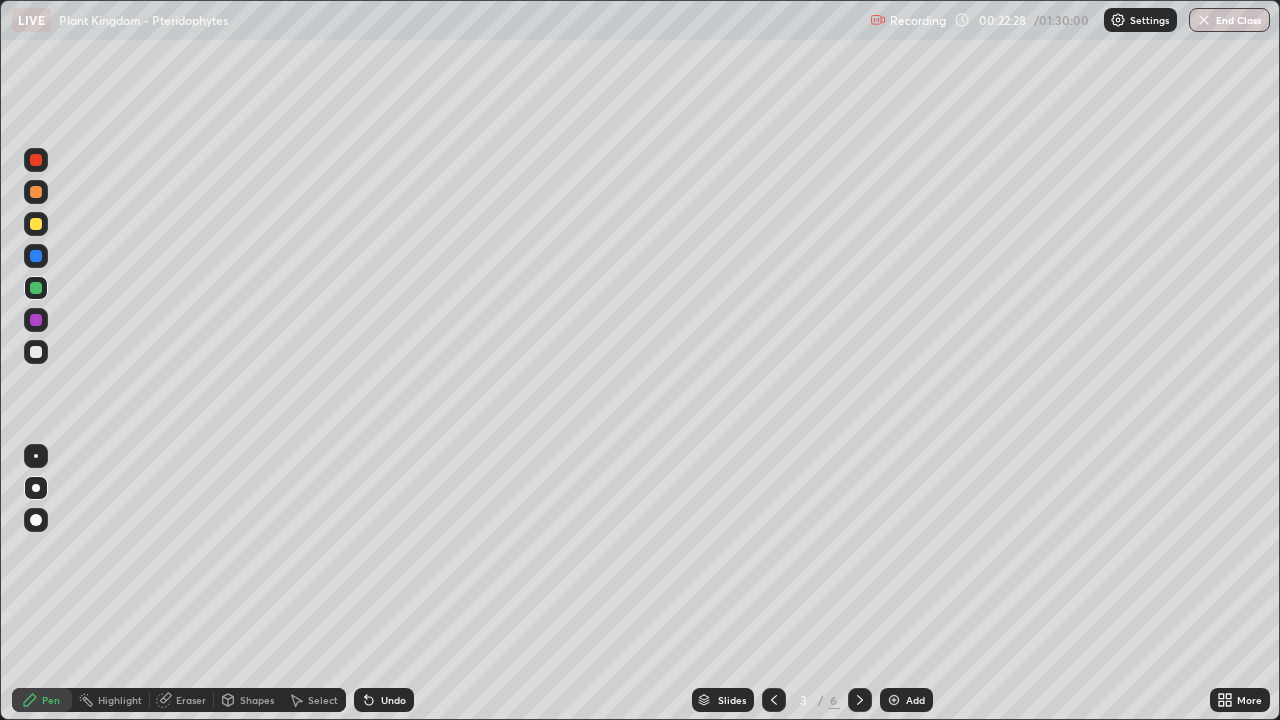 click at bounding box center [36, 352] 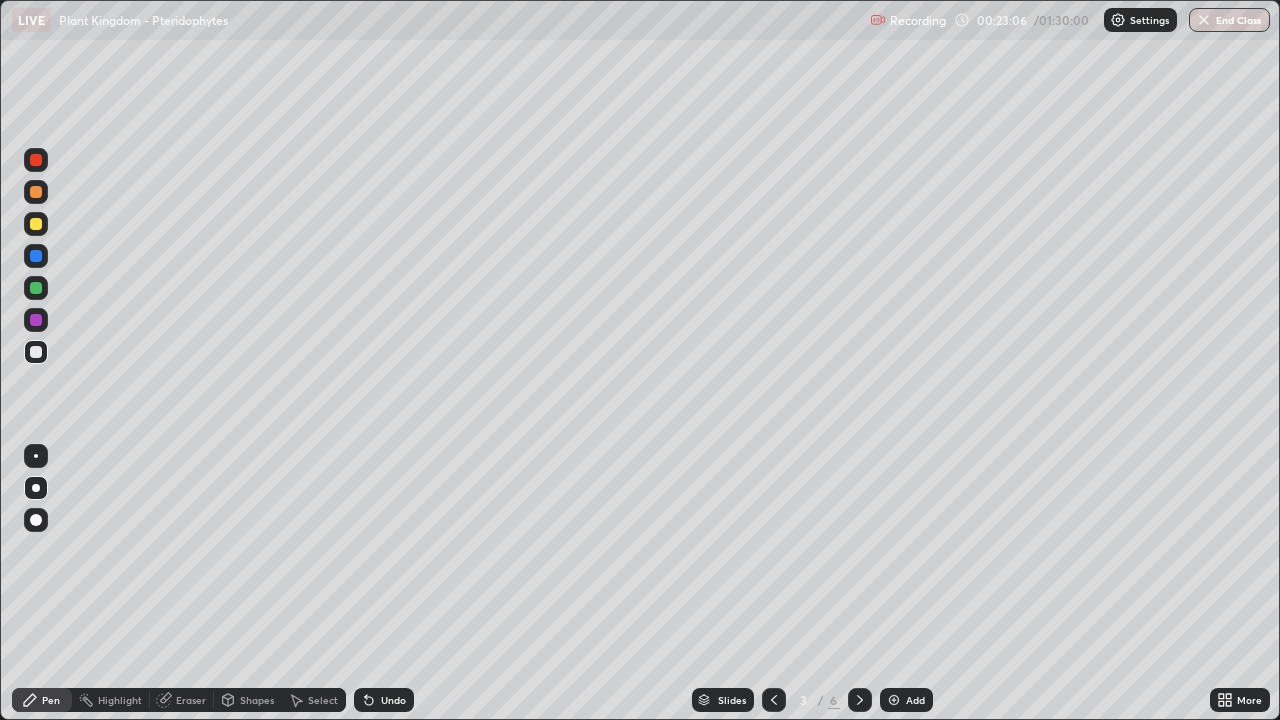 click at bounding box center [36, 192] 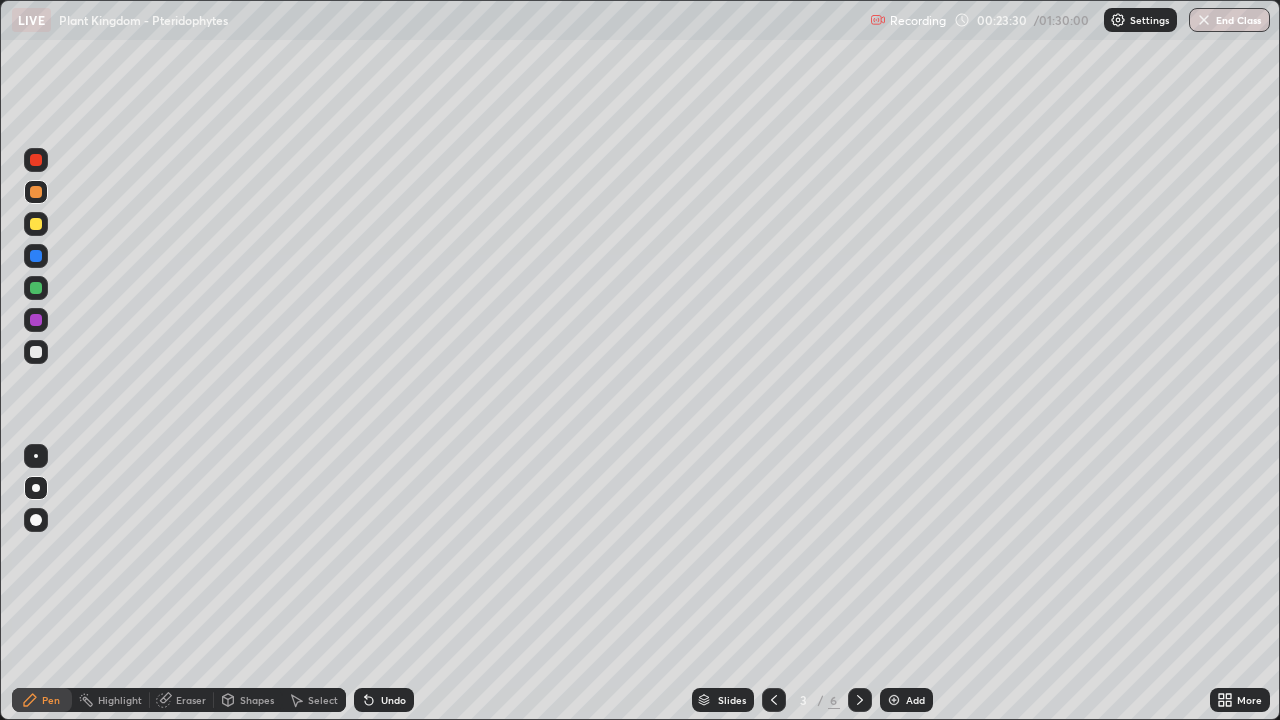 click at bounding box center (36, 320) 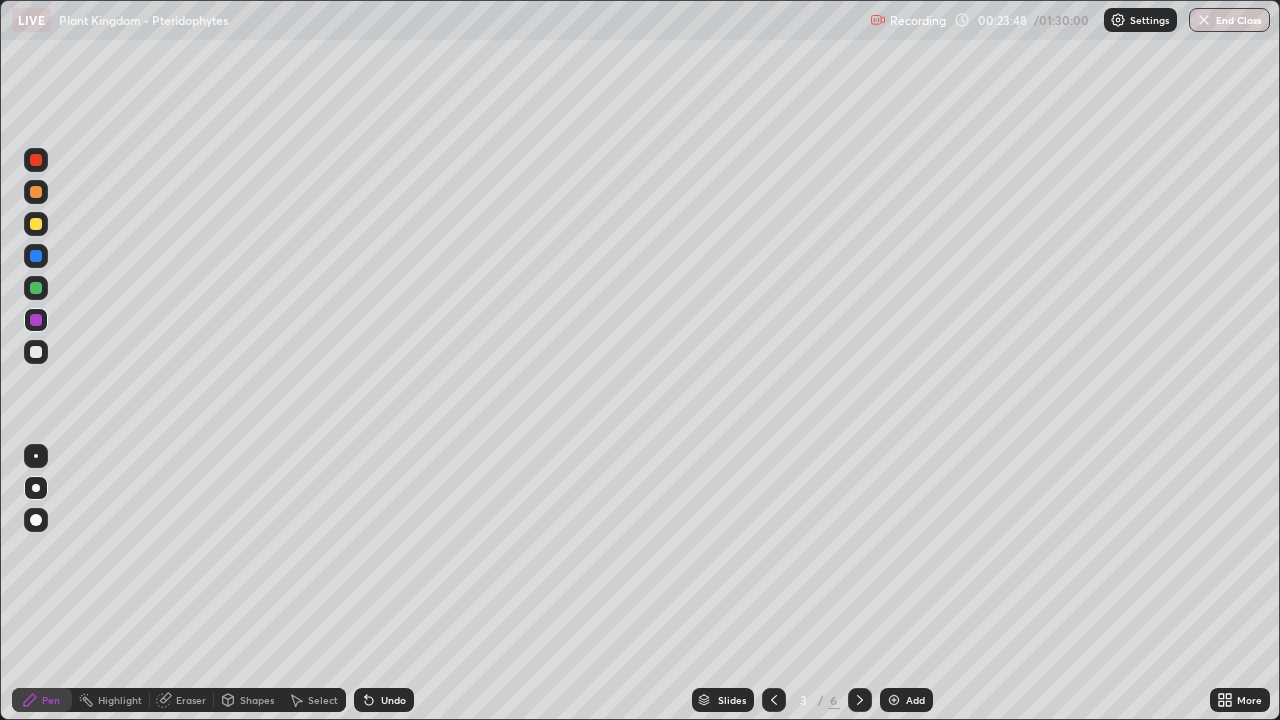 click on "Undo" at bounding box center (393, 700) 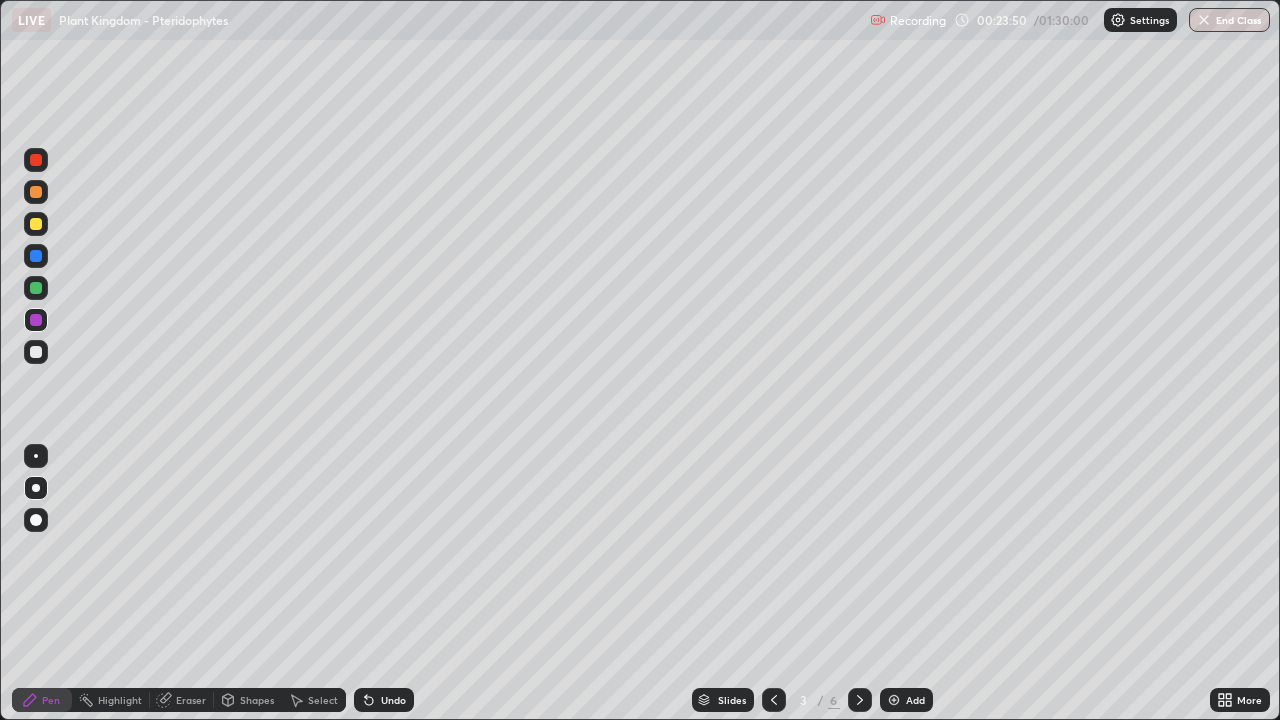 click at bounding box center (36, 288) 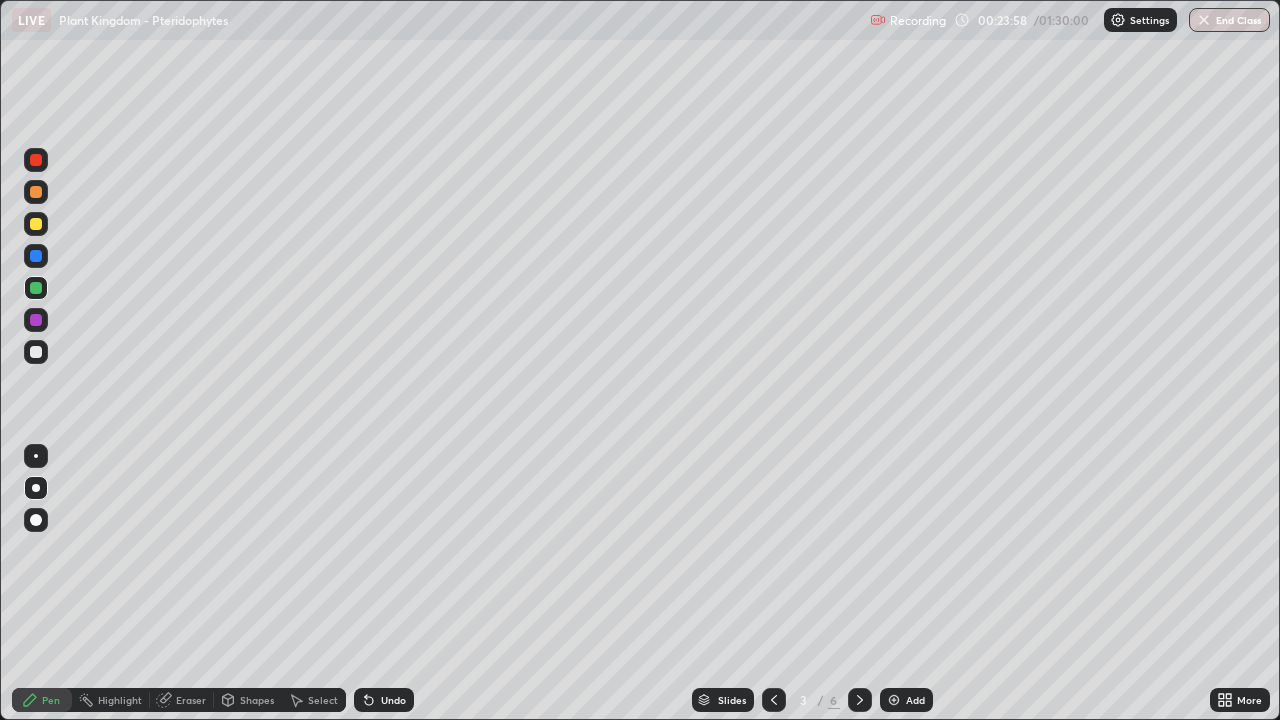 click at bounding box center [36, 192] 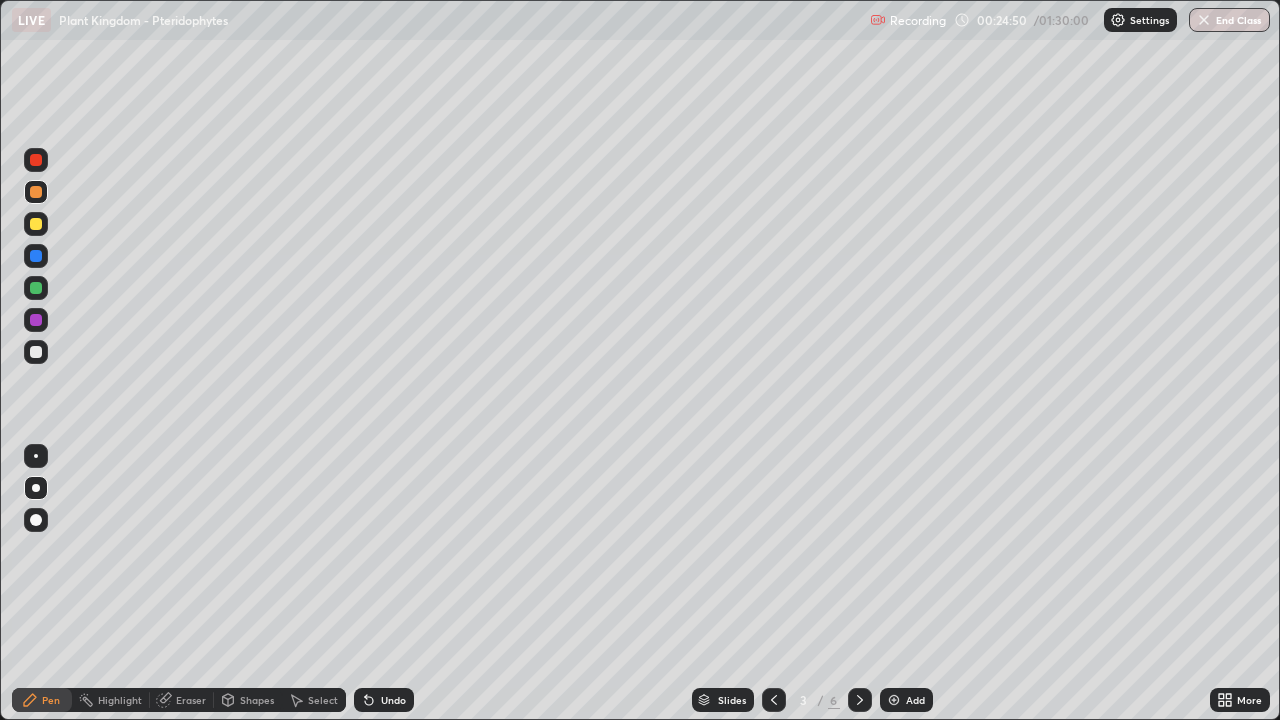 click at bounding box center (36, 288) 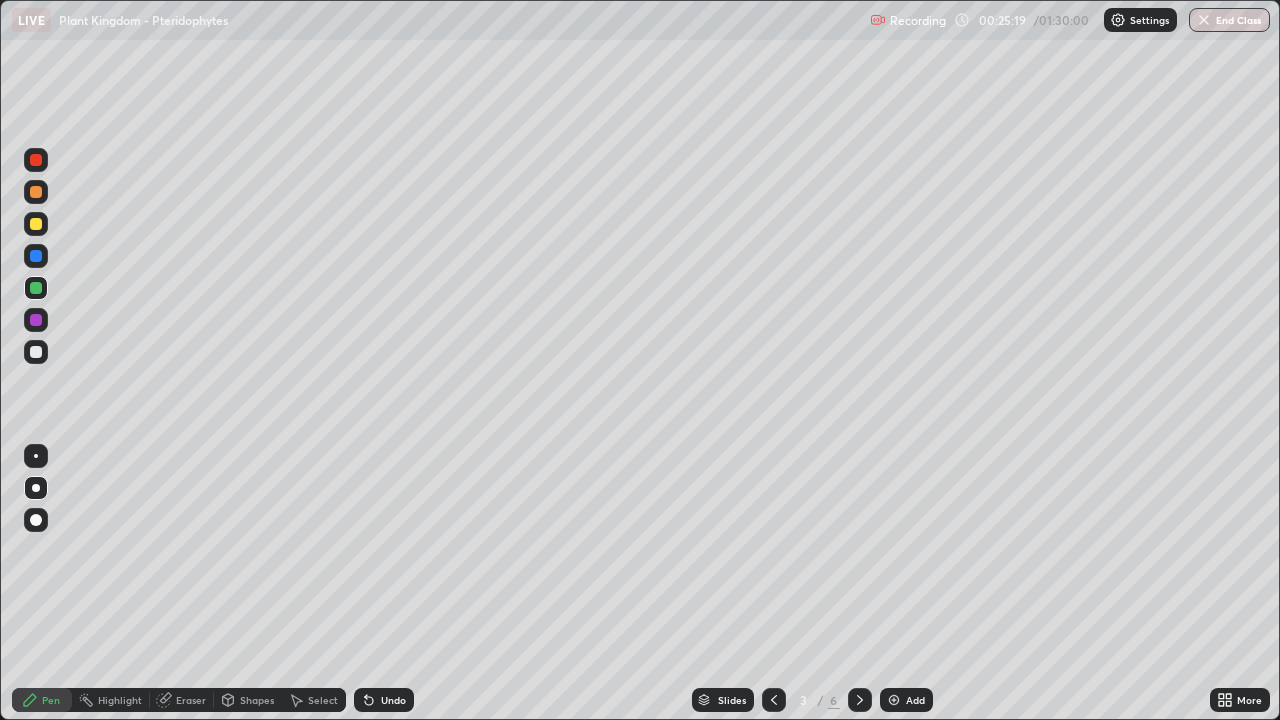 click at bounding box center [36, 224] 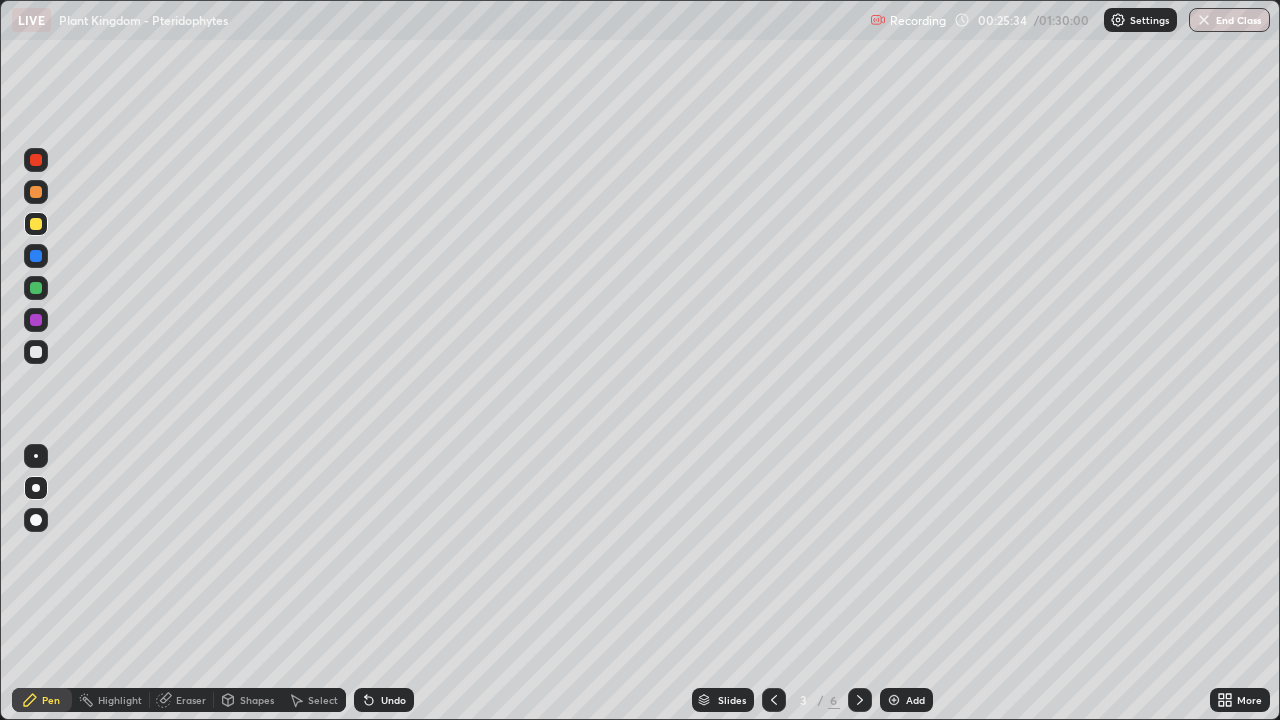 click at bounding box center (36, 256) 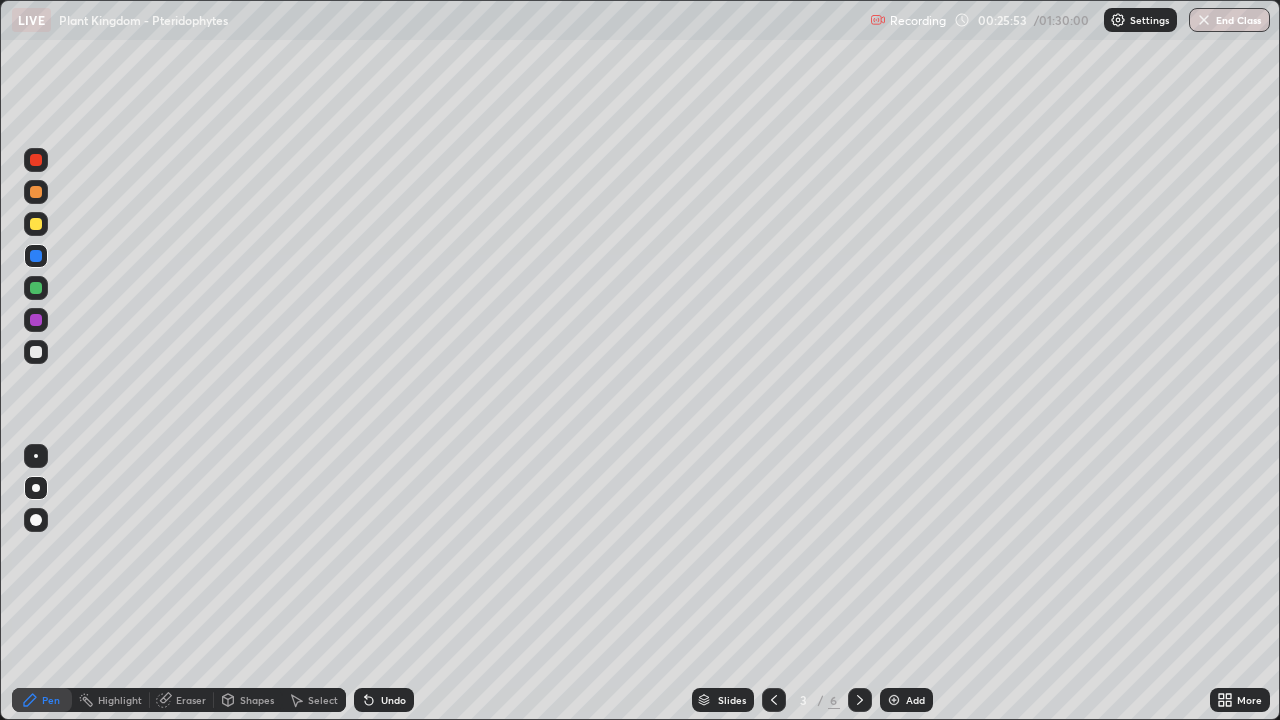 click on "Undo" at bounding box center (384, 700) 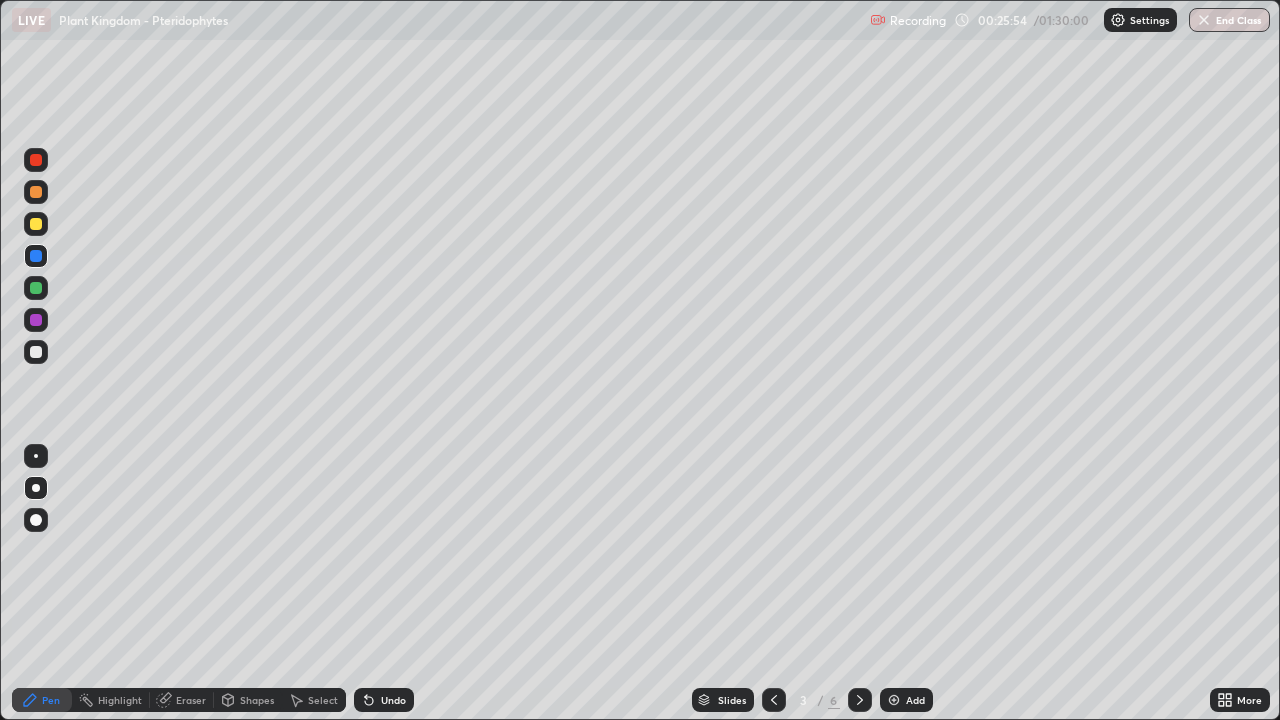click at bounding box center (36, 288) 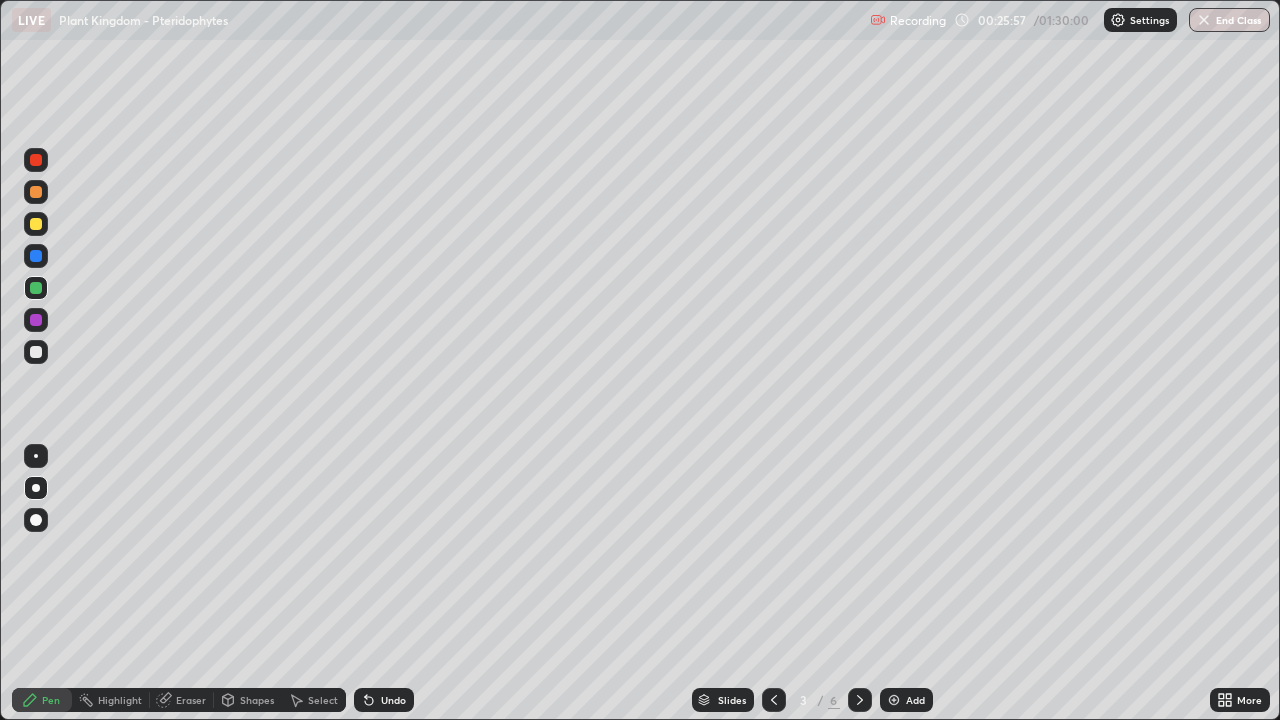 click at bounding box center [36, 352] 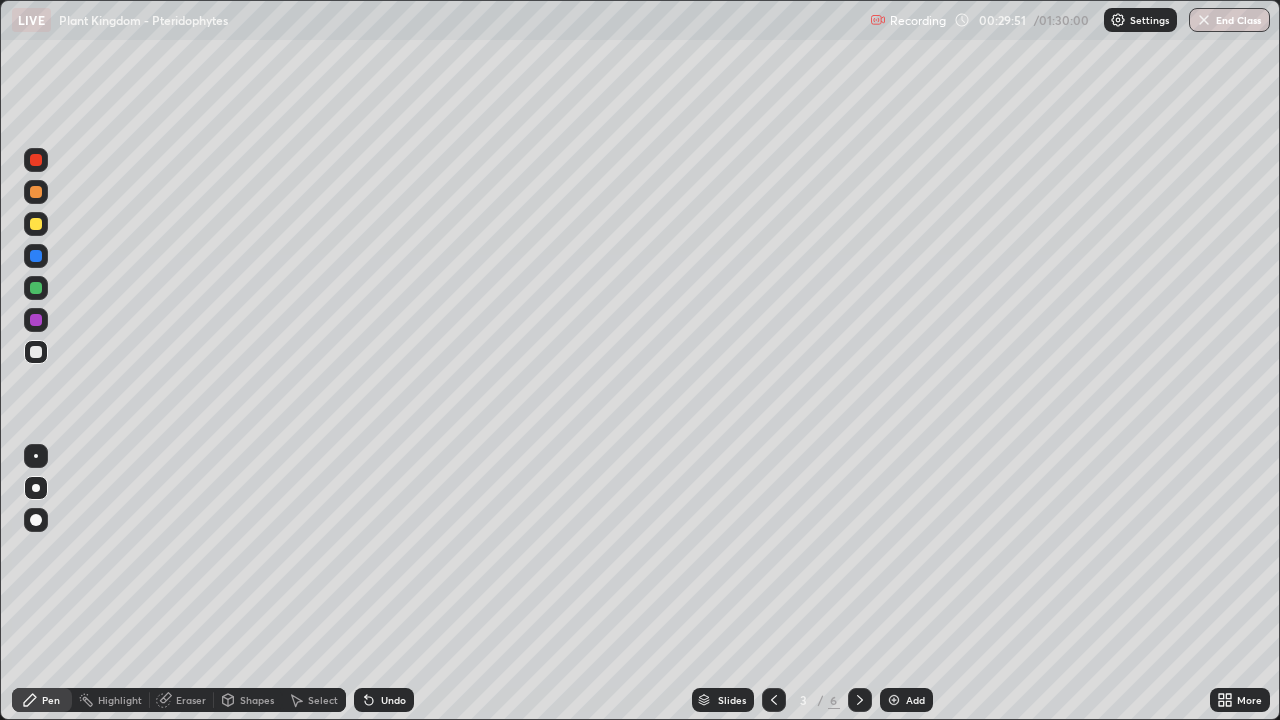click at bounding box center (36, 288) 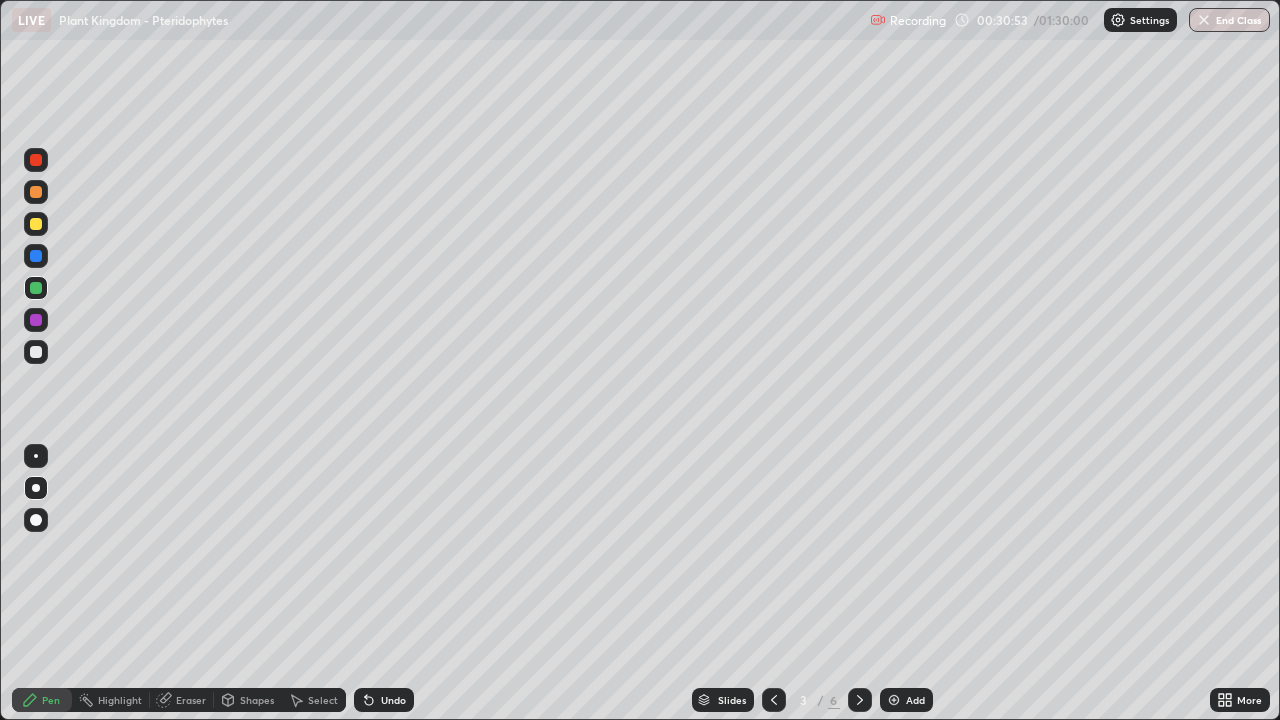 click at bounding box center (36, 192) 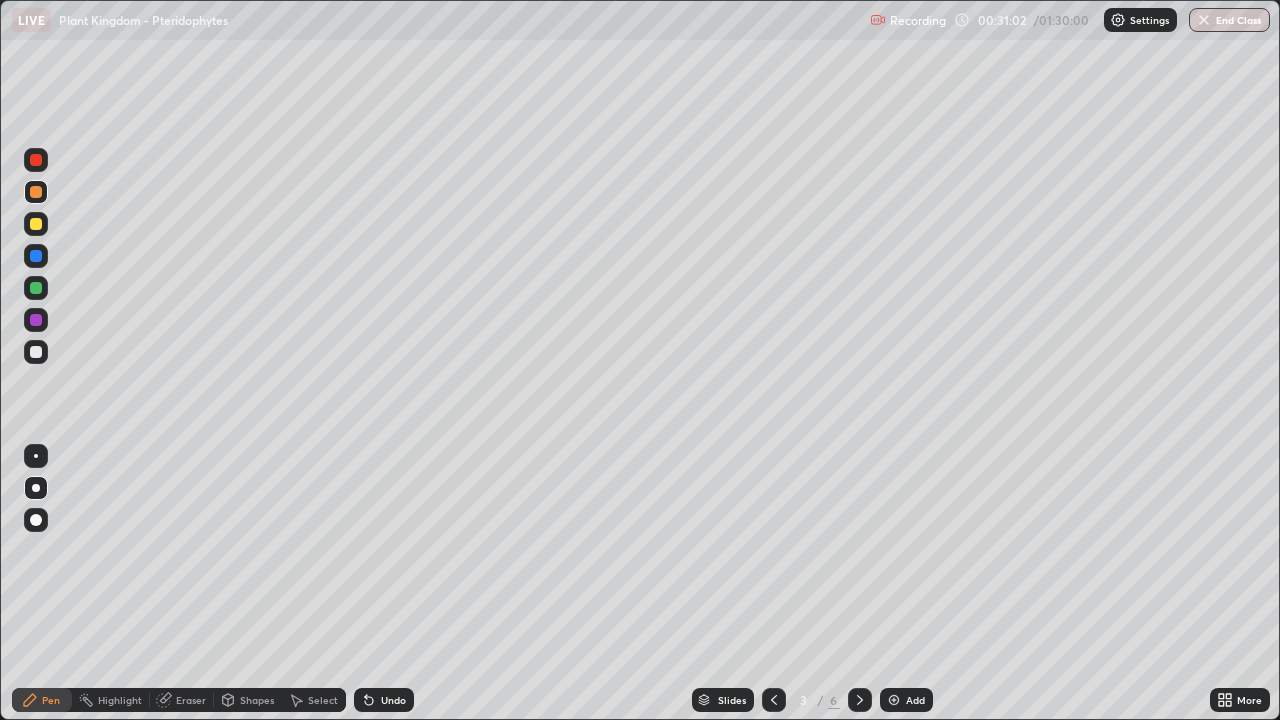 click at bounding box center [36, 224] 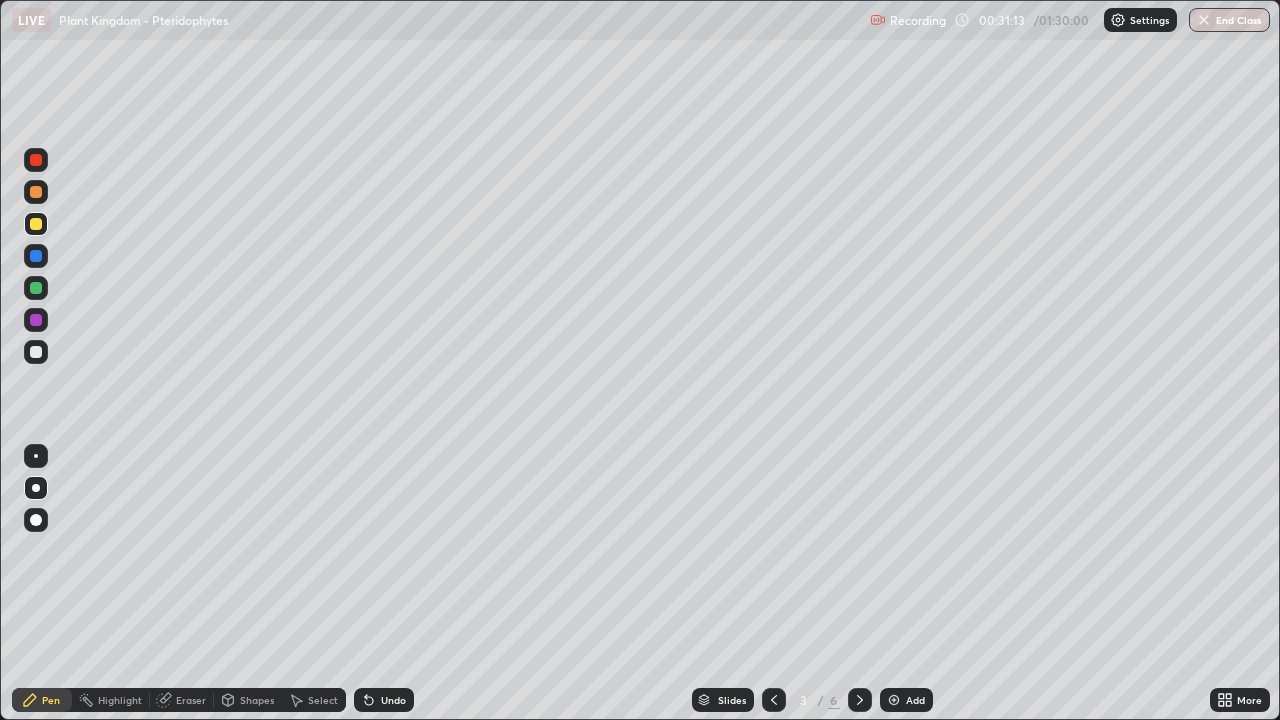 click 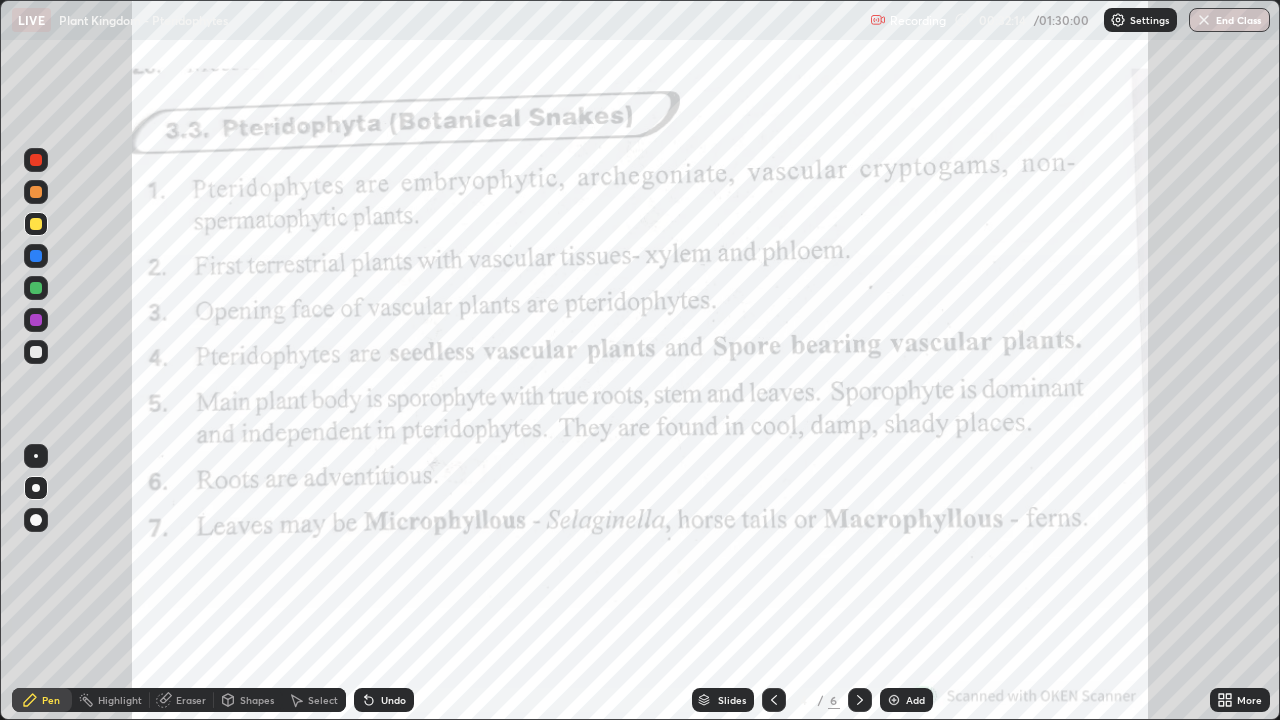 click at bounding box center (36, 320) 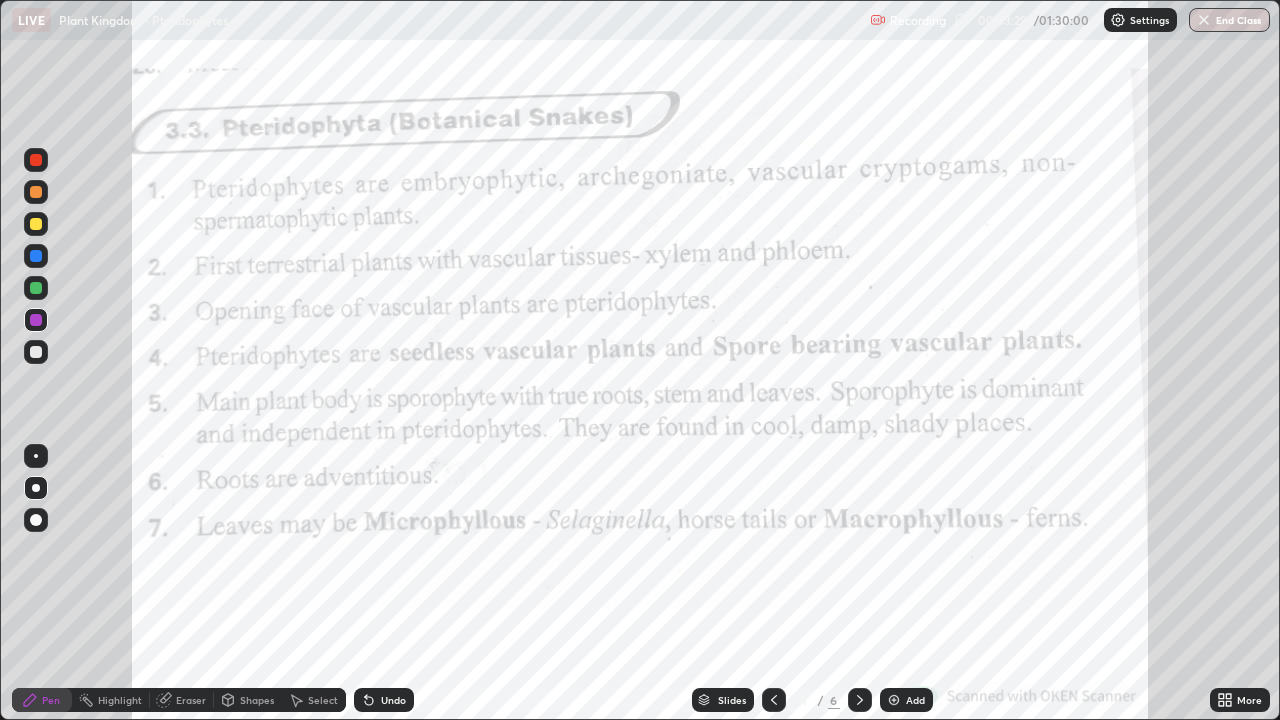click 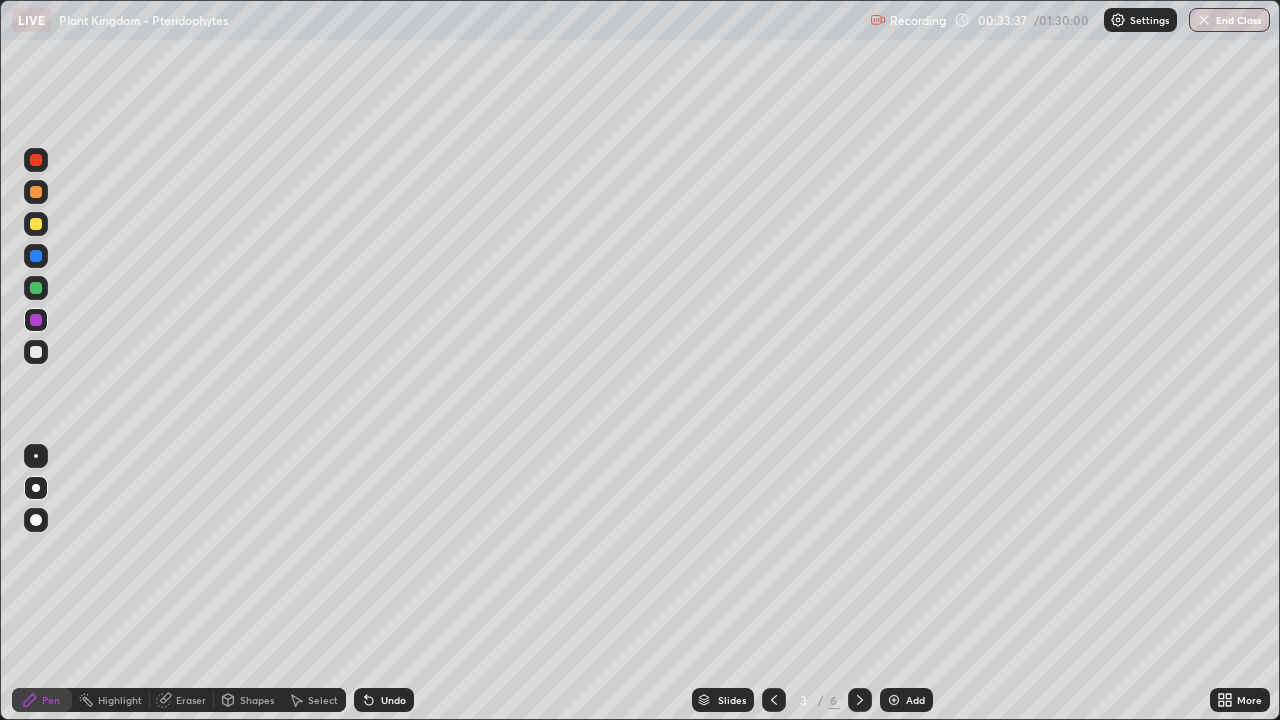 click 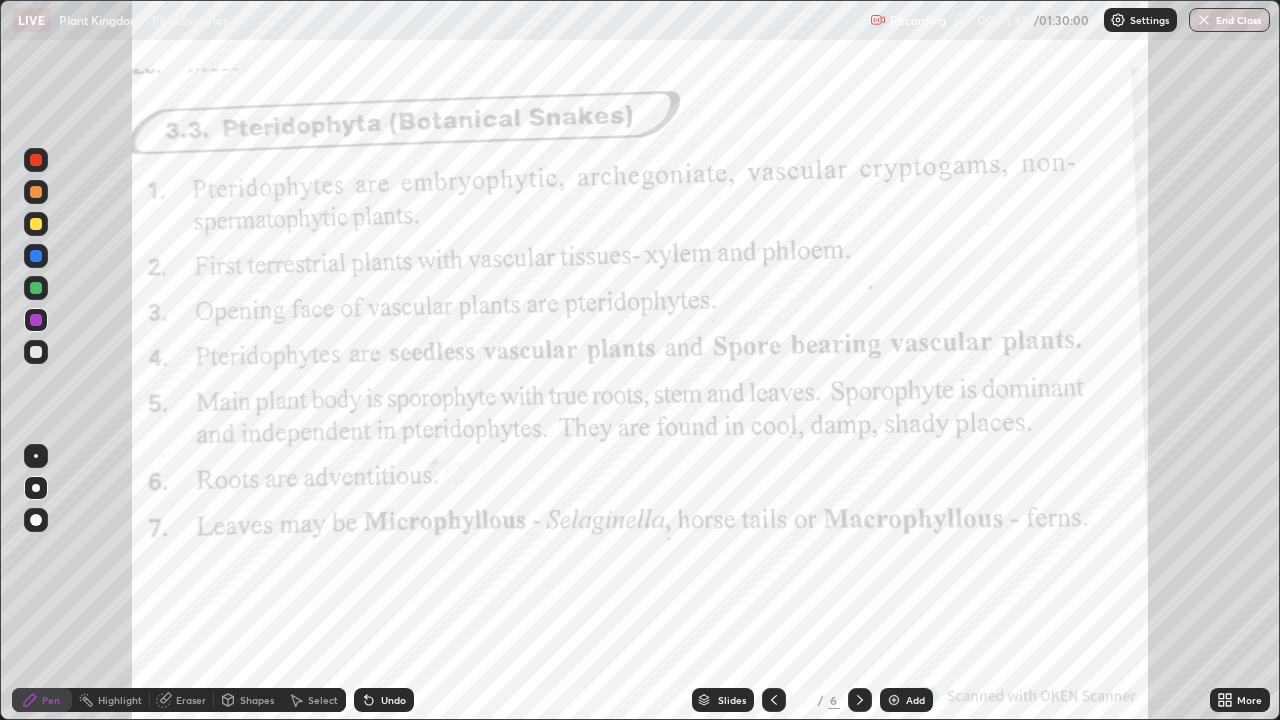click 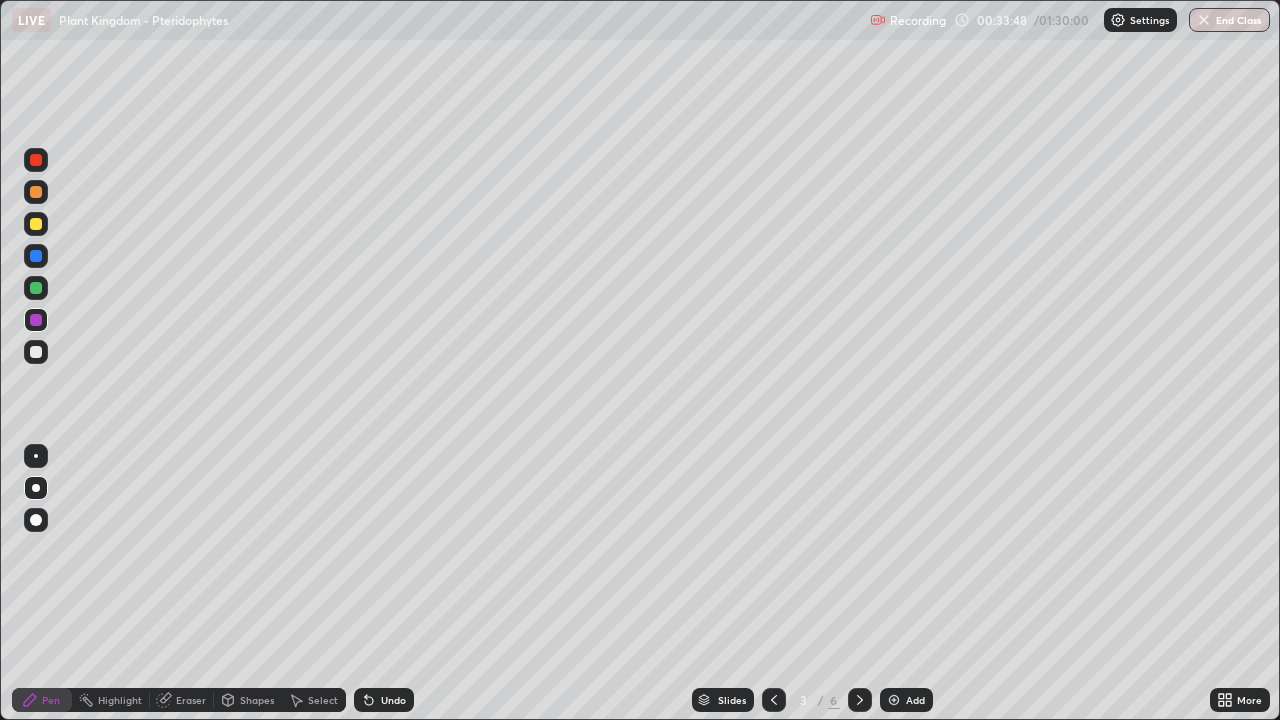 click at bounding box center [36, 288] 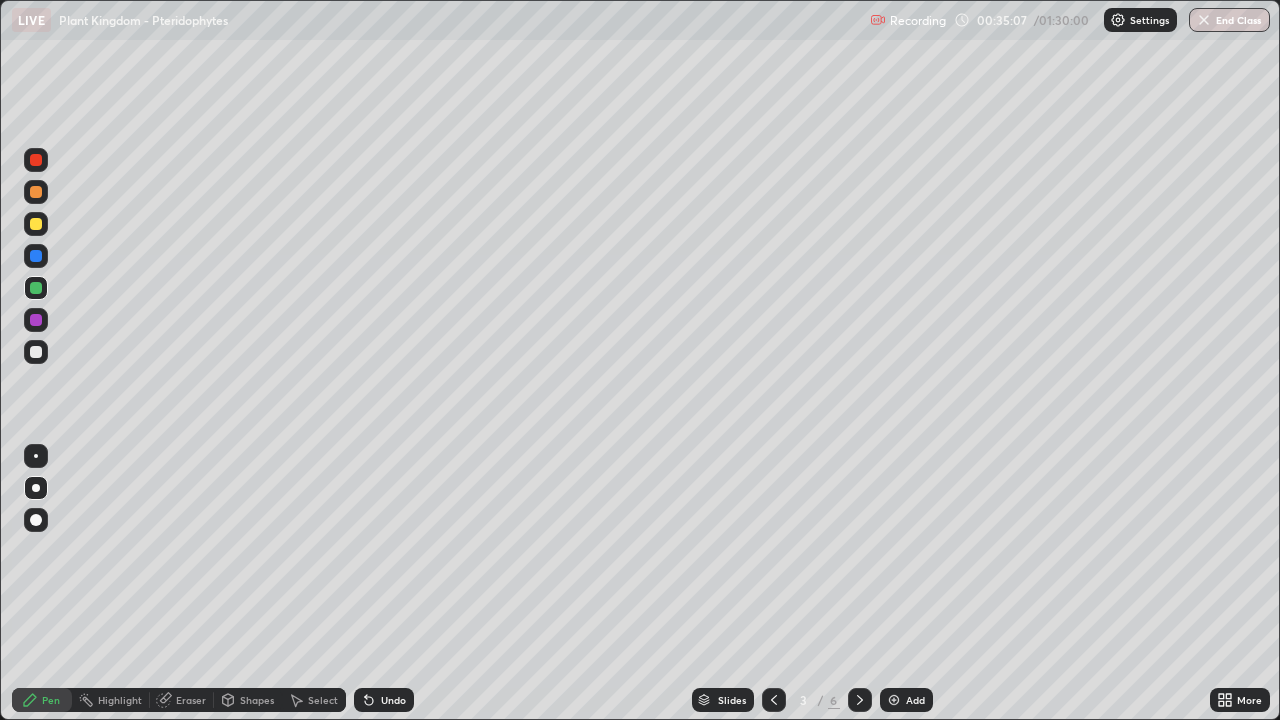 click 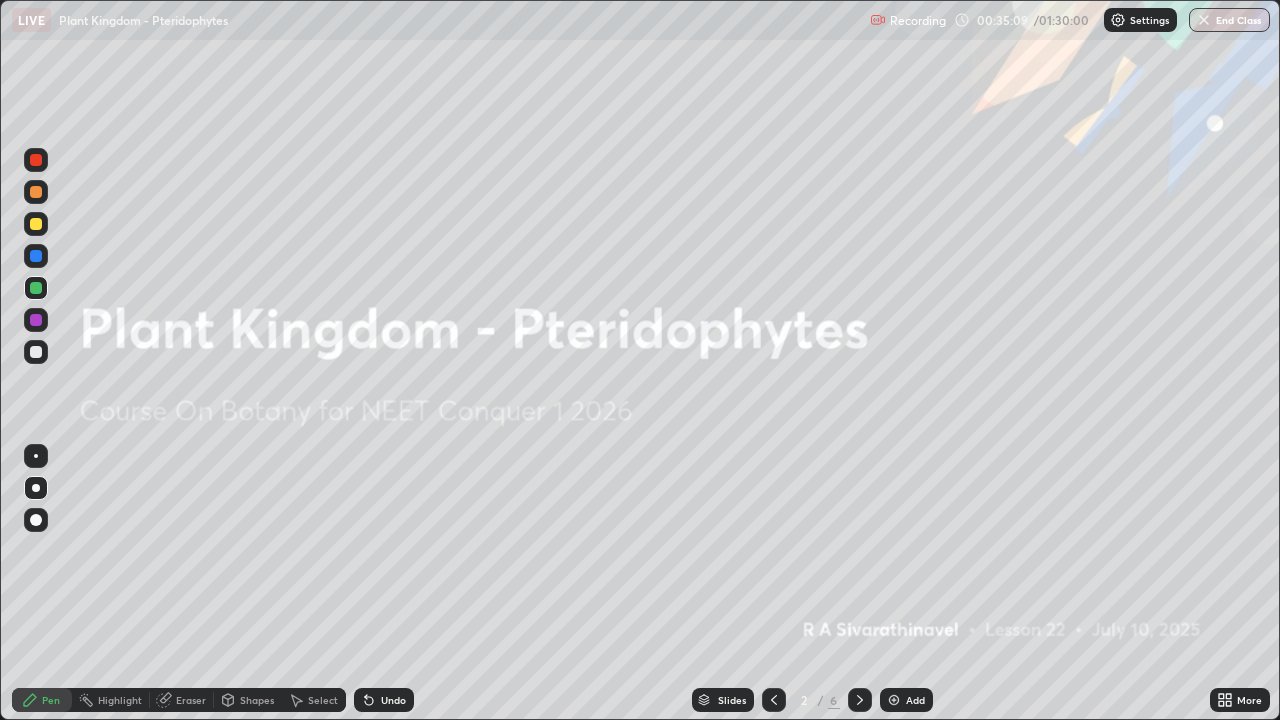 click 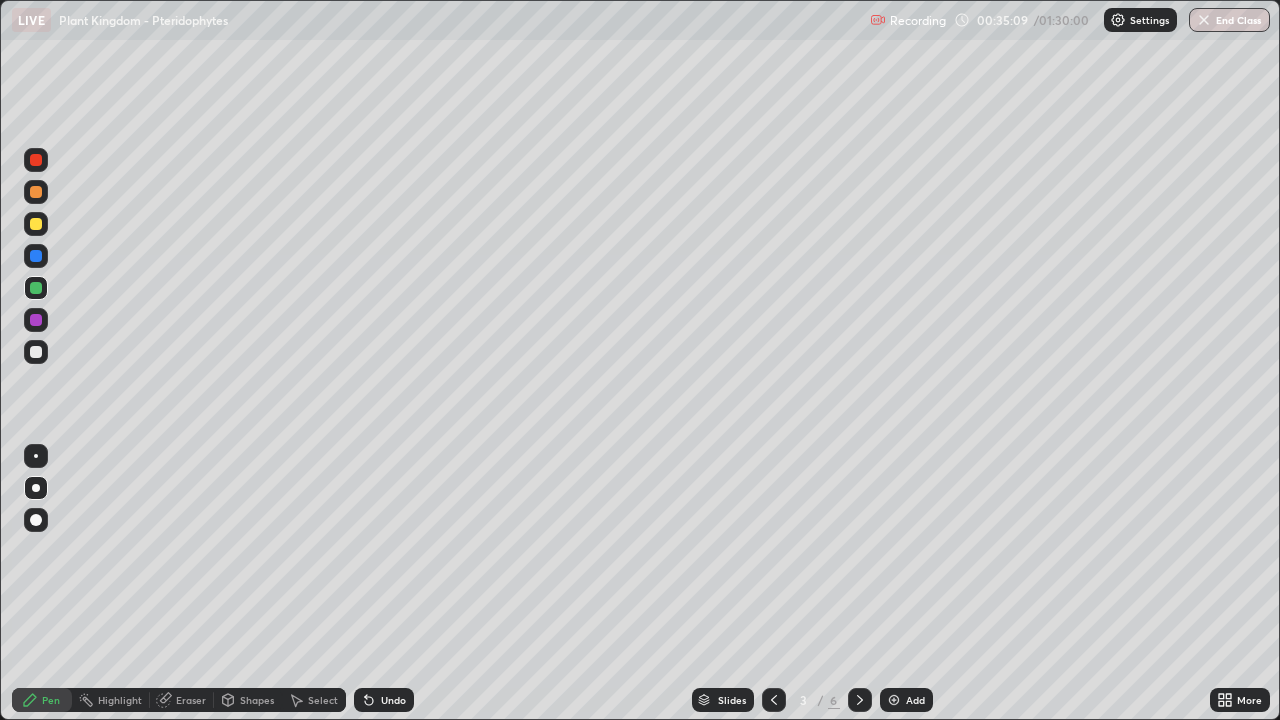 click 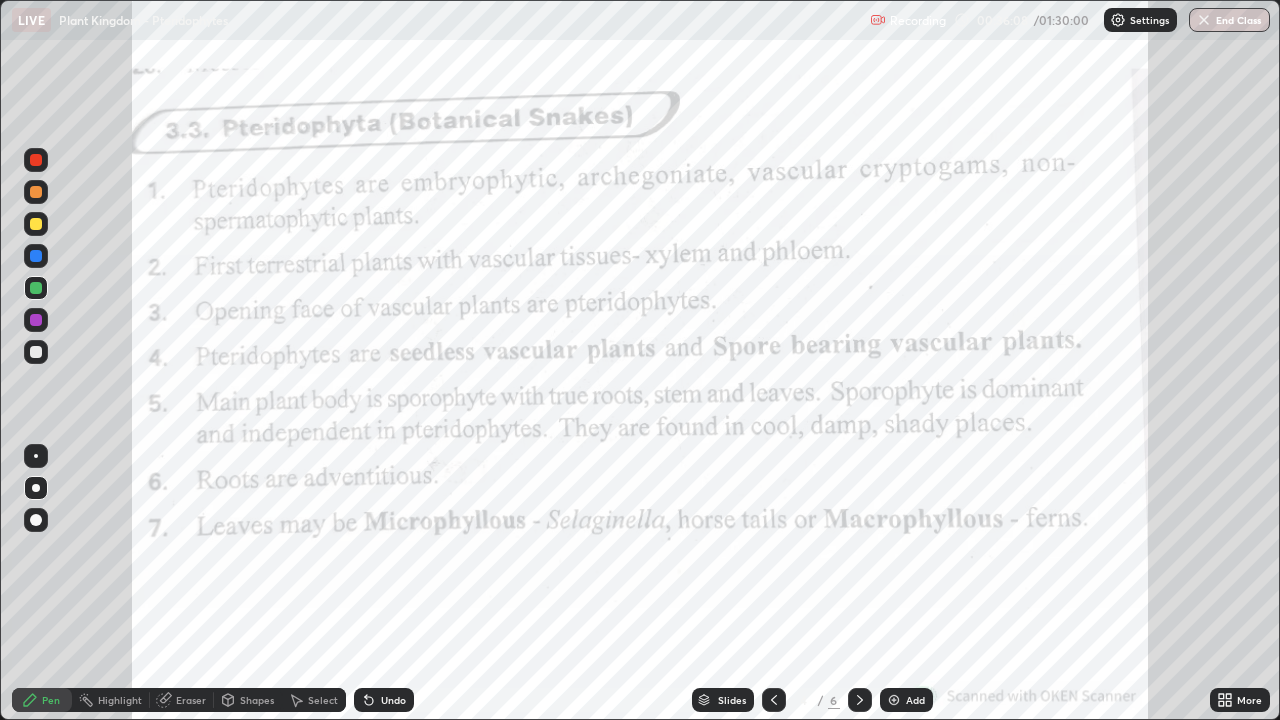 click 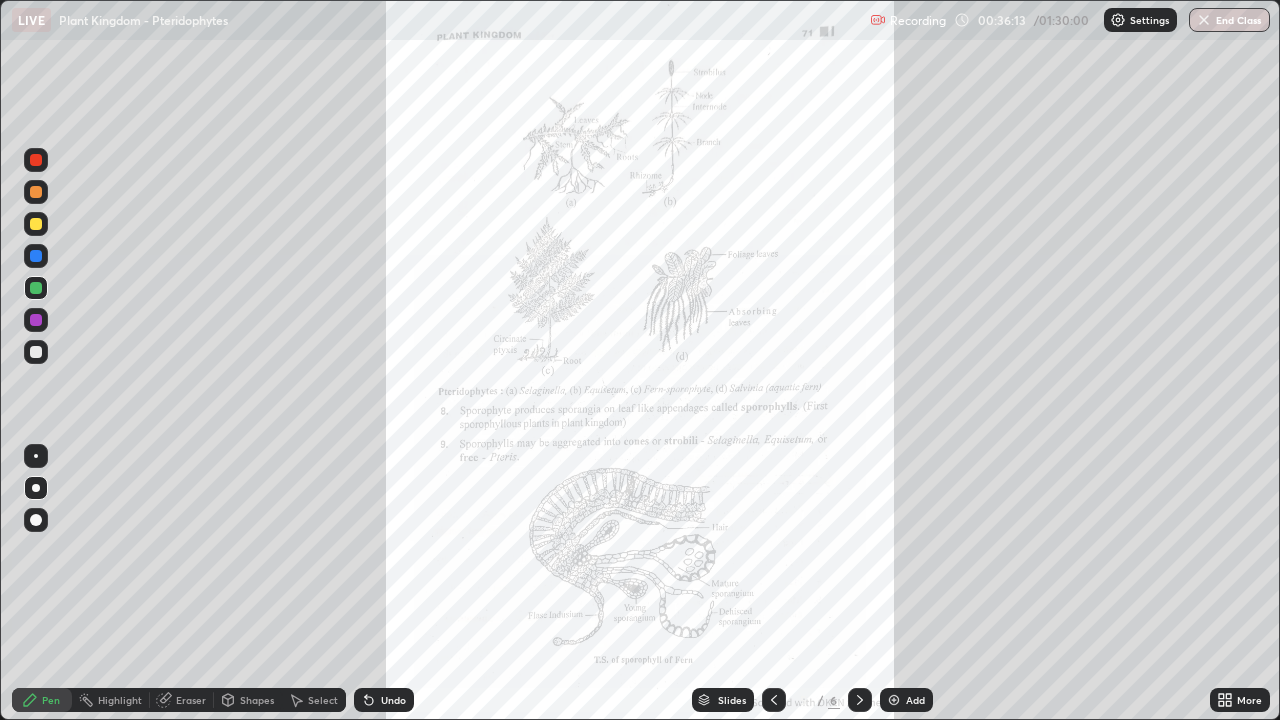 click 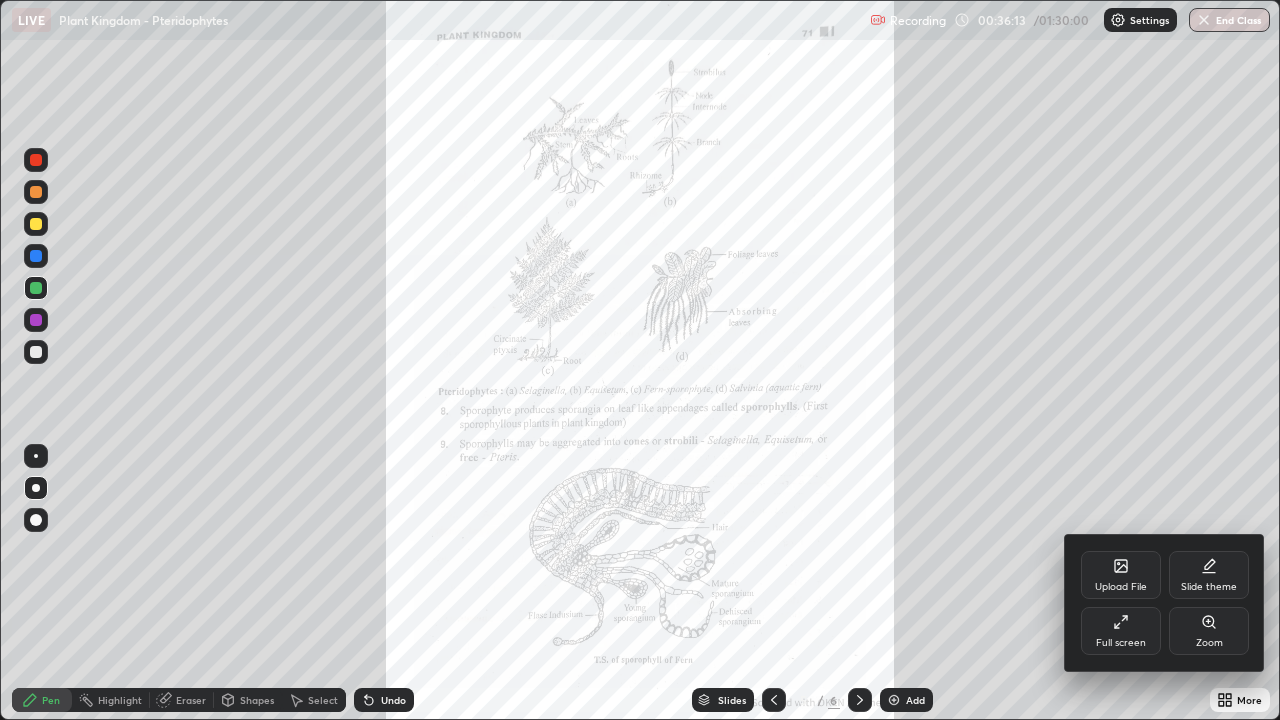 click 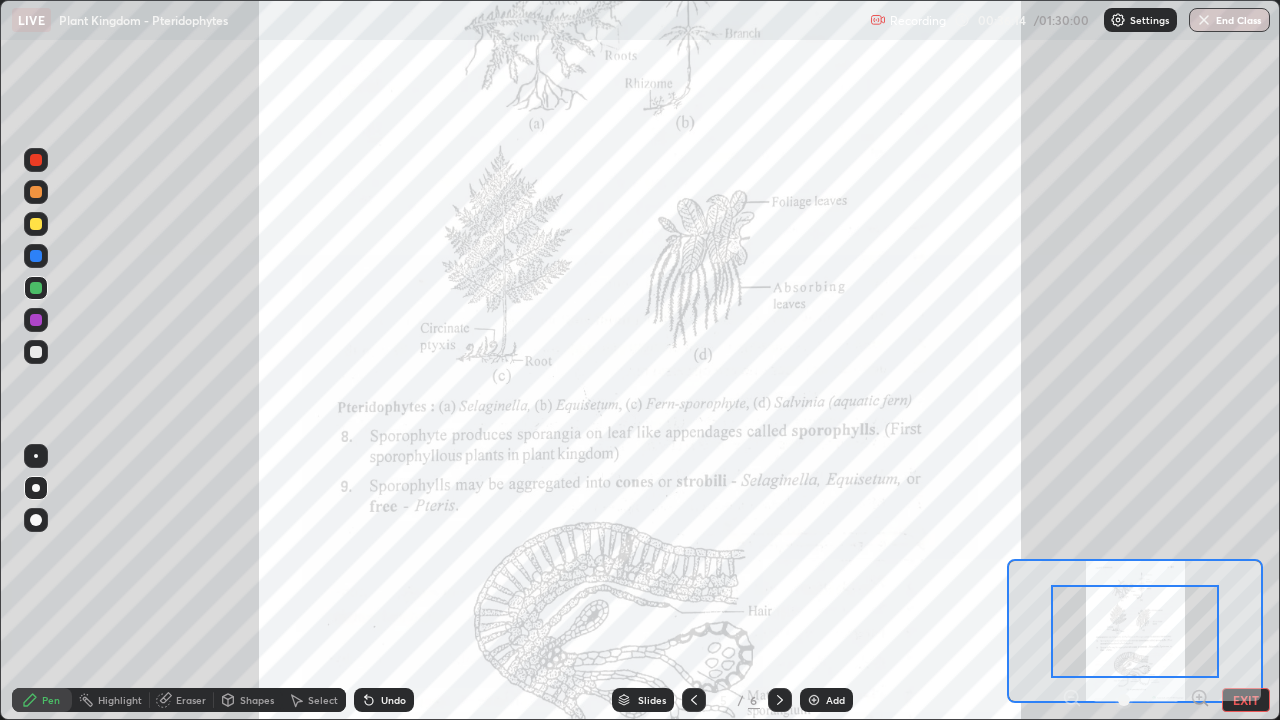 click 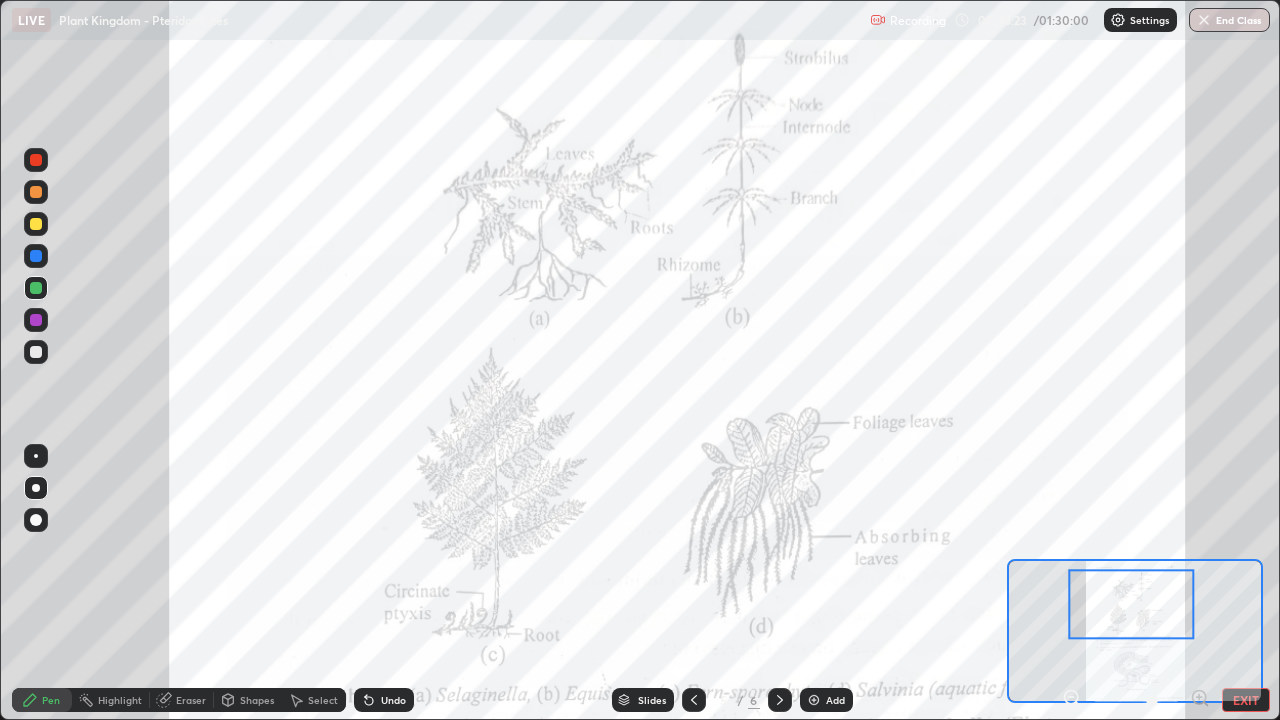 click at bounding box center [36, 320] 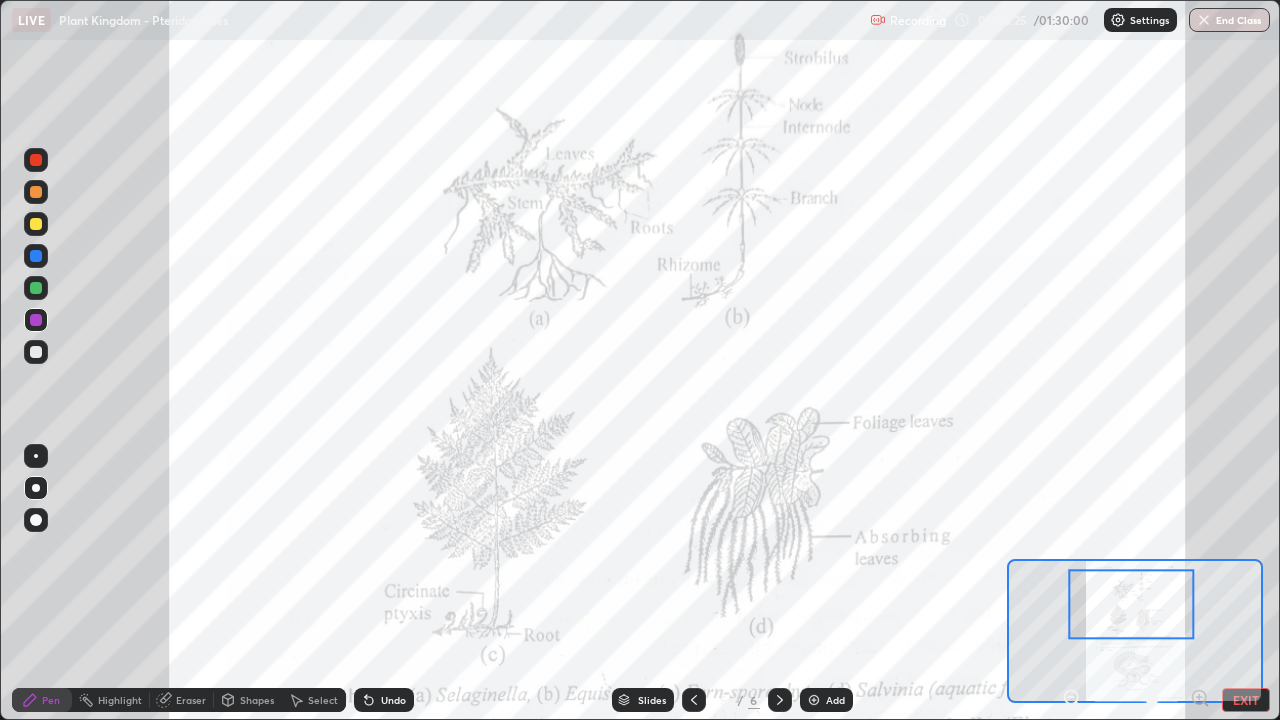 click at bounding box center (36, 456) 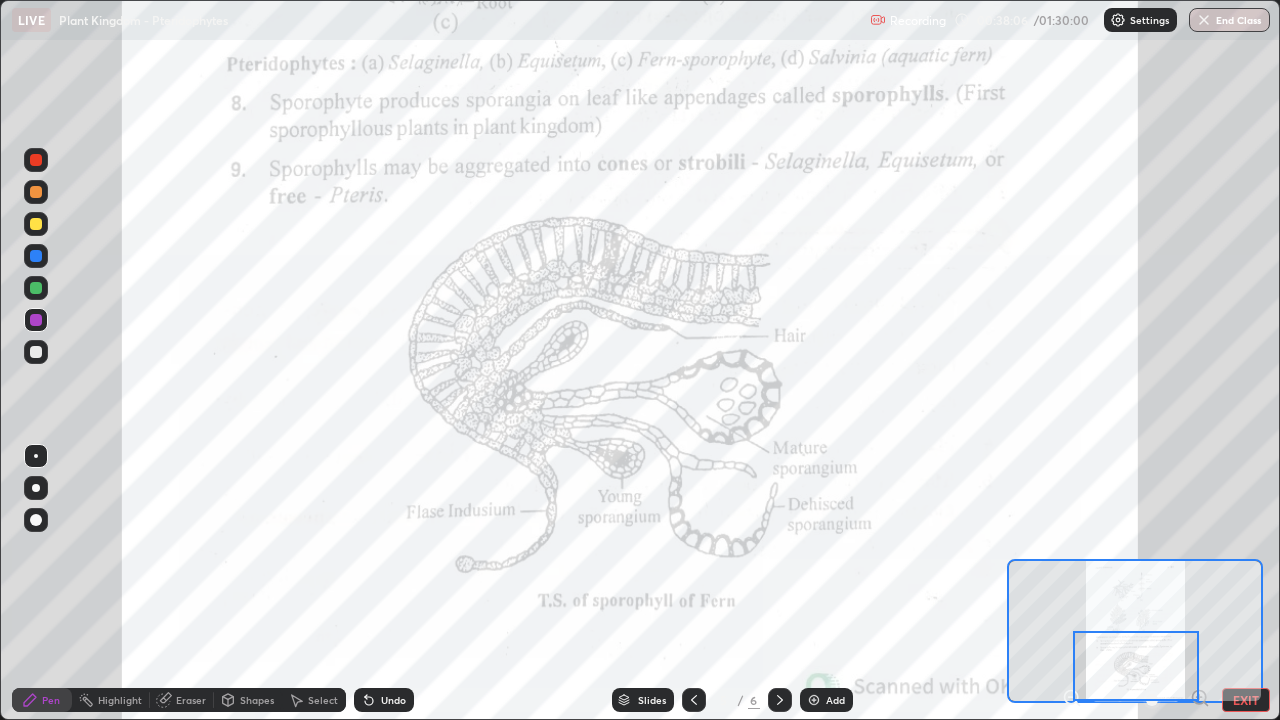 click 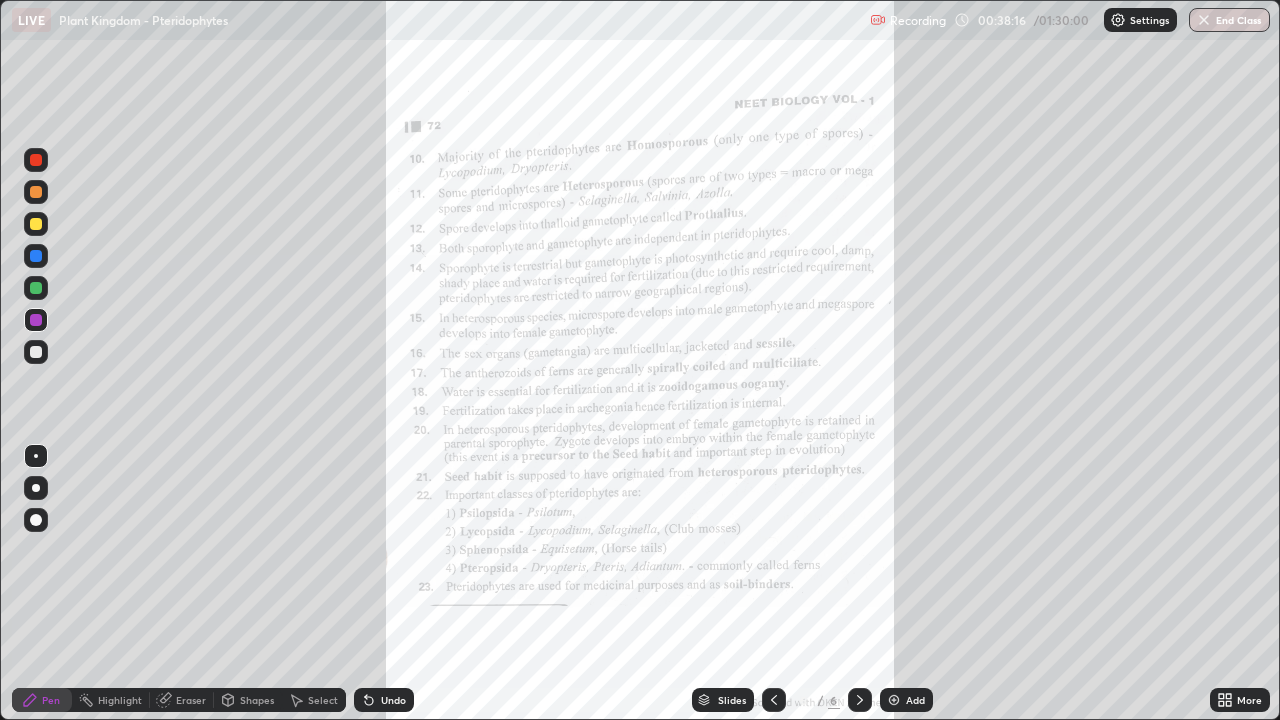 click on "Add" at bounding box center [906, 700] 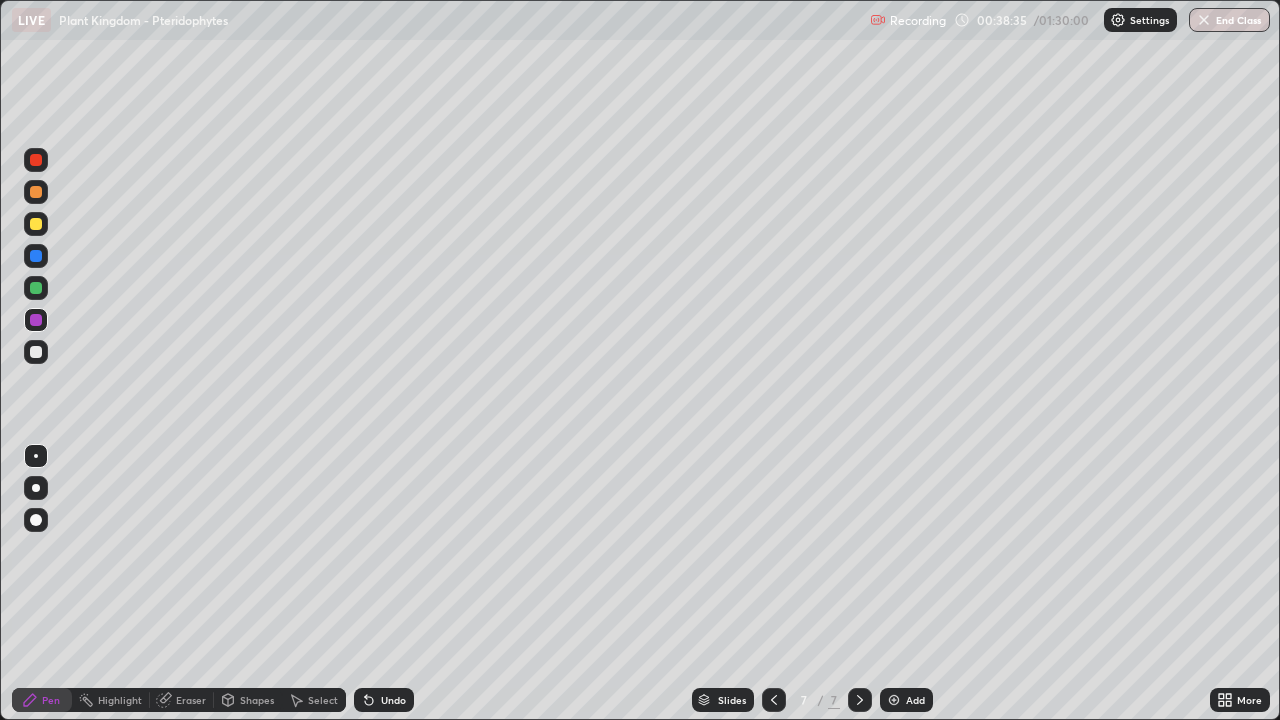 click at bounding box center [36, 224] 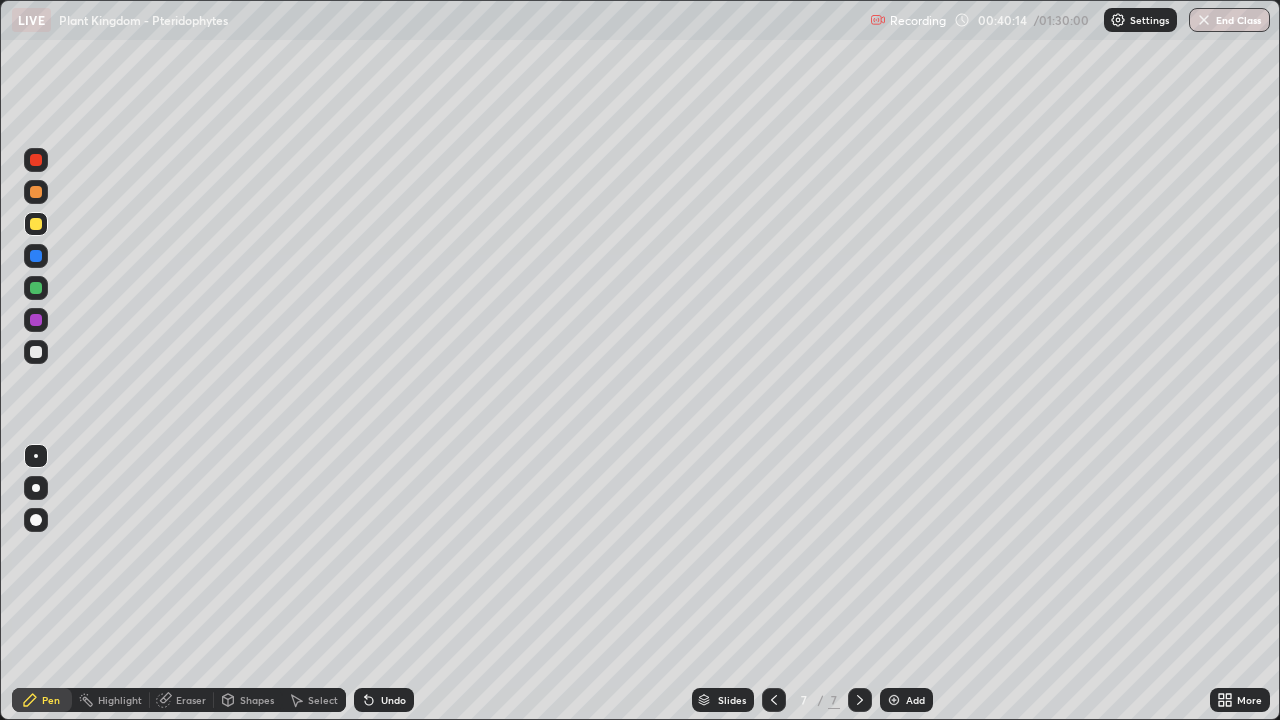 click on "Add" at bounding box center [906, 700] 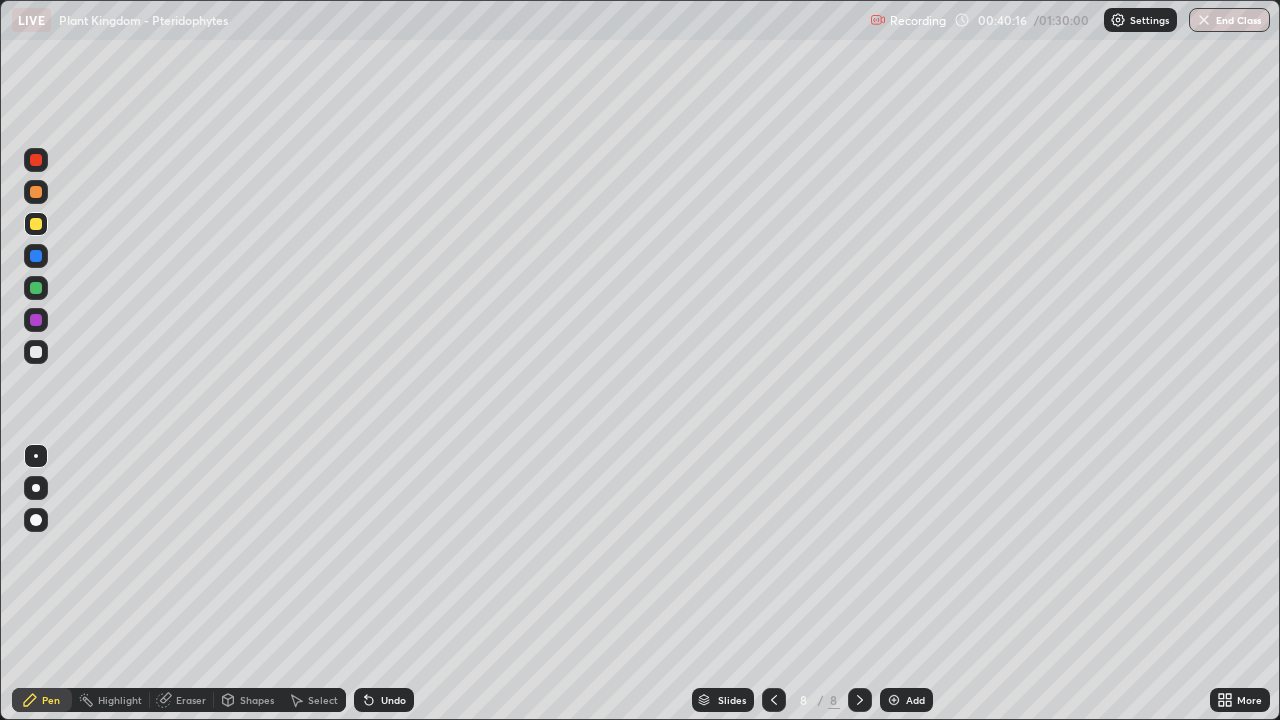 click at bounding box center (36, 288) 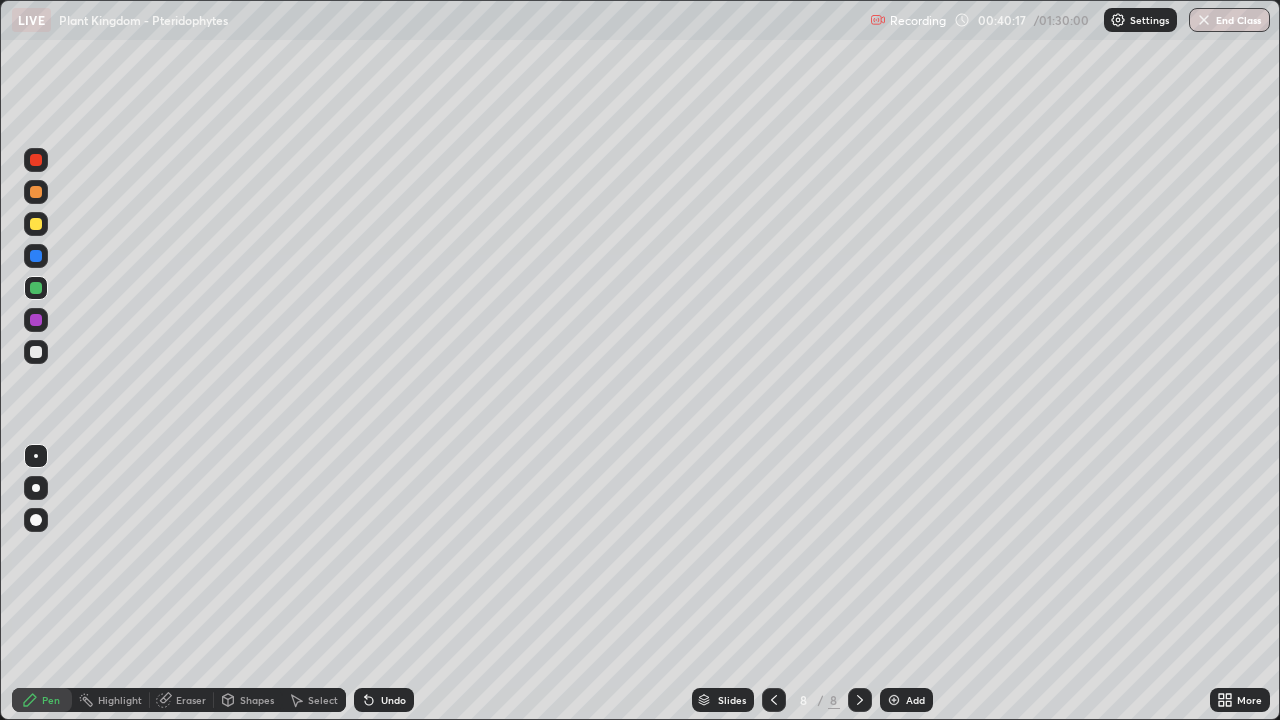 click at bounding box center (36, 488) 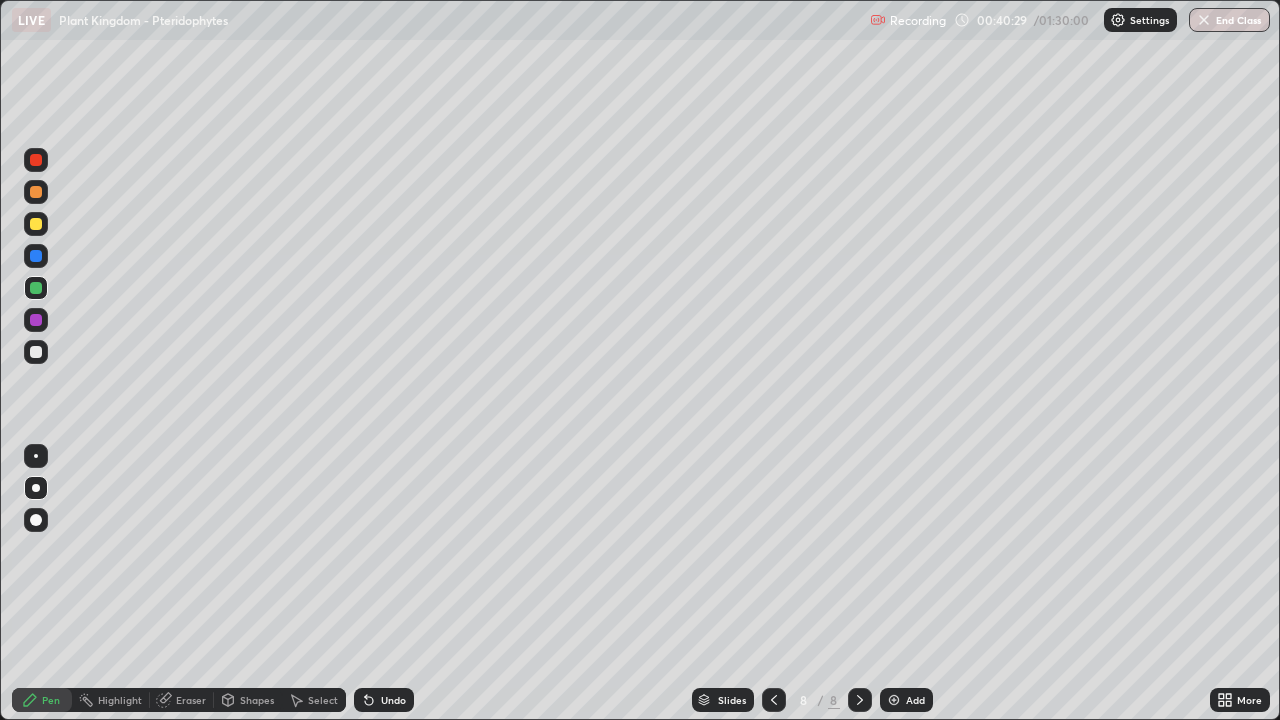 click at bounding box center [36, 224] 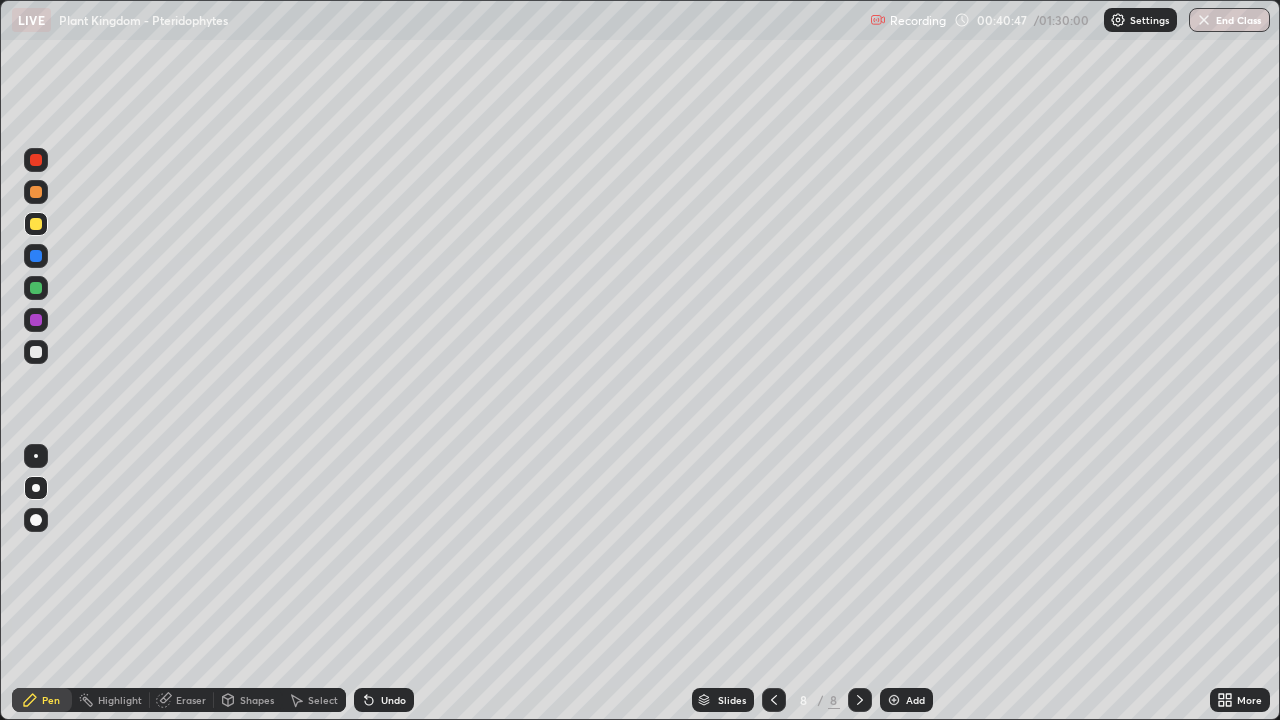 click on "Eraser" at bounding box center (182, 700) 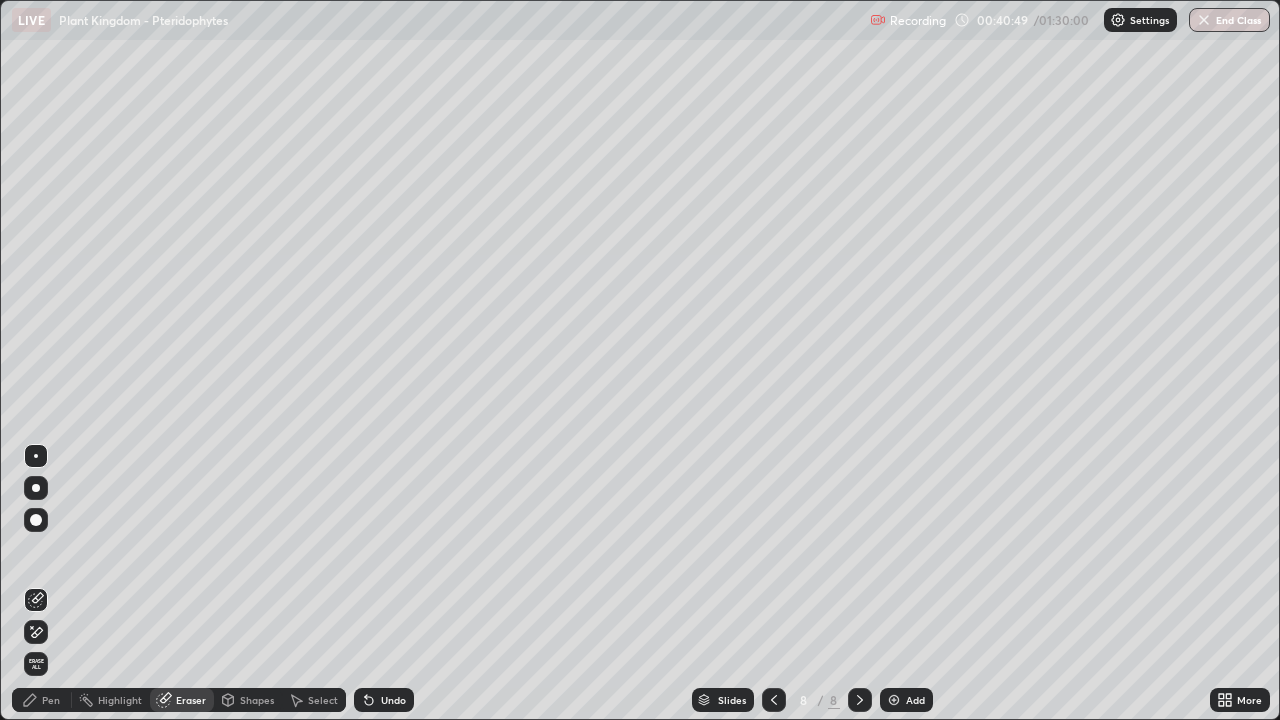 click on "Pen" at bounding box center (42, 700) 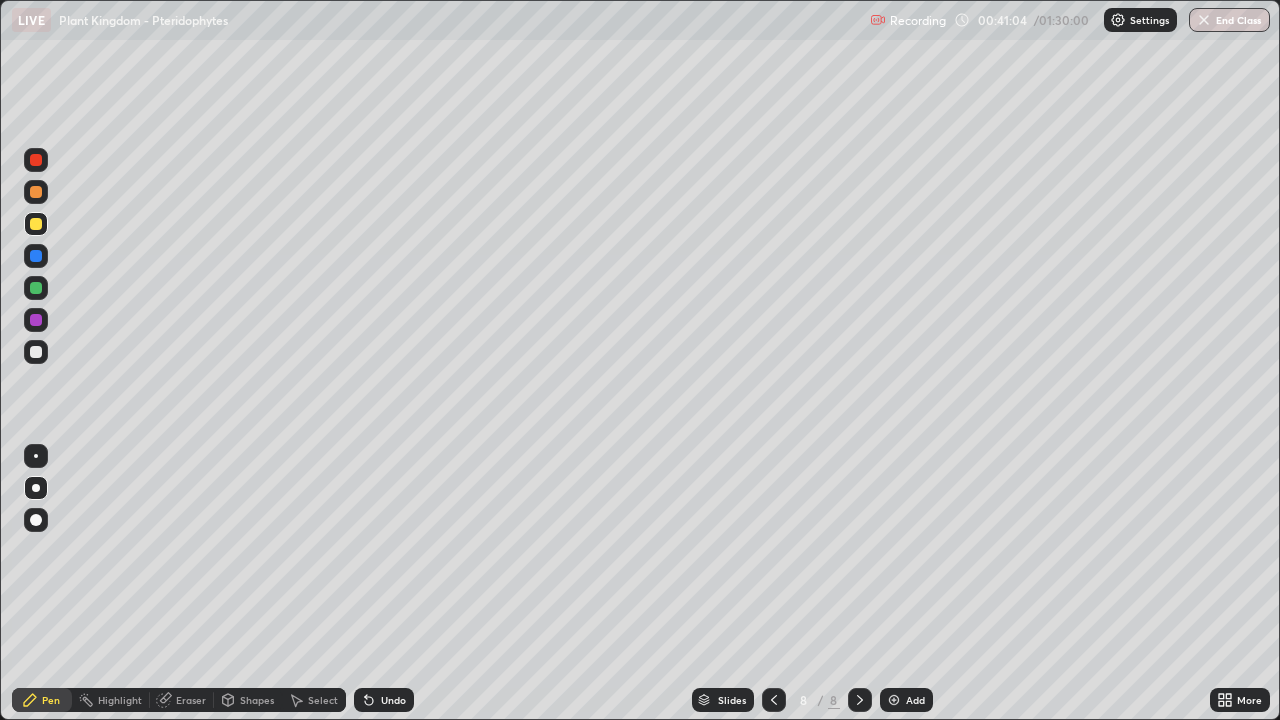 click 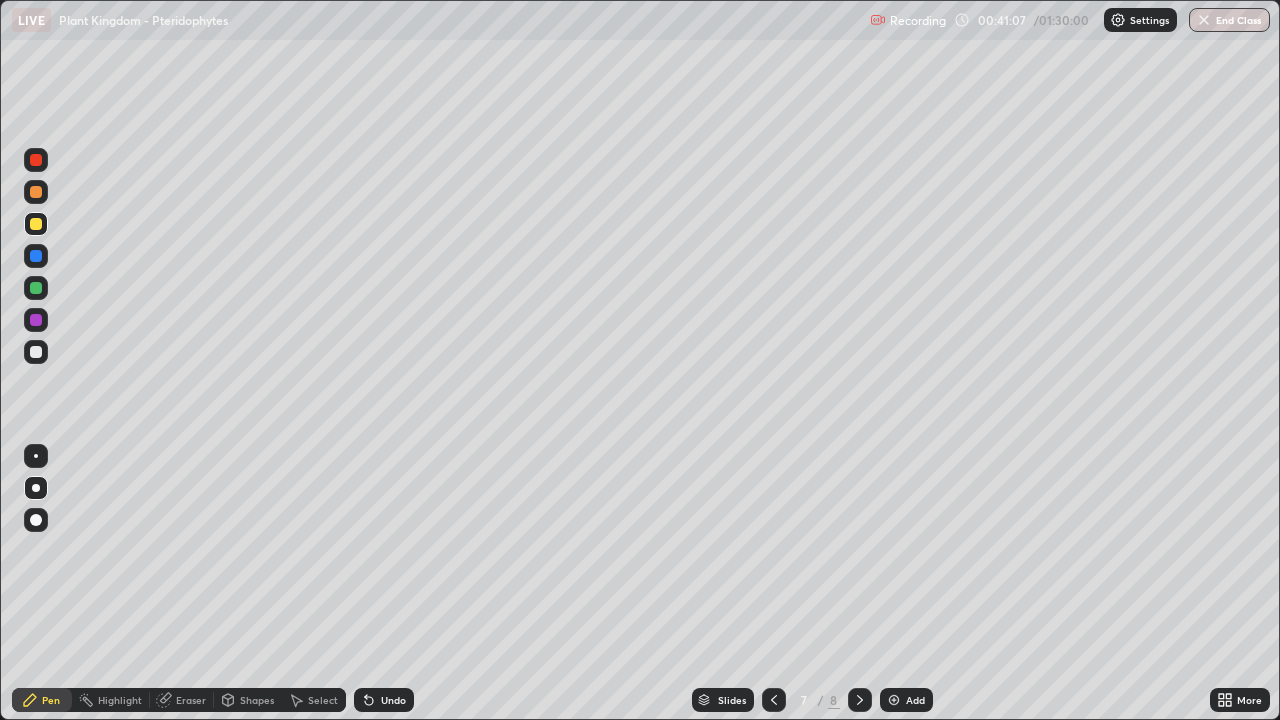 click 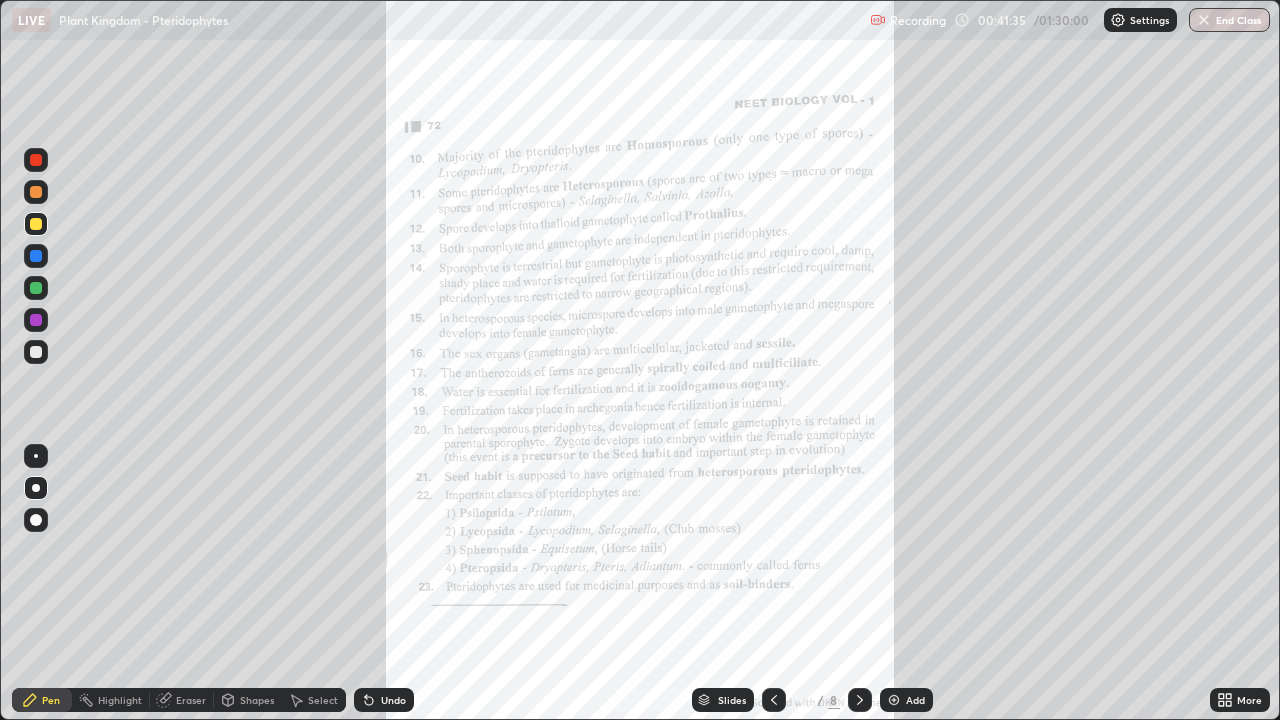 click at bounding box center [774, 700] 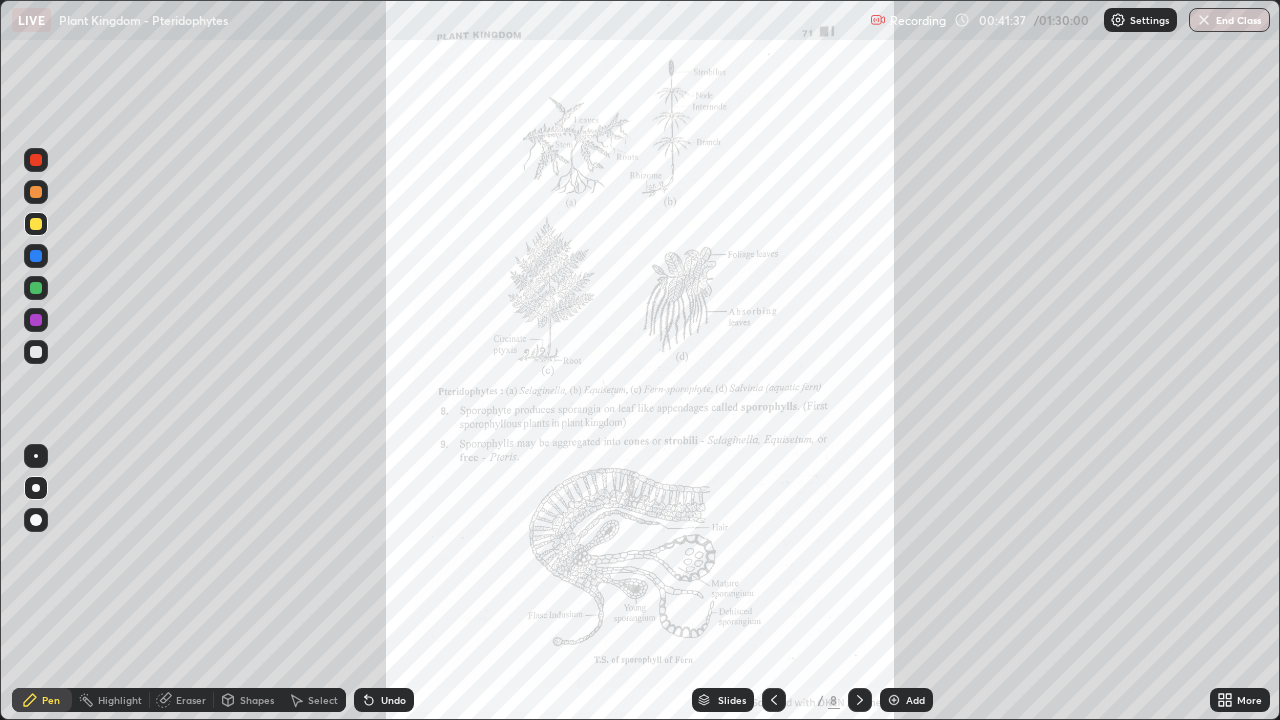 click 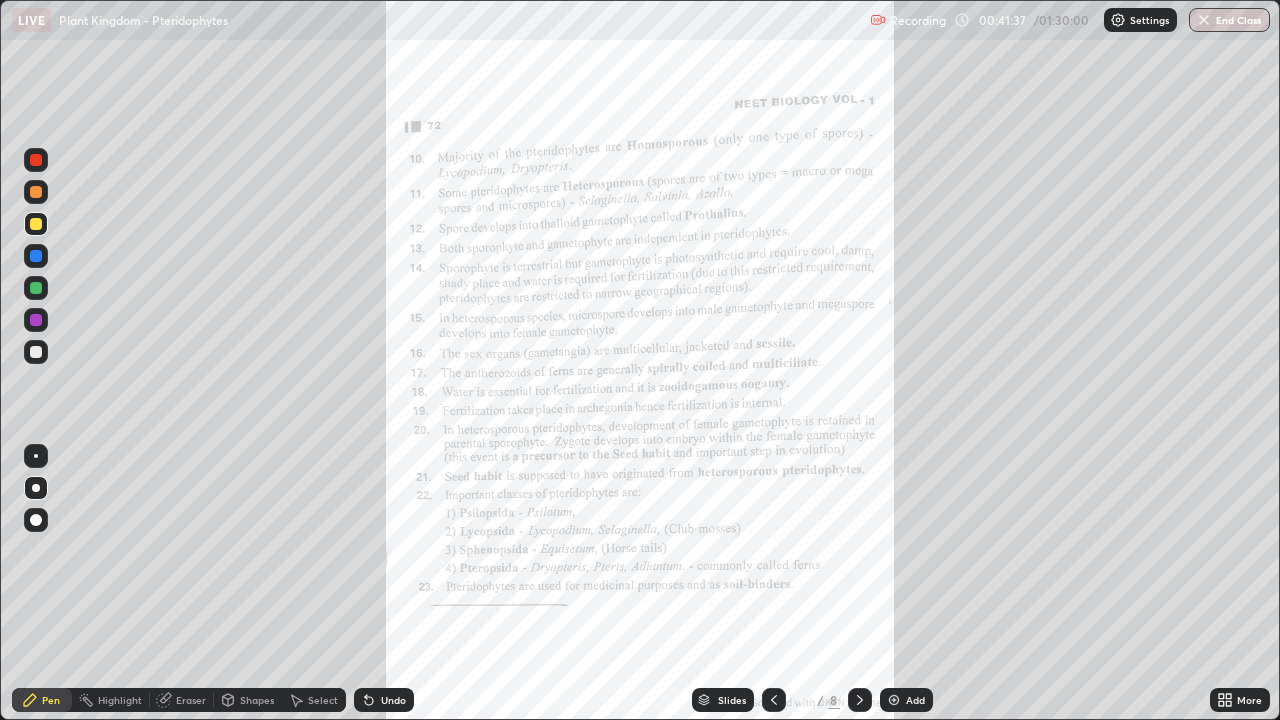 click 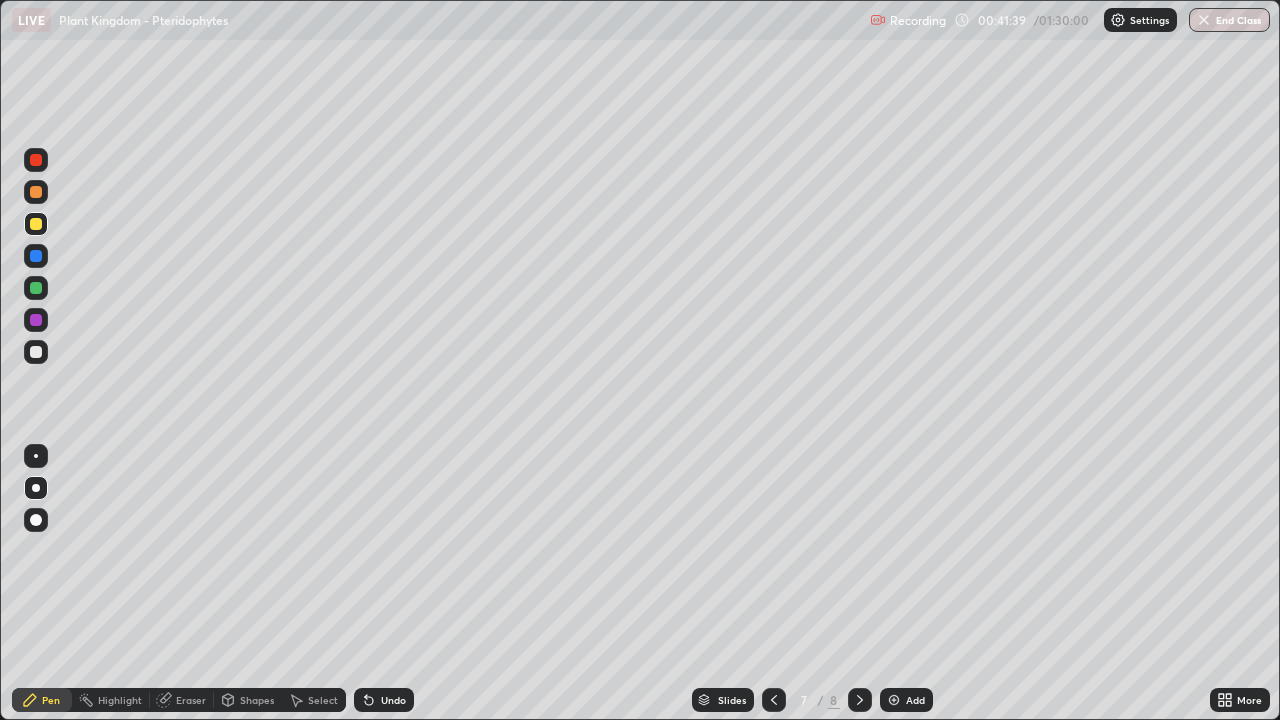 click at bounding box center (36, 256) 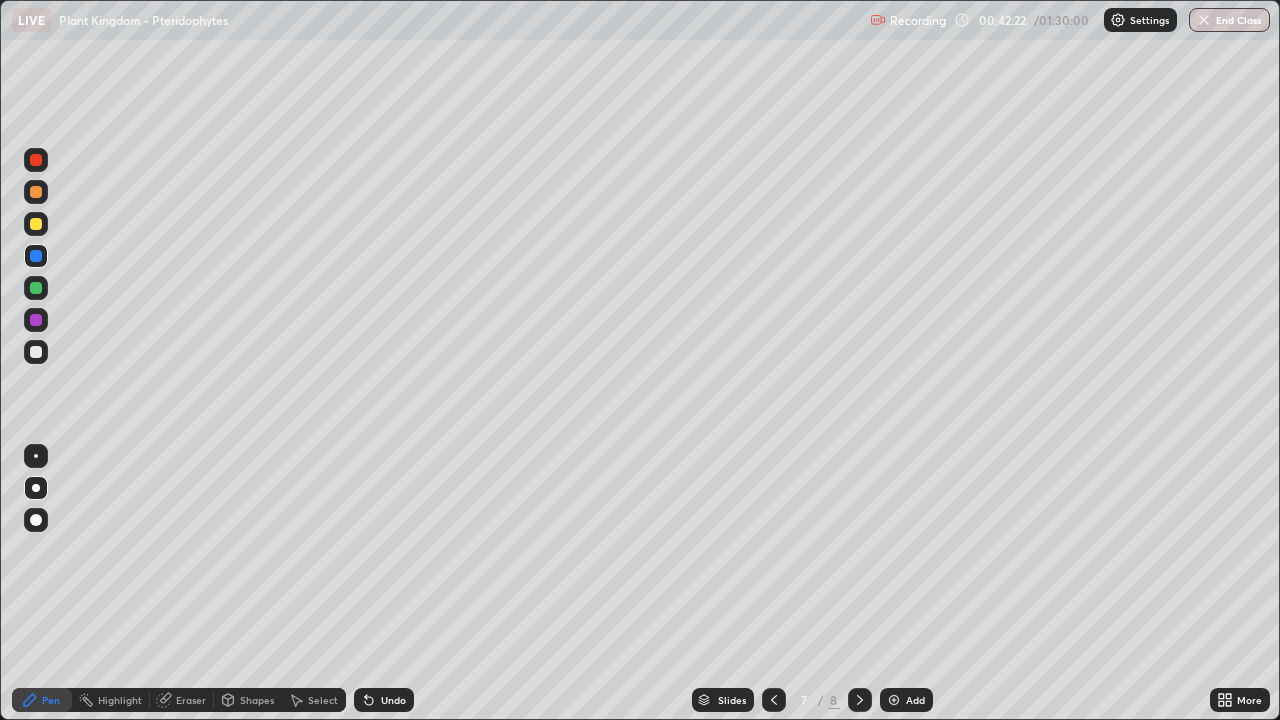 click 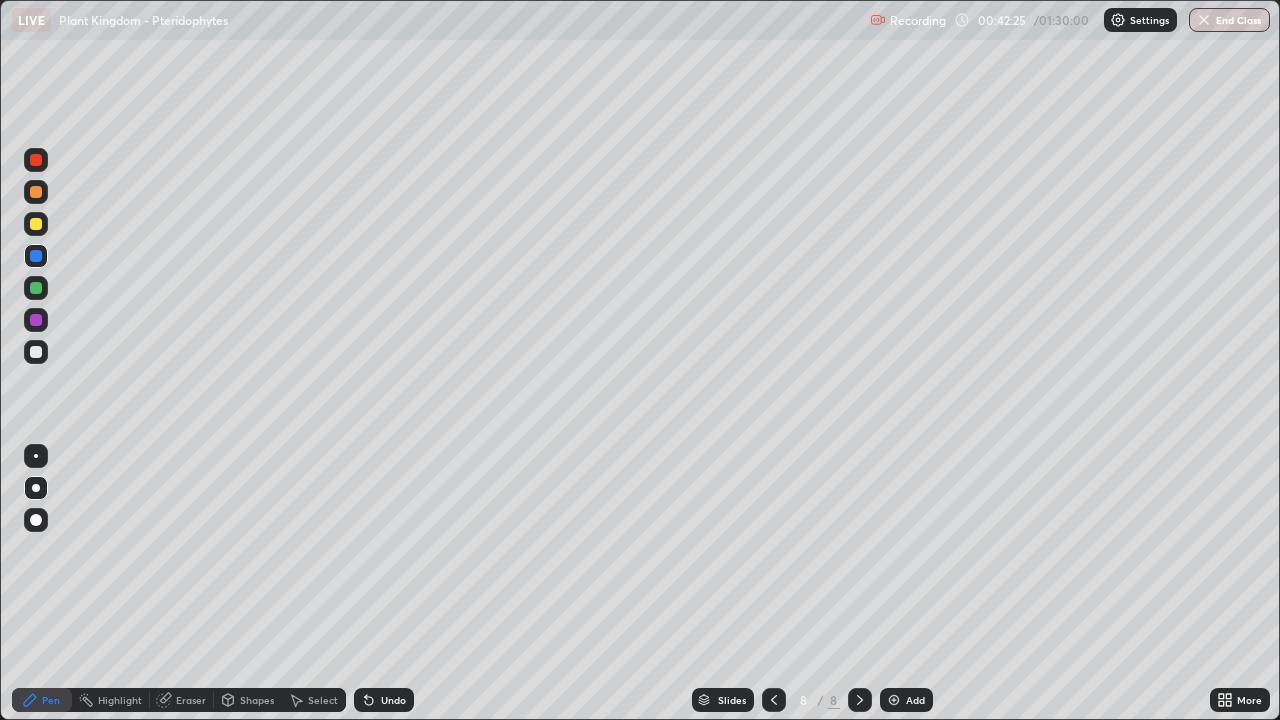 click 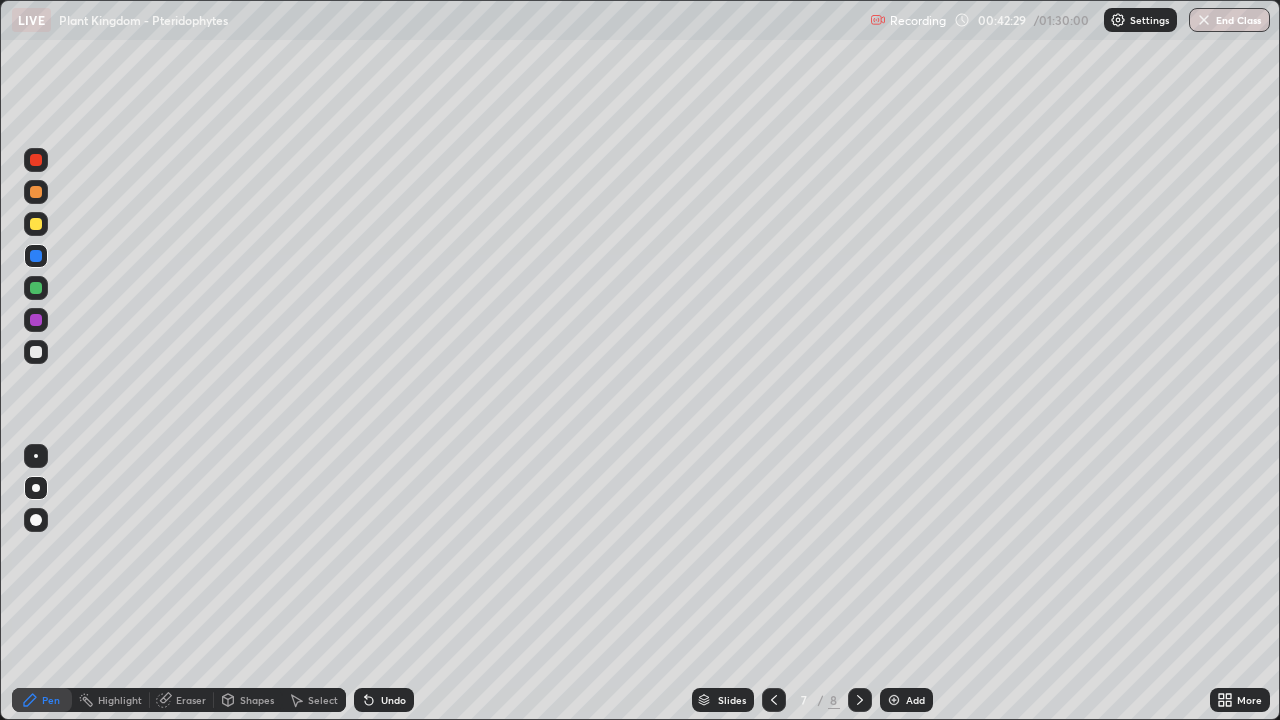 click at bounding box center [36, 288] 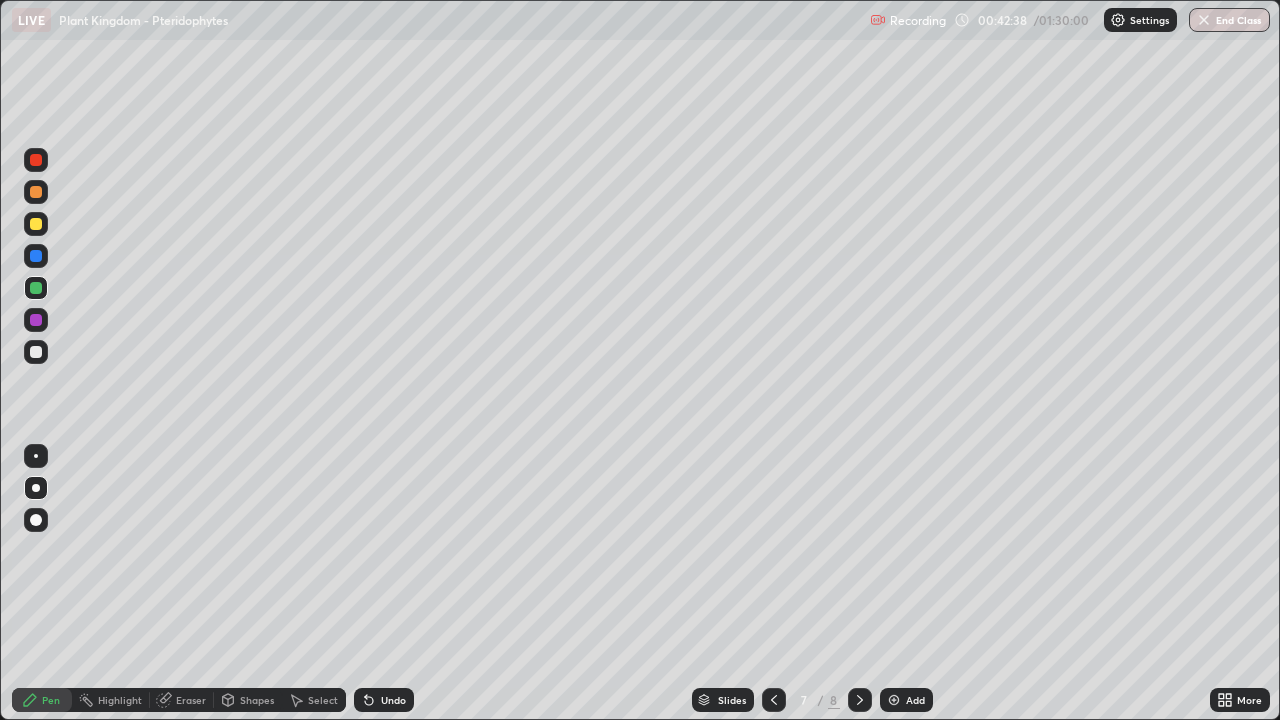 click at bounding box center [36, 192] 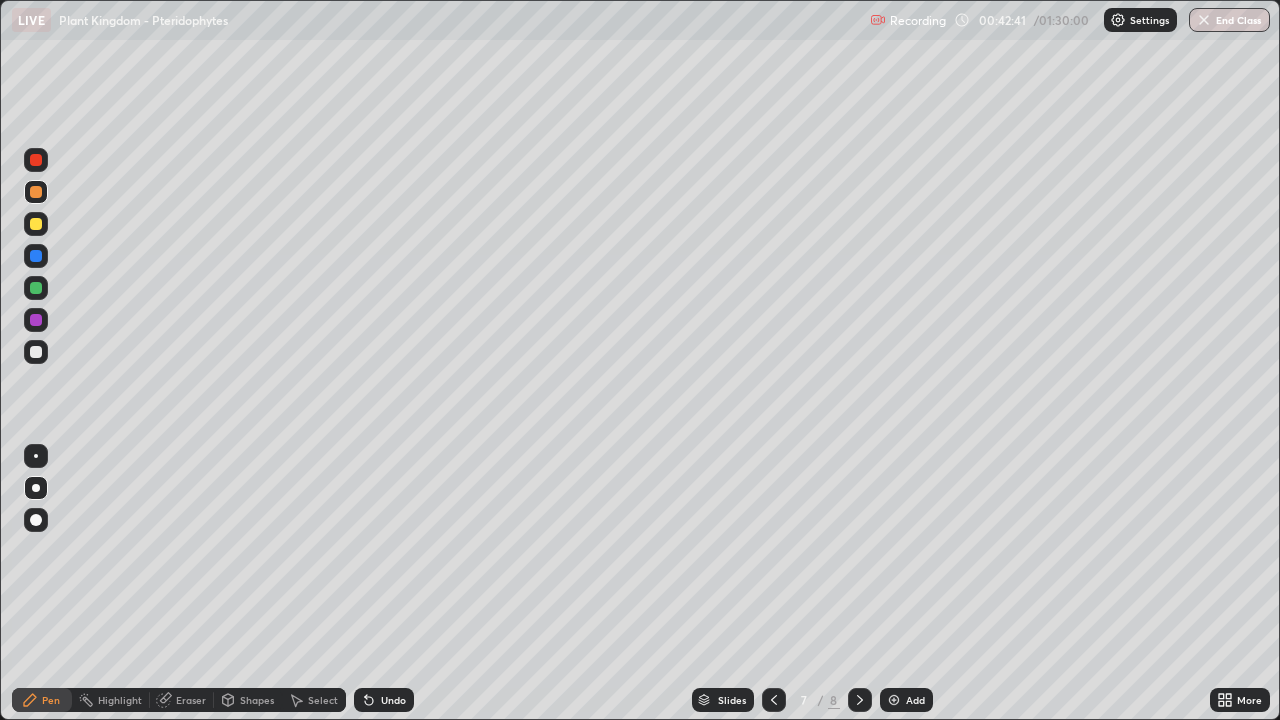 click at bounding box center (36, 288) 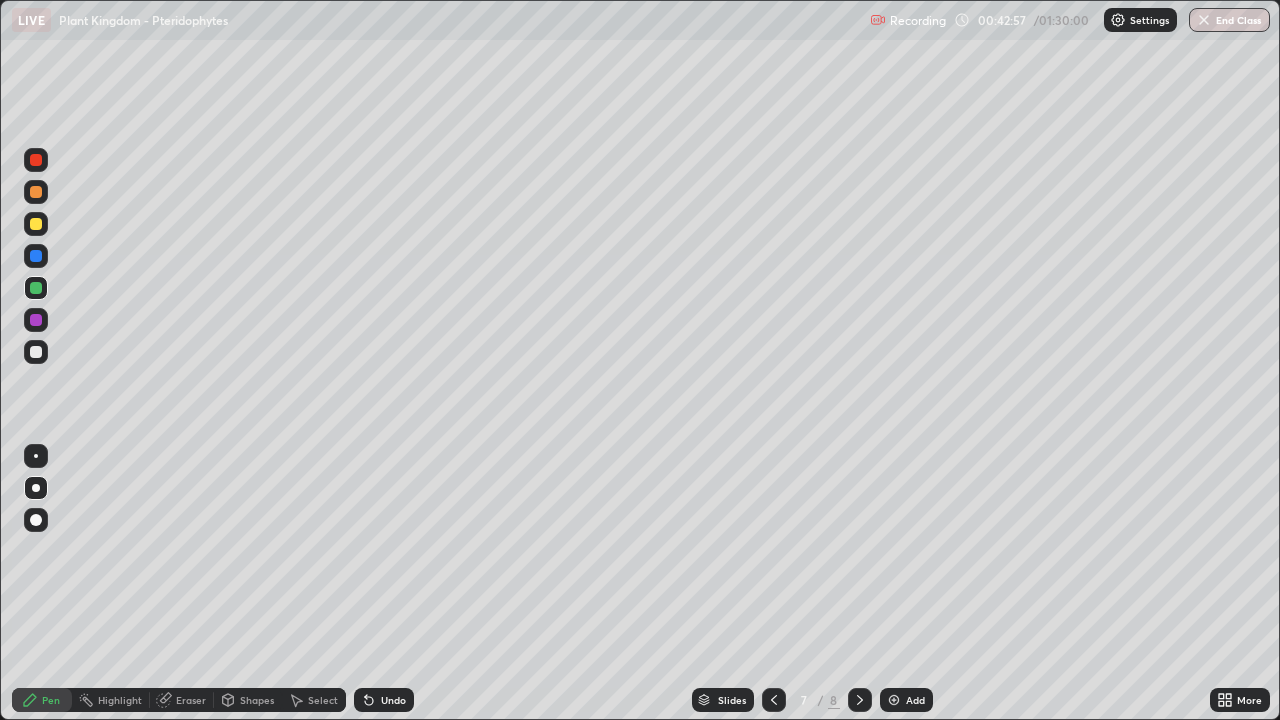 click on "Undo" at bounding box center [384, 700] 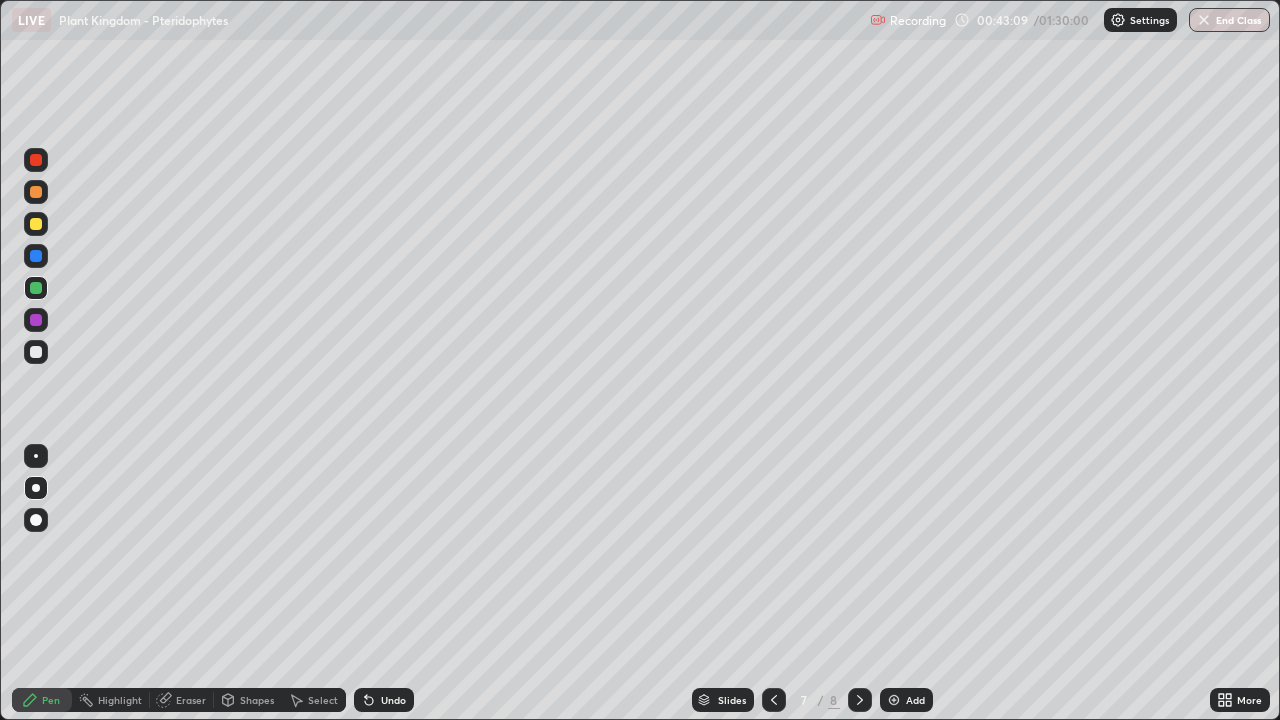 click at bounding box center (36, 352) 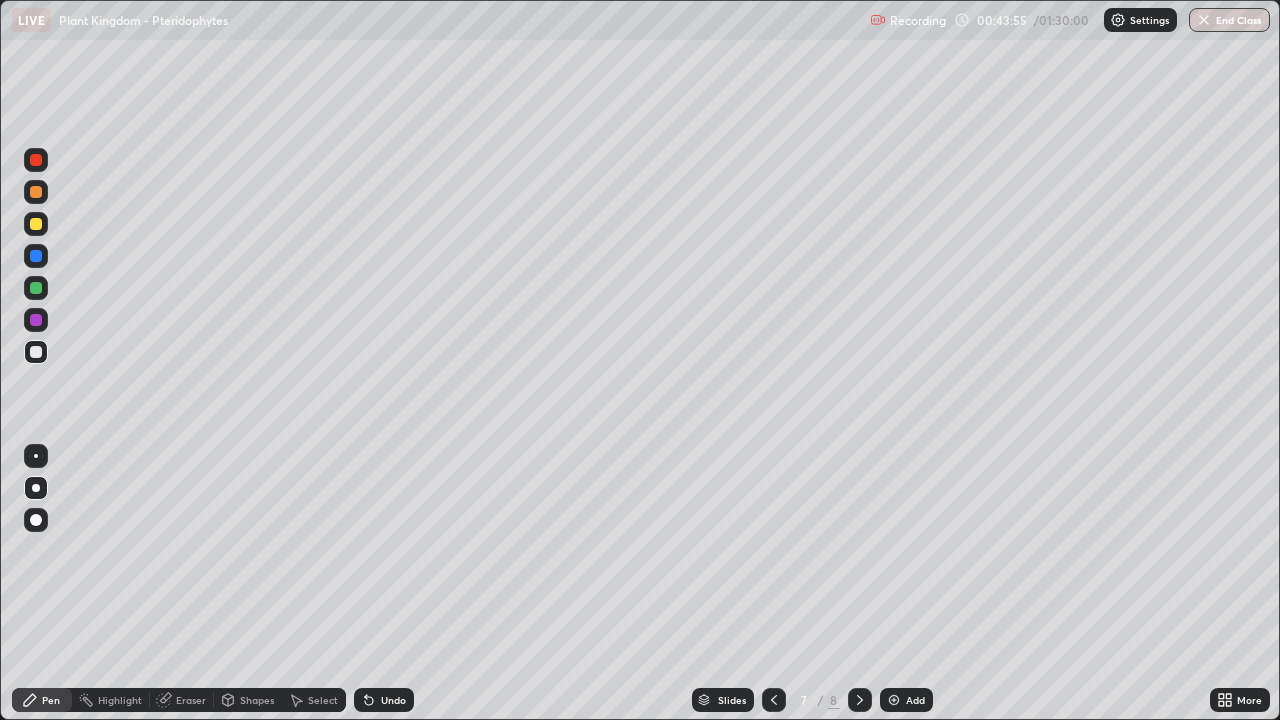 click 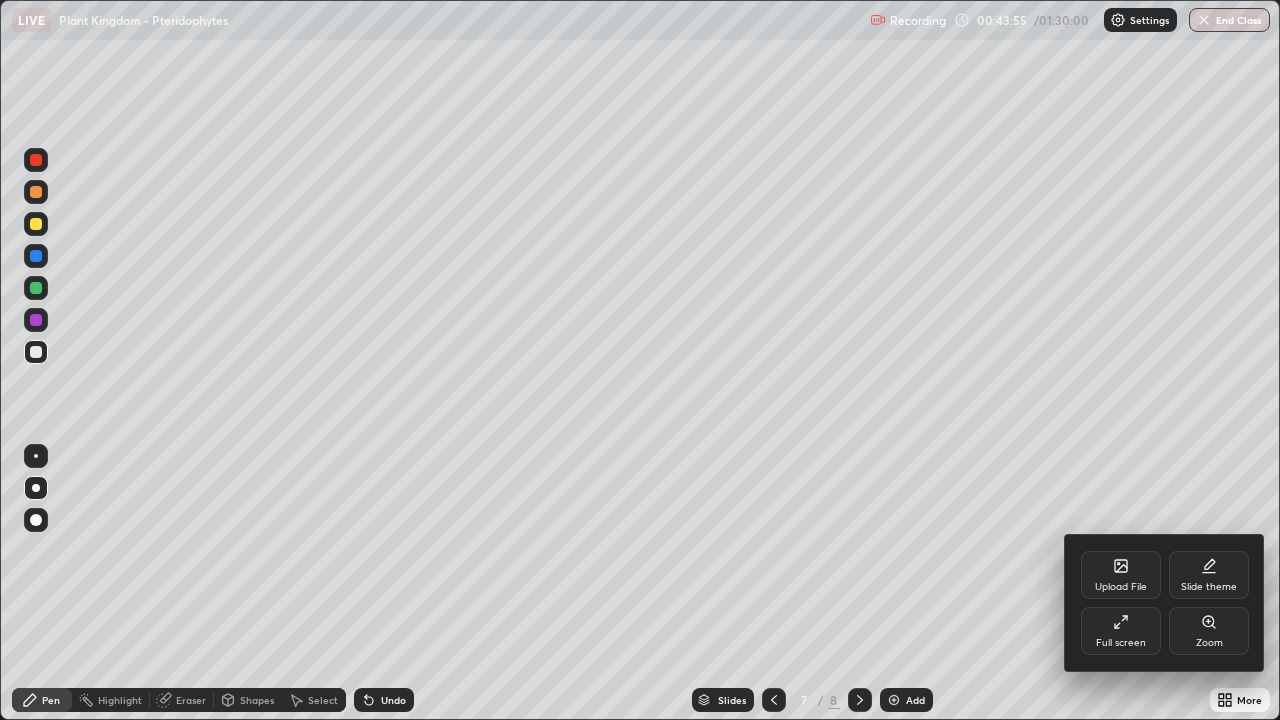 click on "Full screen" at bounding box center [1121, 631] 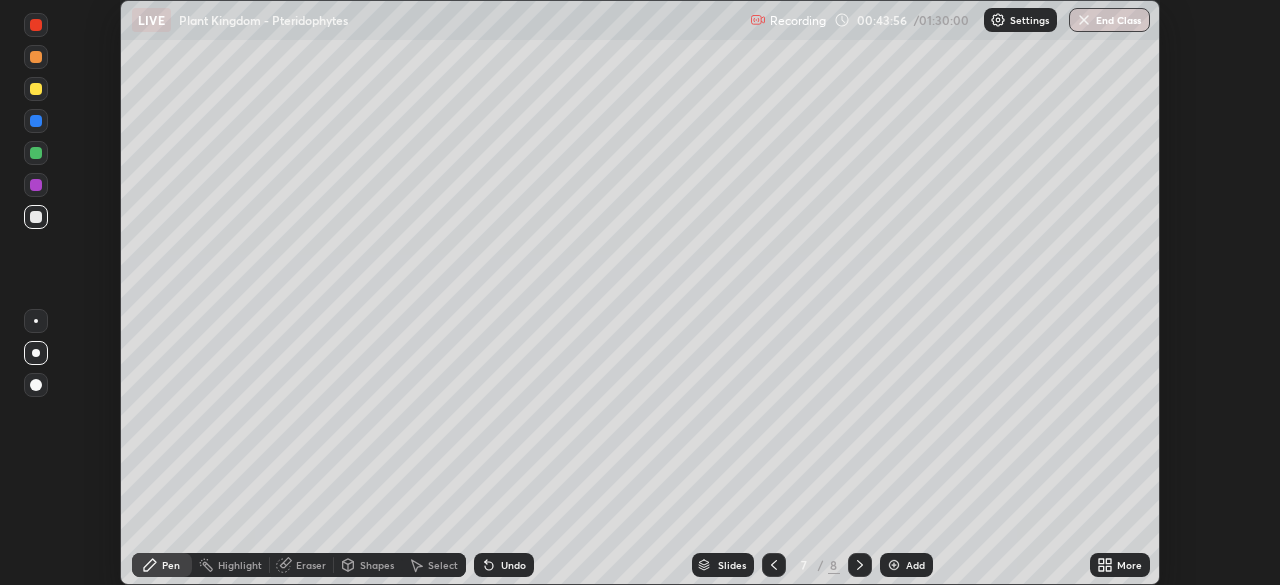scroll, scrollTop: 585, scrollLeft: 1280, axis: both 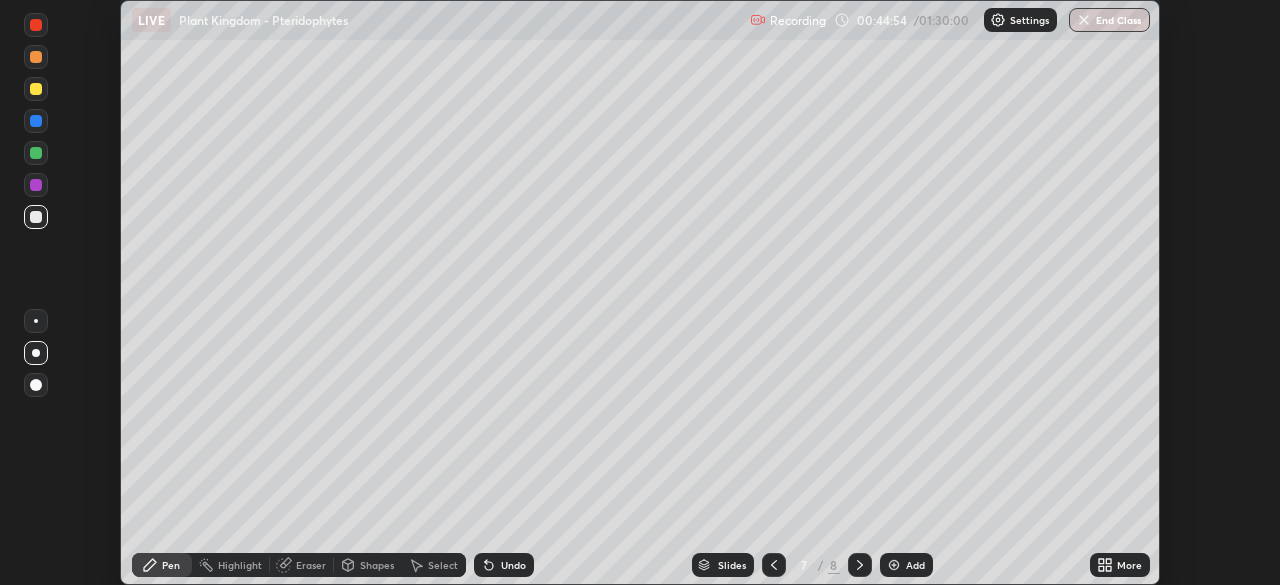 click at bounding box center [36, 57] 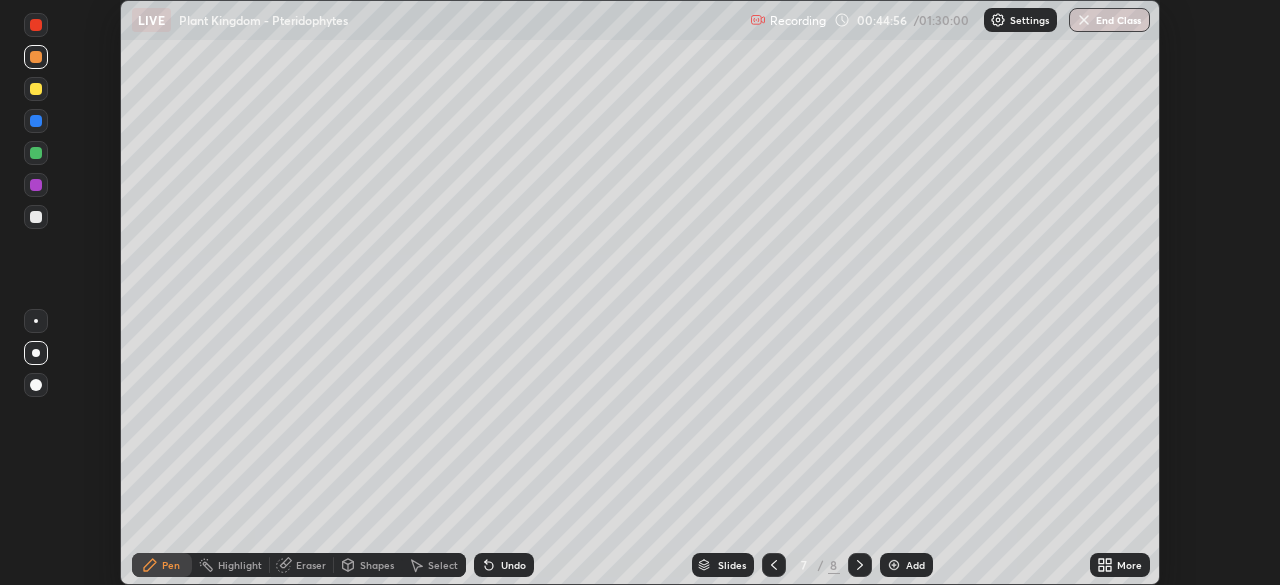 click at bounding box center (36, 25) 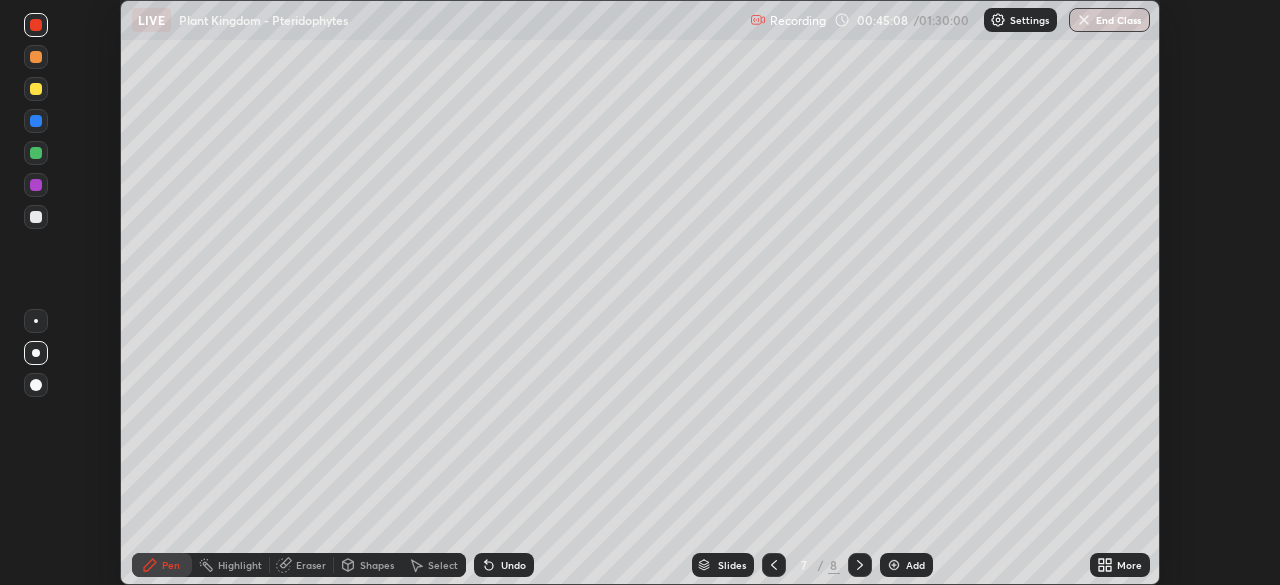 click 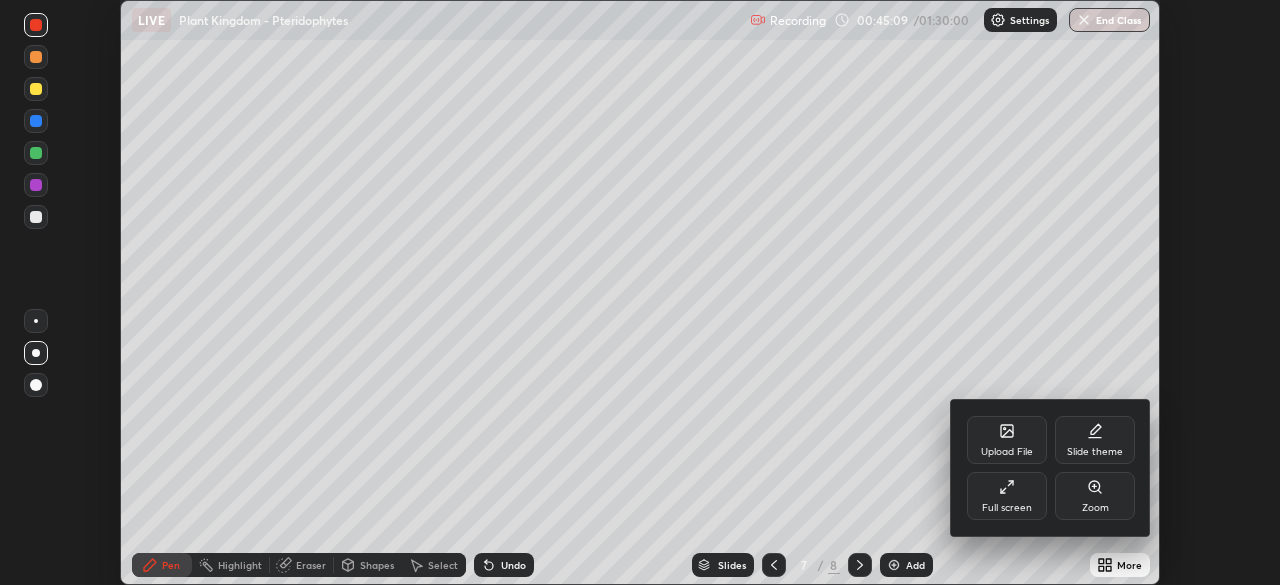 click 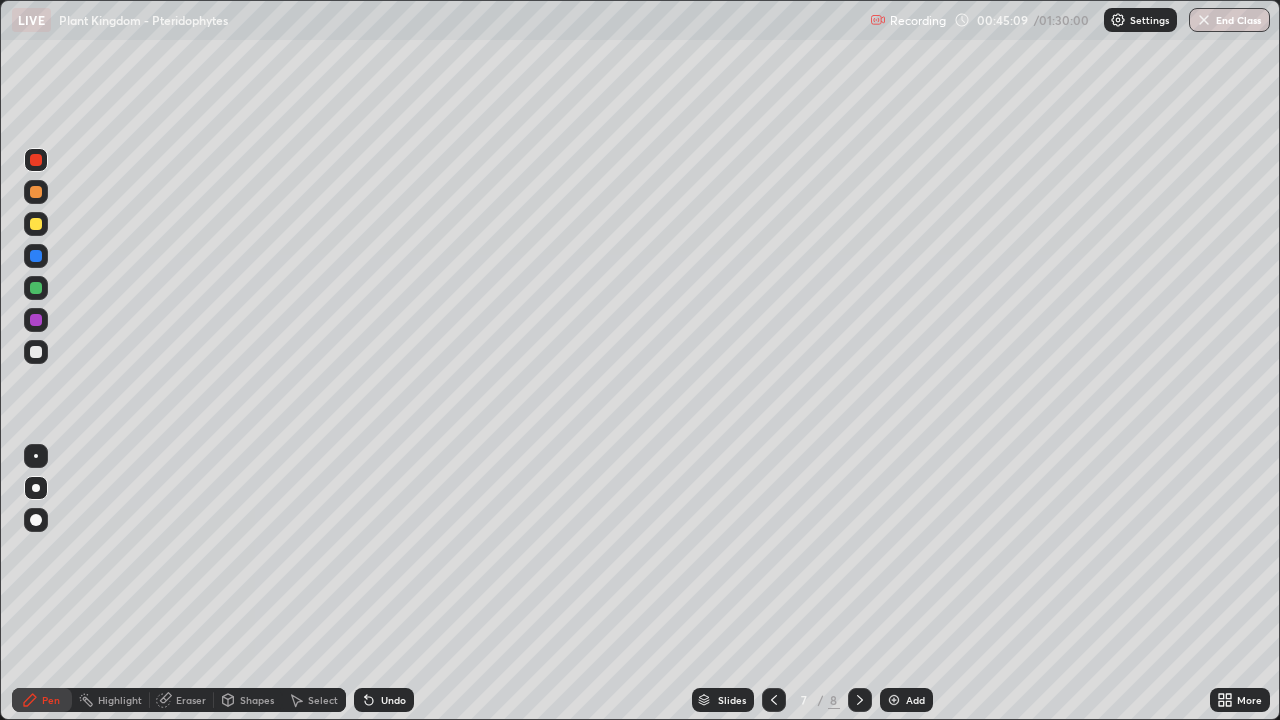 scroll, scrollTop: 99280, scrollLeft: 98720, axis: both 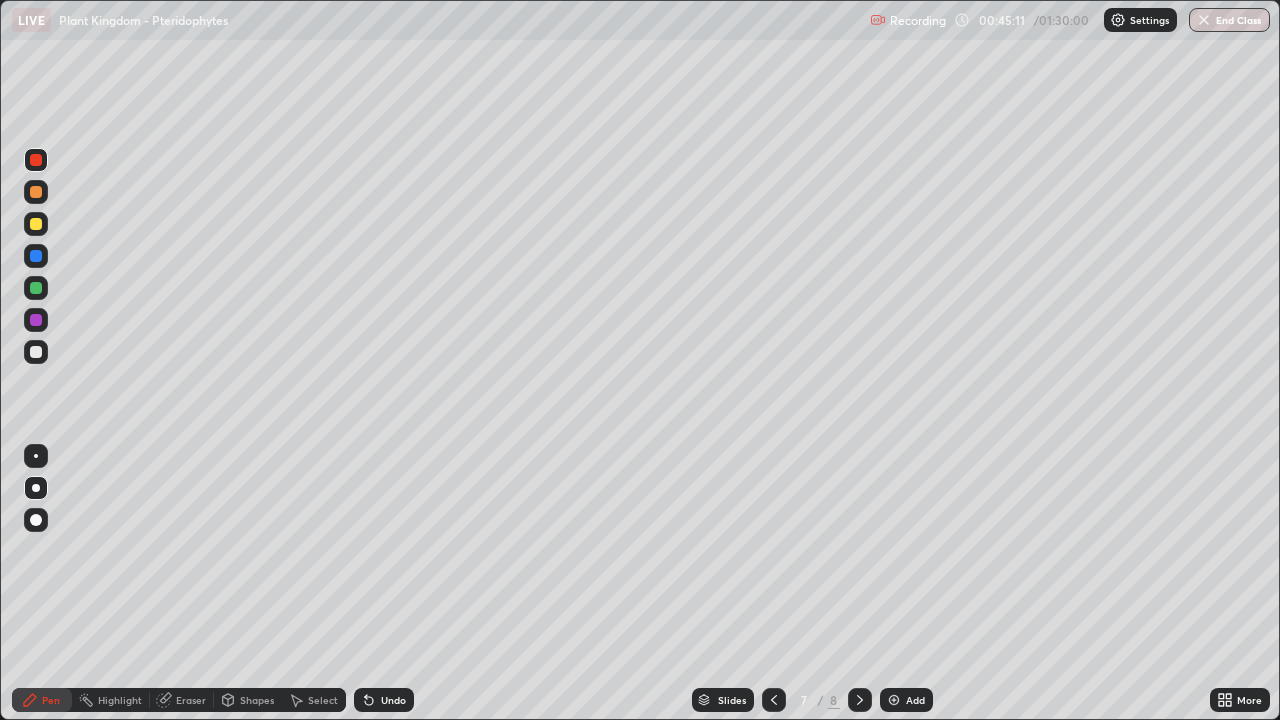 click on "Eraser" at bounding box center (182, 700) 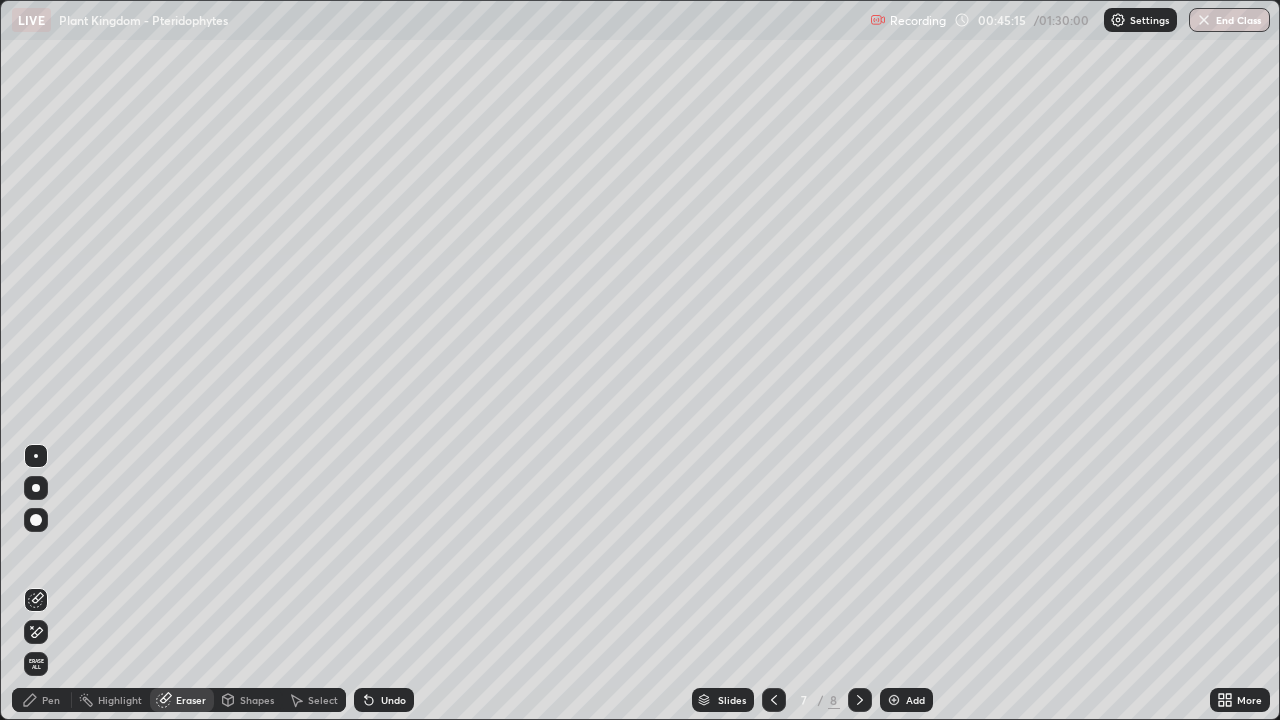 click on "Pen" at bounding box center [42, 700] 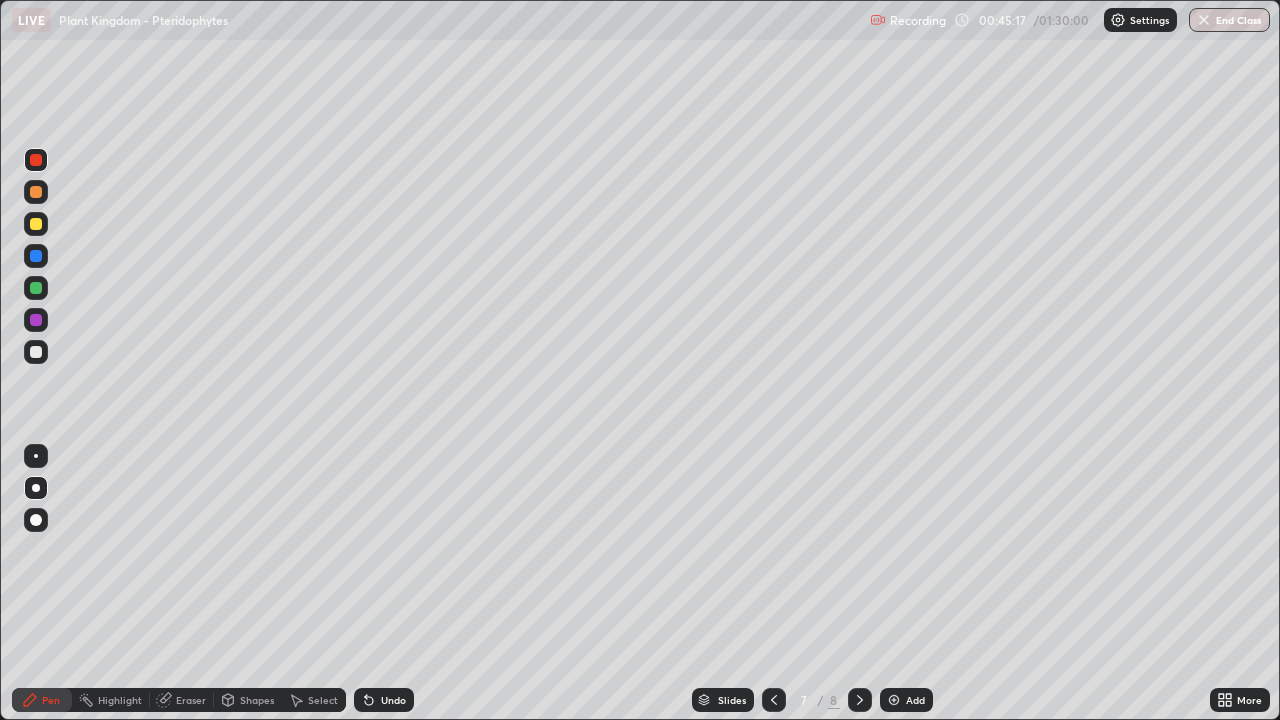 click at bounding box center [36, 320] 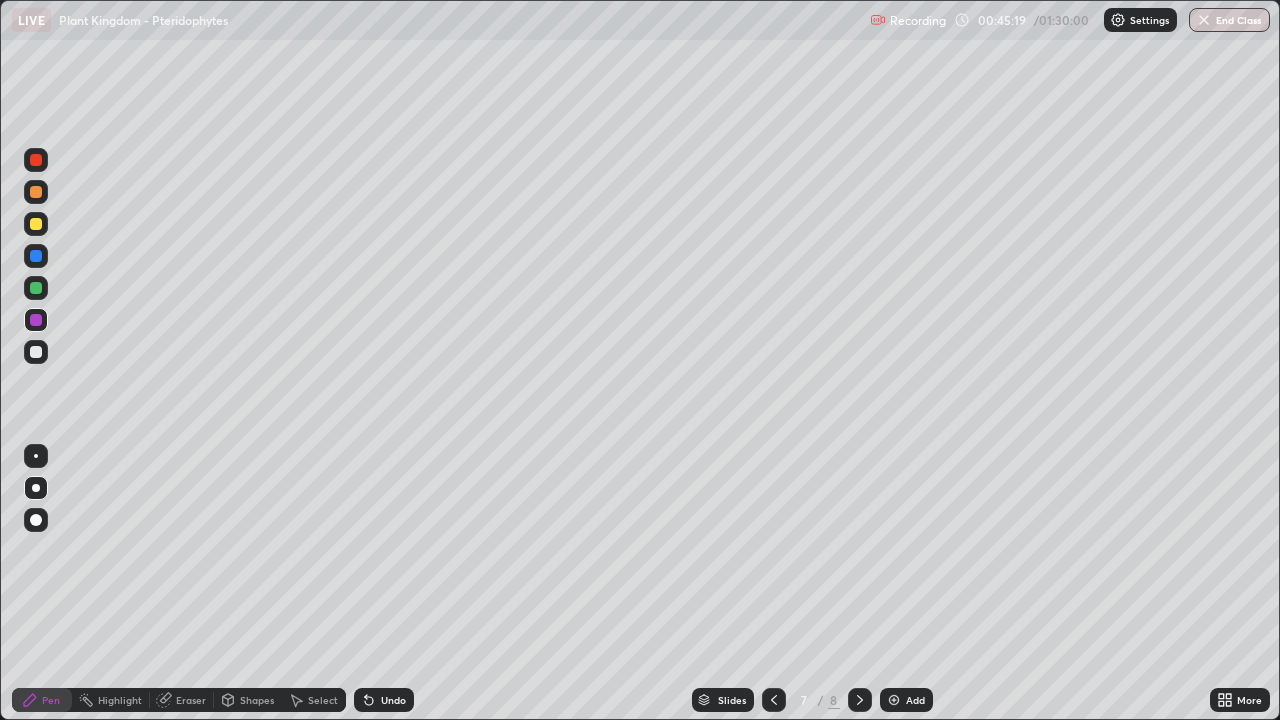 click at bounding box center (36, 224) 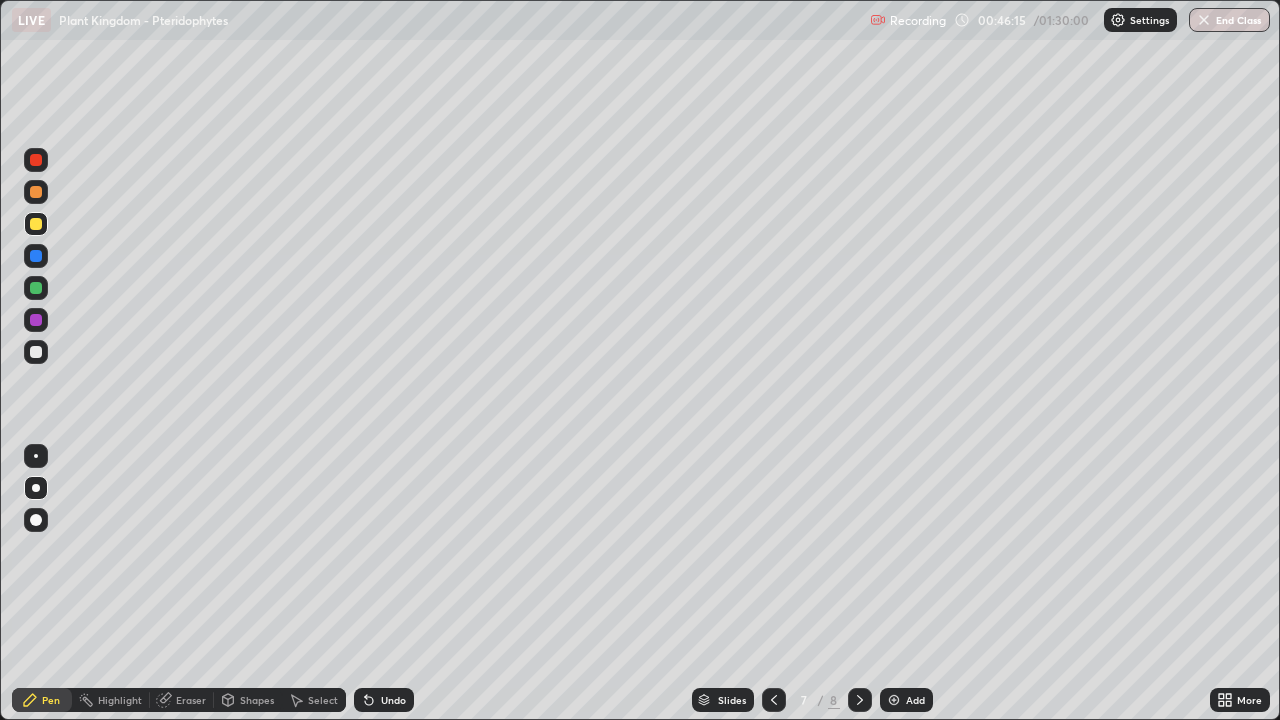 click at bounding box center (36, 352) 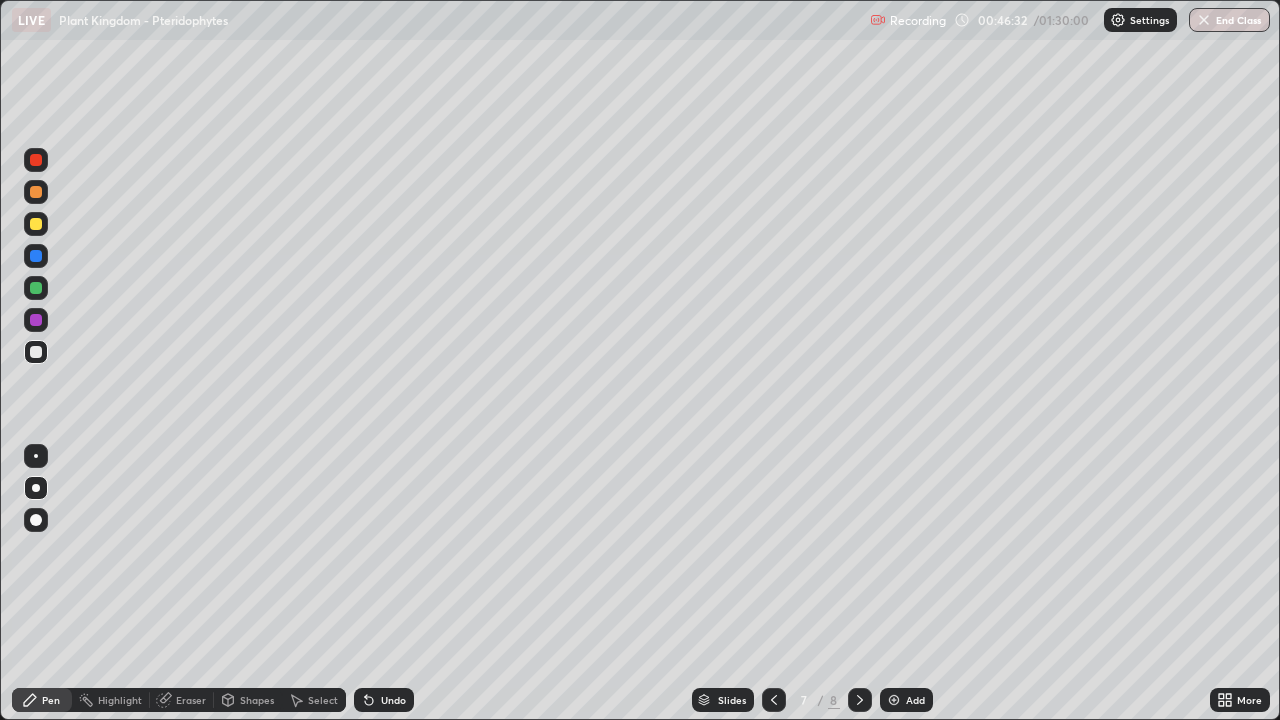 click at bounding box center [36, 288] 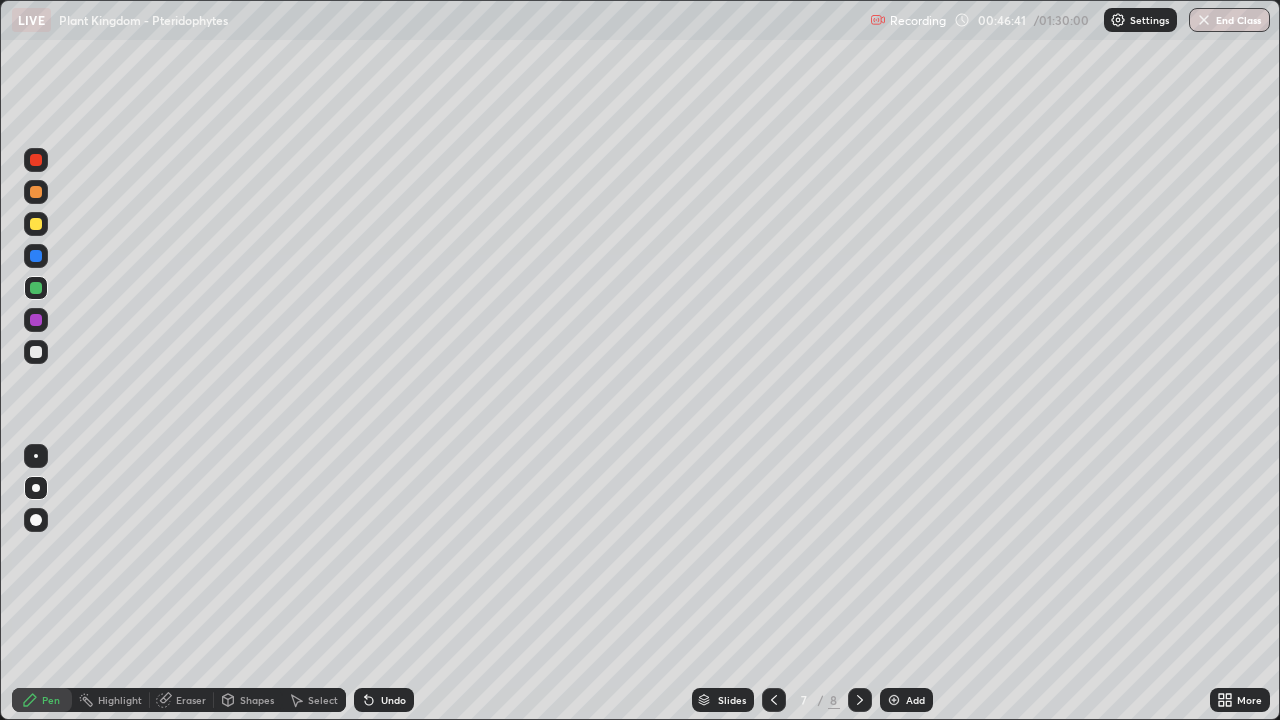 click at bounding box center [36, 192] 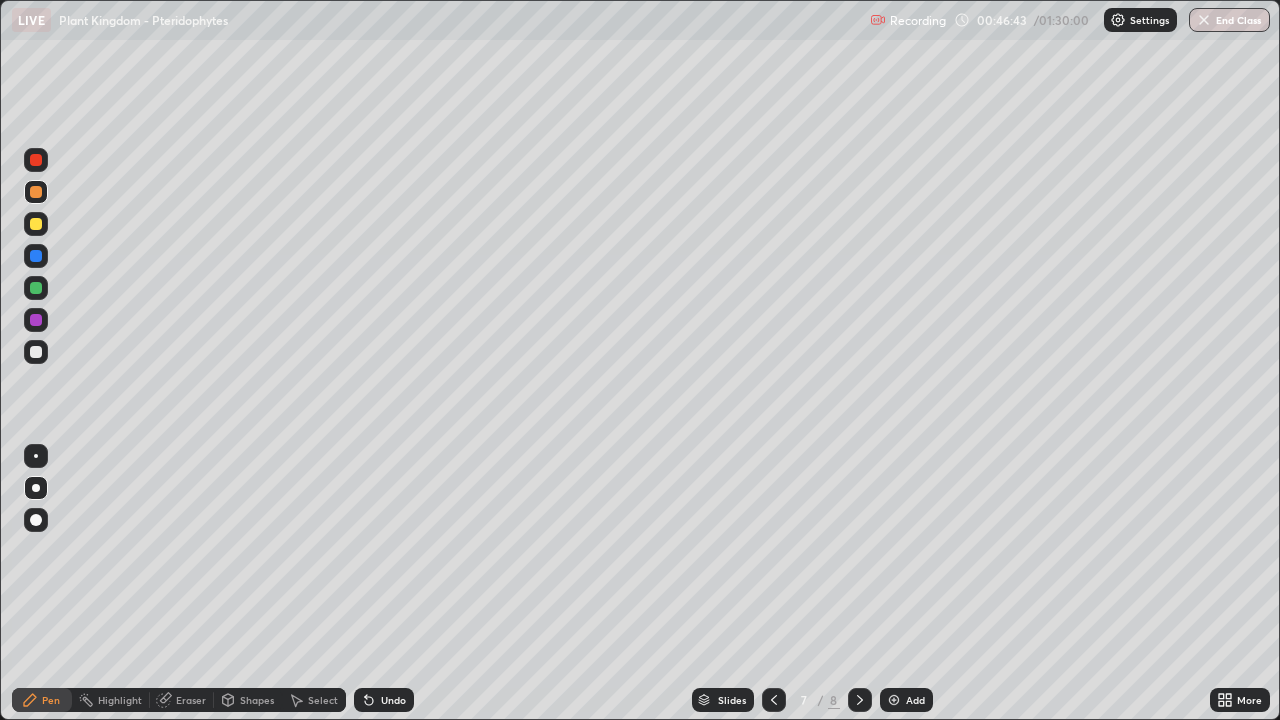 click at bounding box center [36, 288] 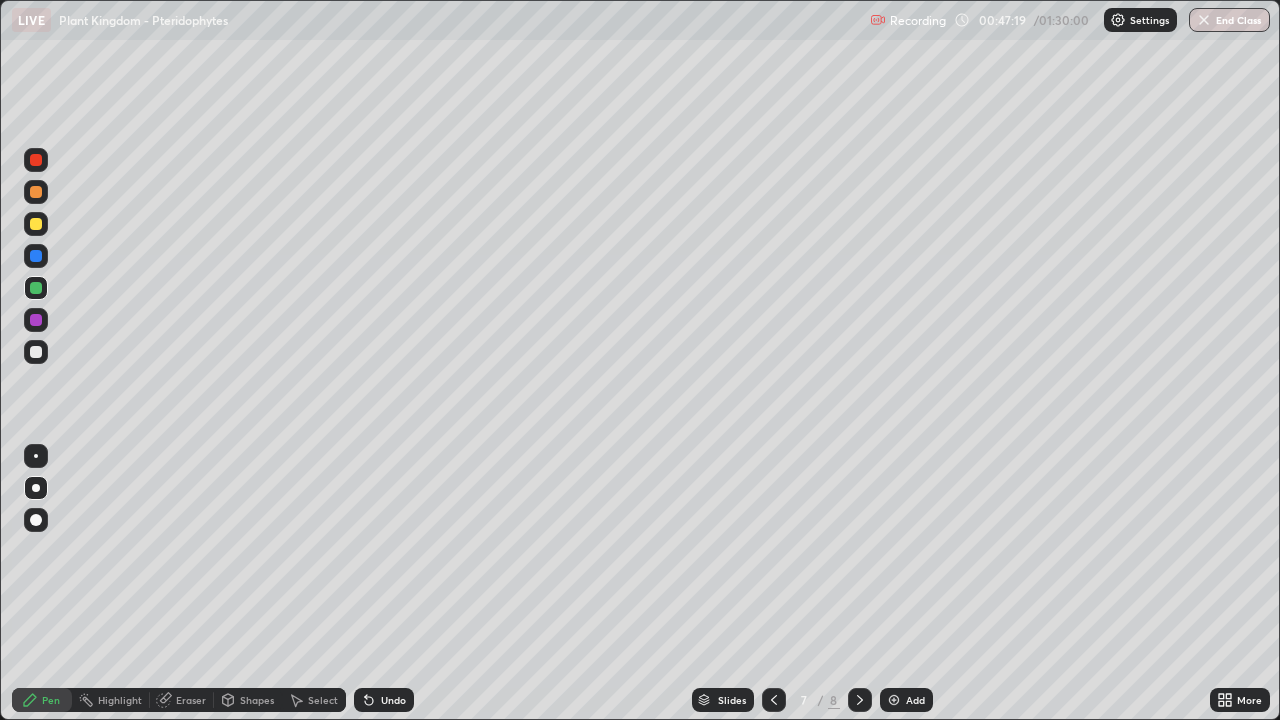 click at bounding box center [36, 320] 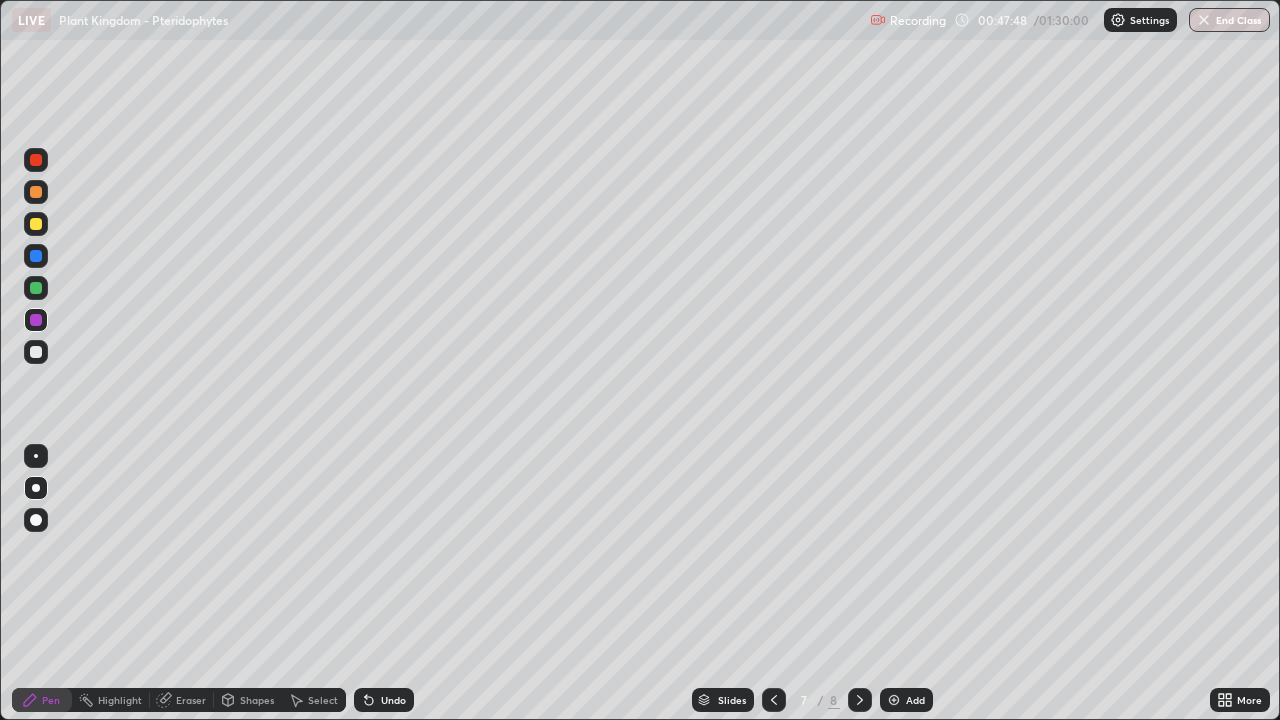 click at bounding box center (36, 352) 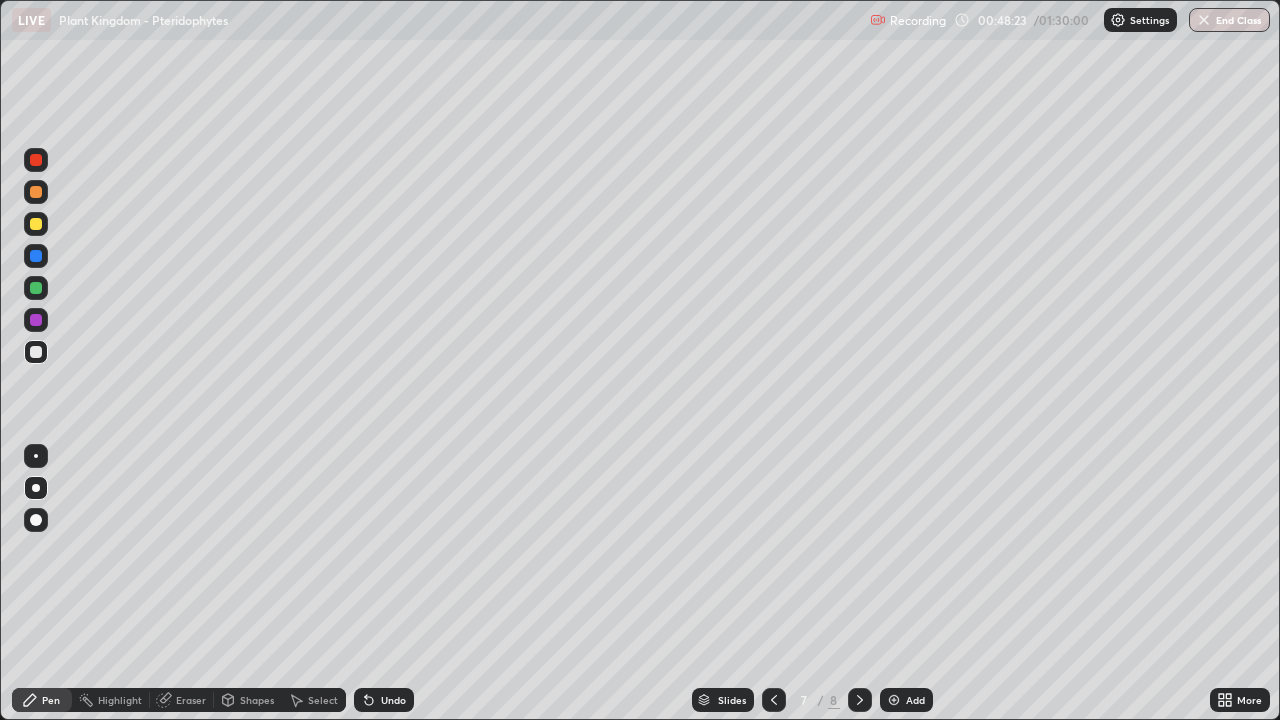click at bounding box center (36, 192) 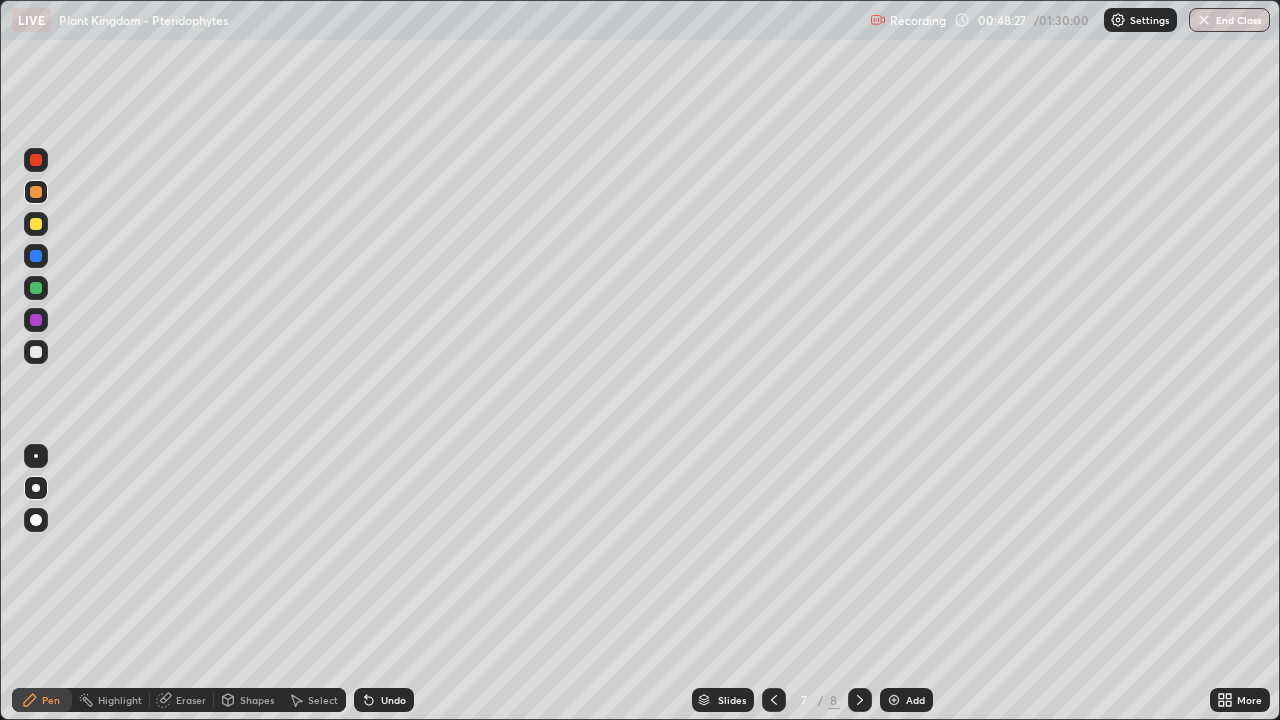 click on "Undo" at bounding box center (384, 700) 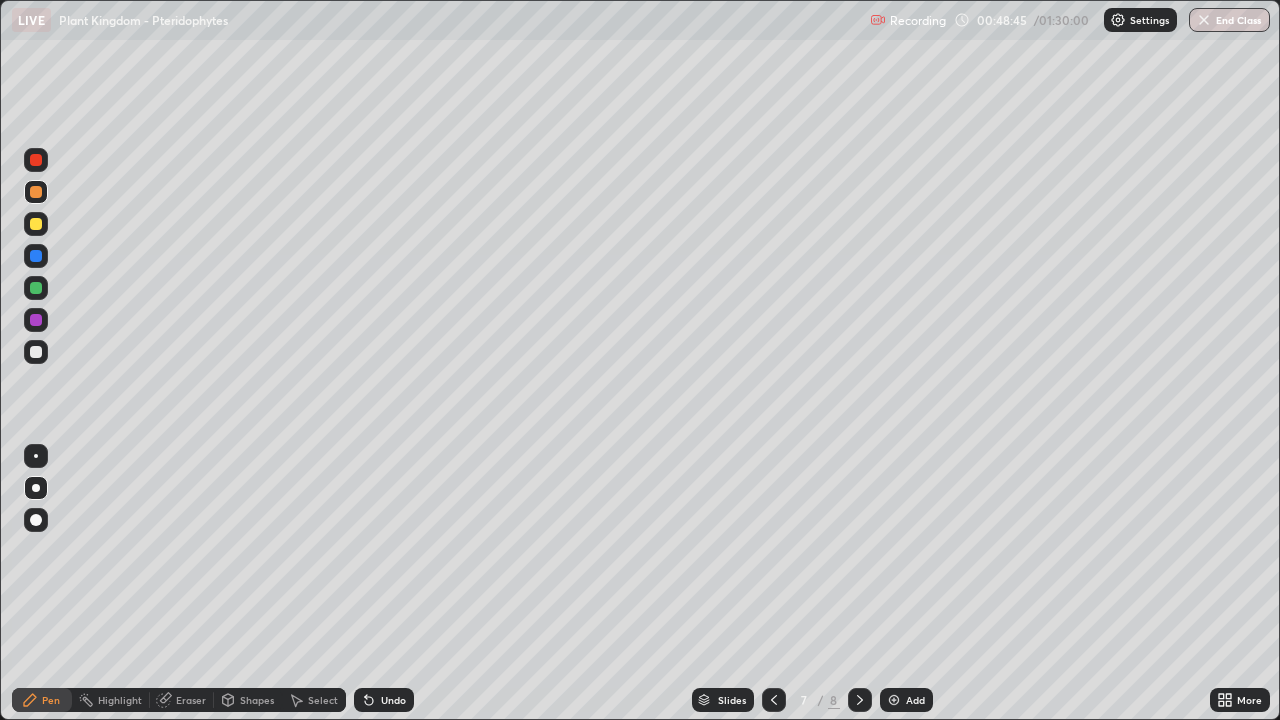 click at bounding box center [36, 288] 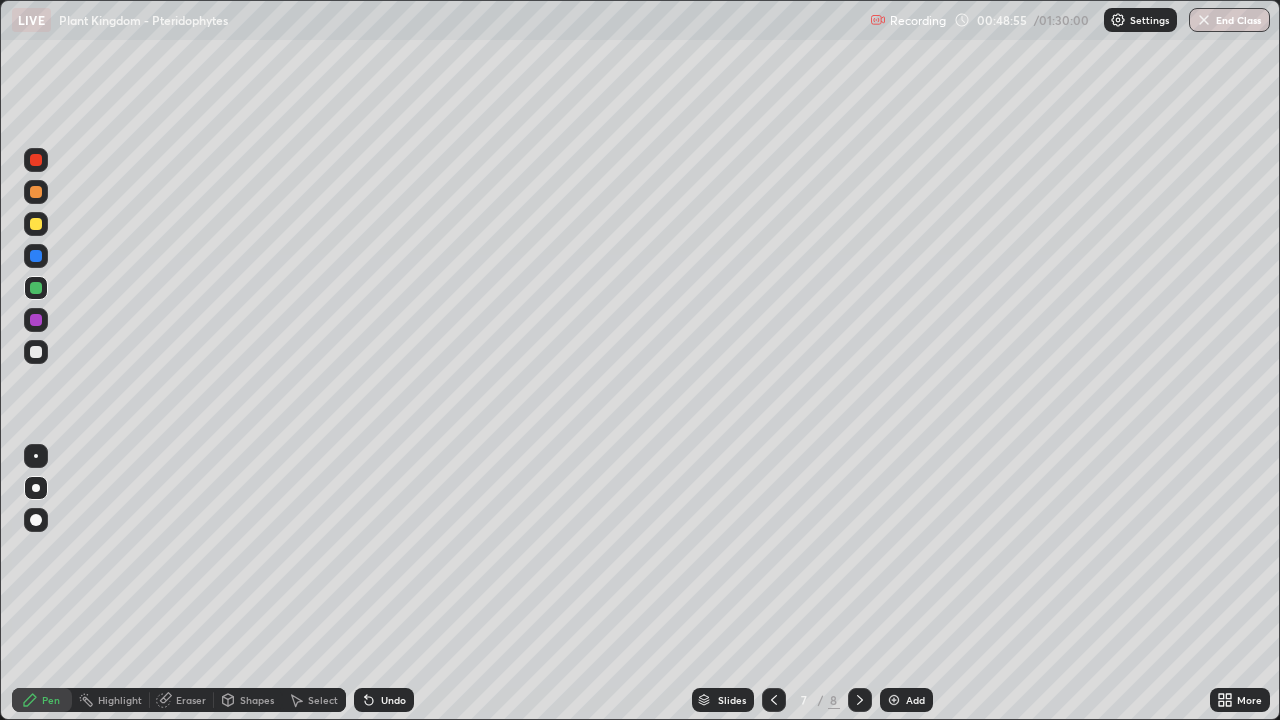 click 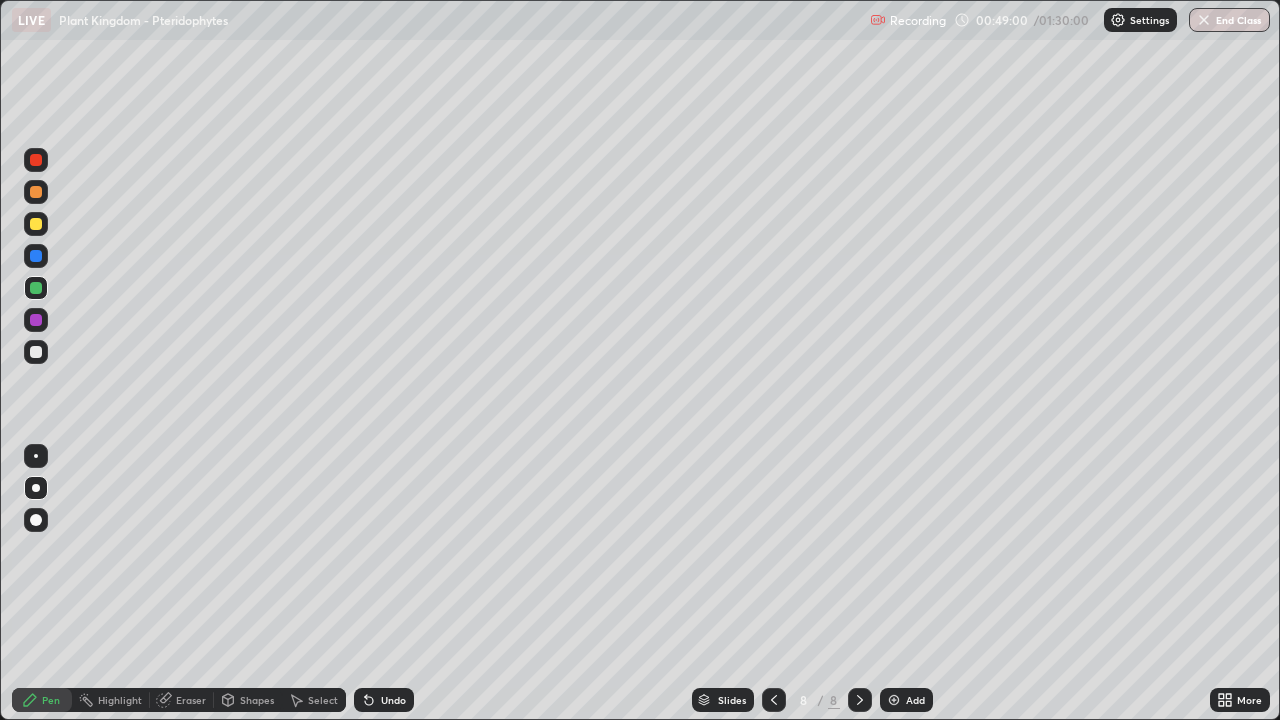 click at bounding box center (36, 288) 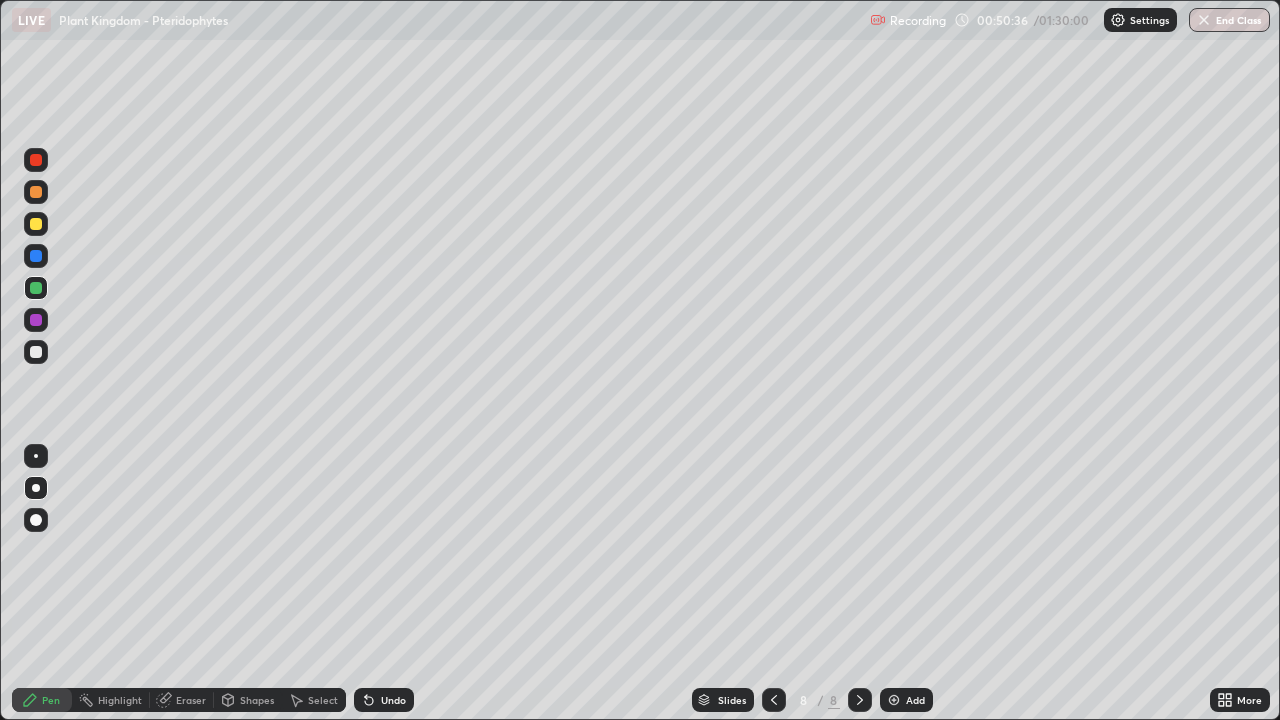 click at bounding box center (36, 288) 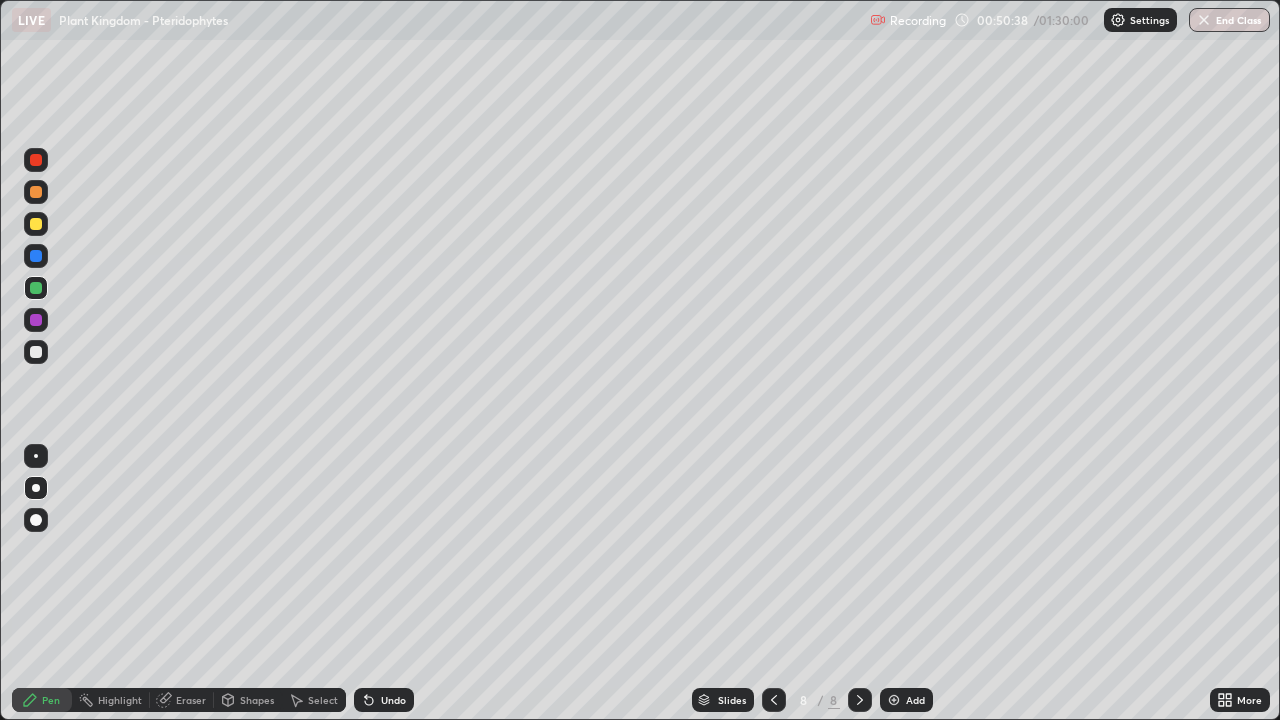 click at bounding box center (36, 352) 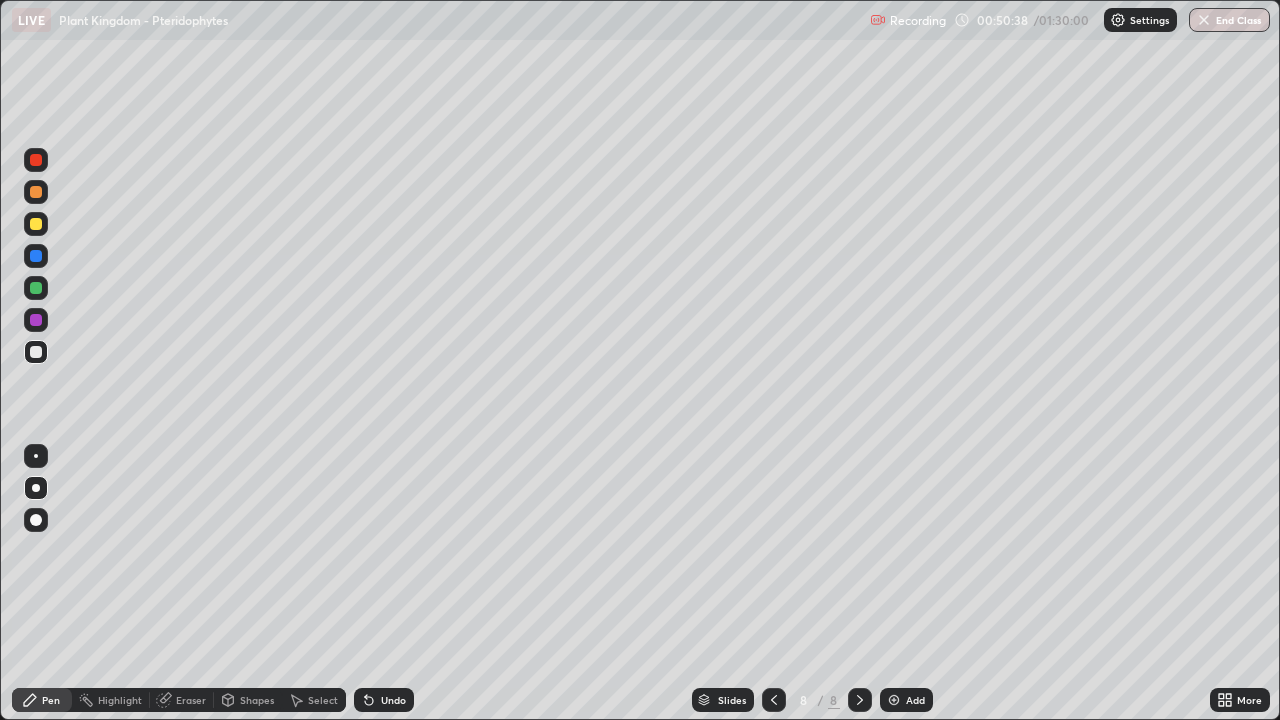 click at bounding box center [36, 456] 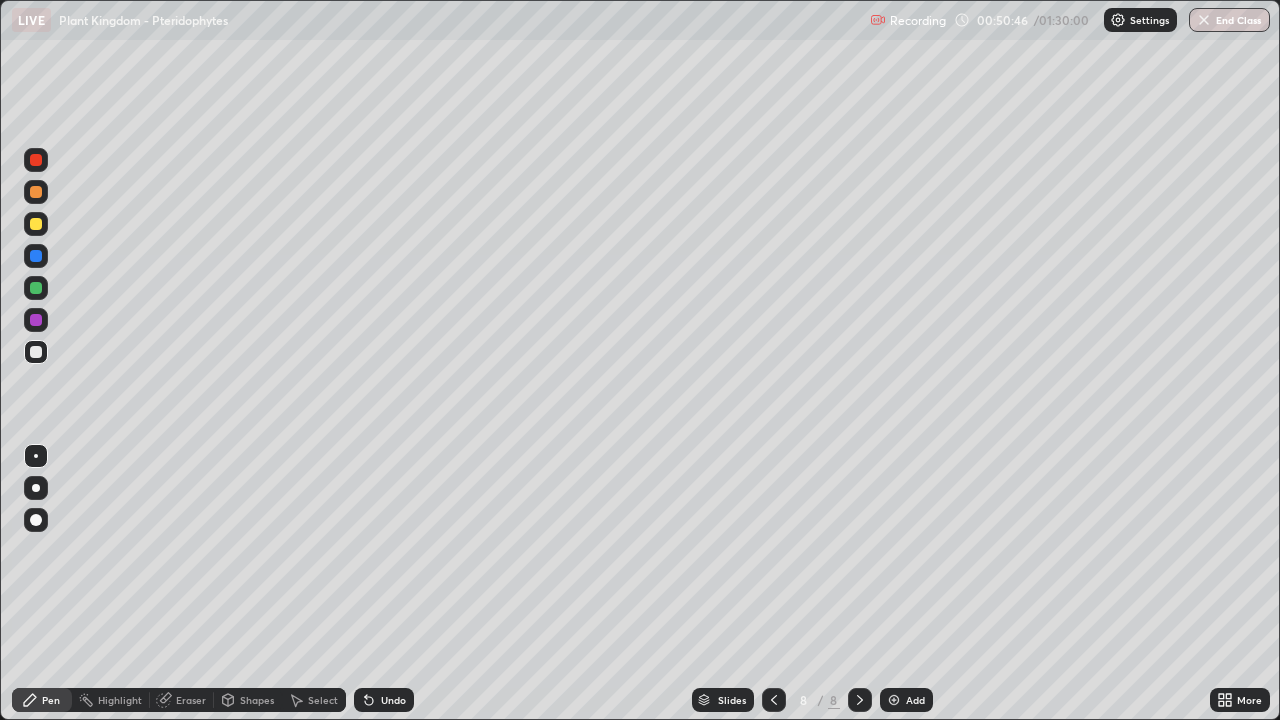 click on "Undo" at bounding box center [384, 700] 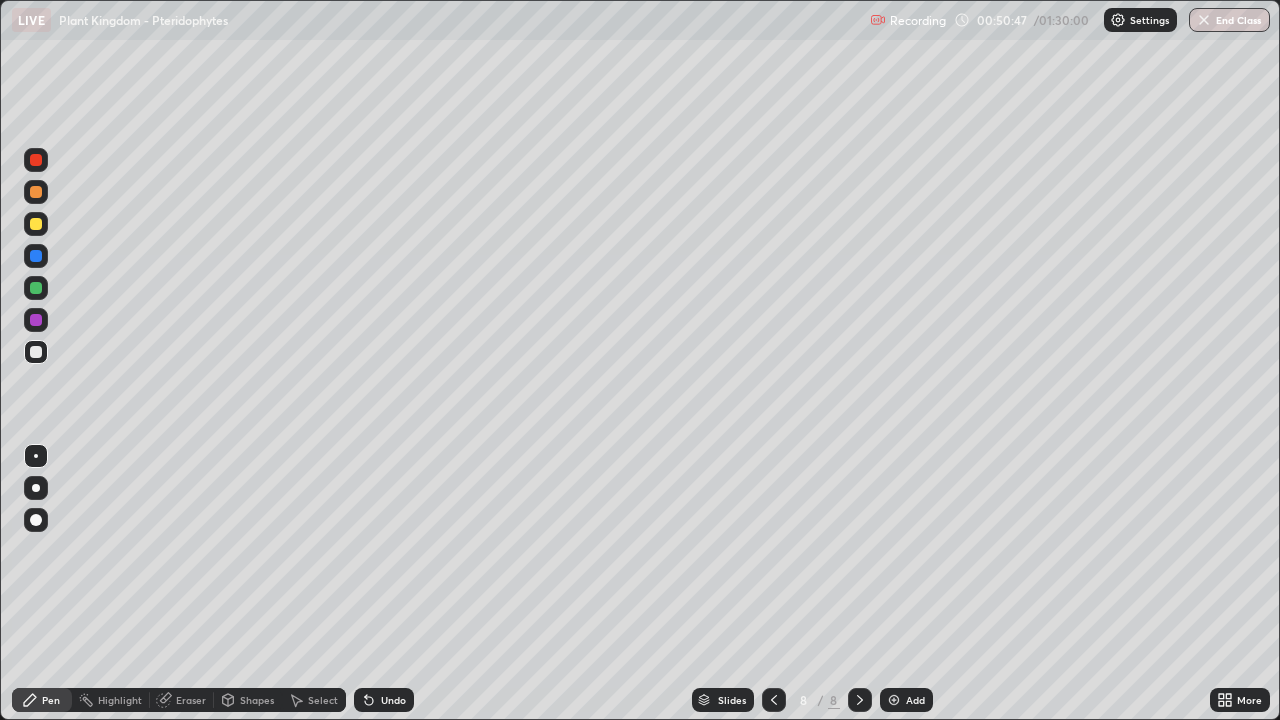click on "Undo" at bounding box center (393, 700) 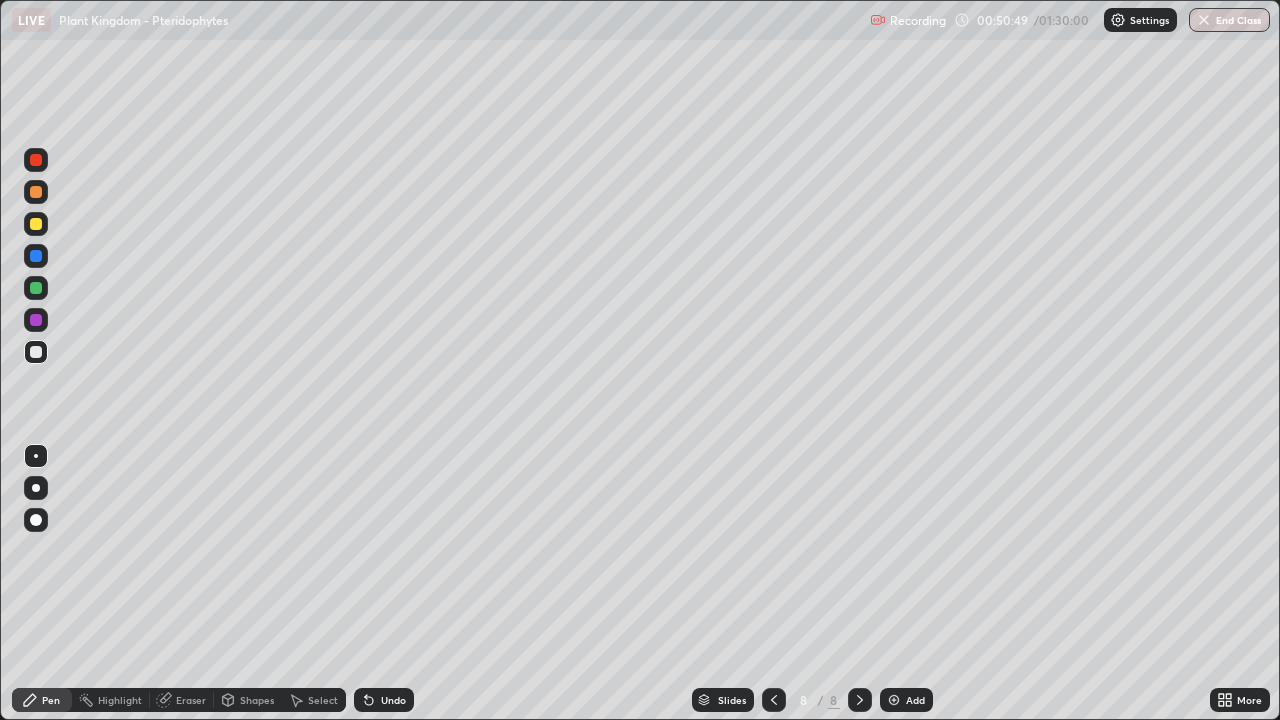 click on "Undo" at bounding box center [384, 700] 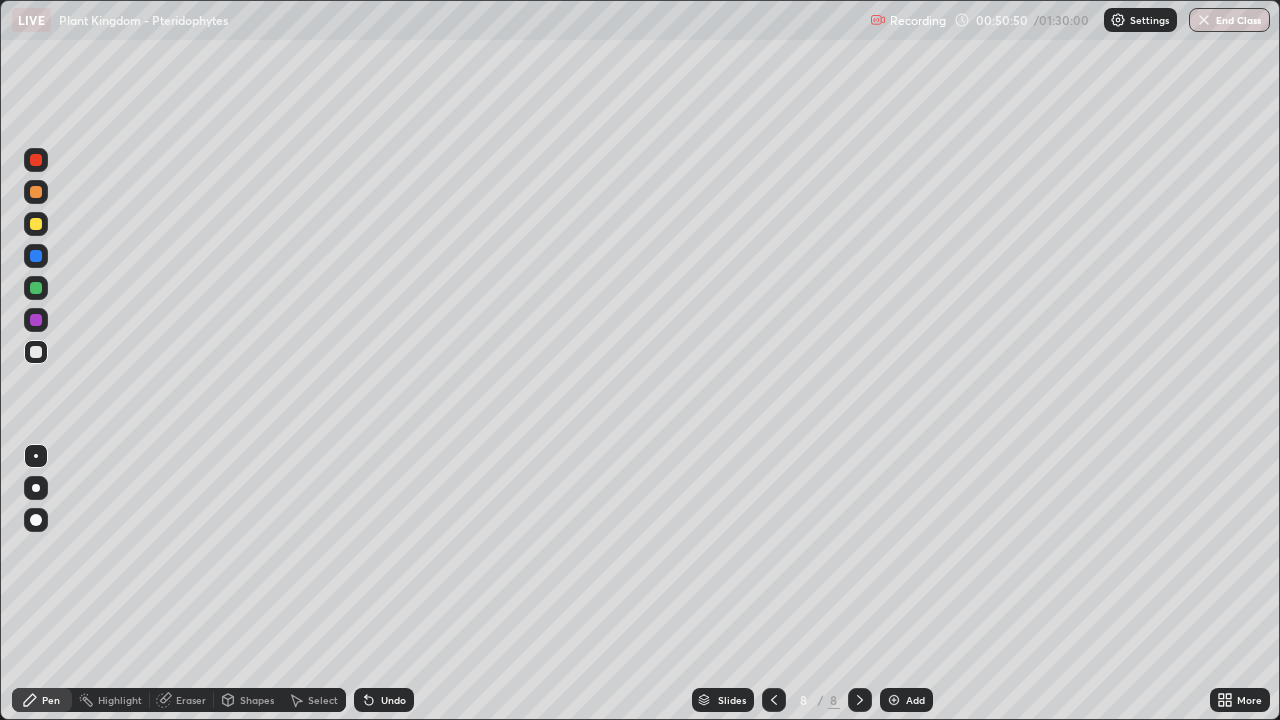 click on "Undo" at bounding box center [384, 700] 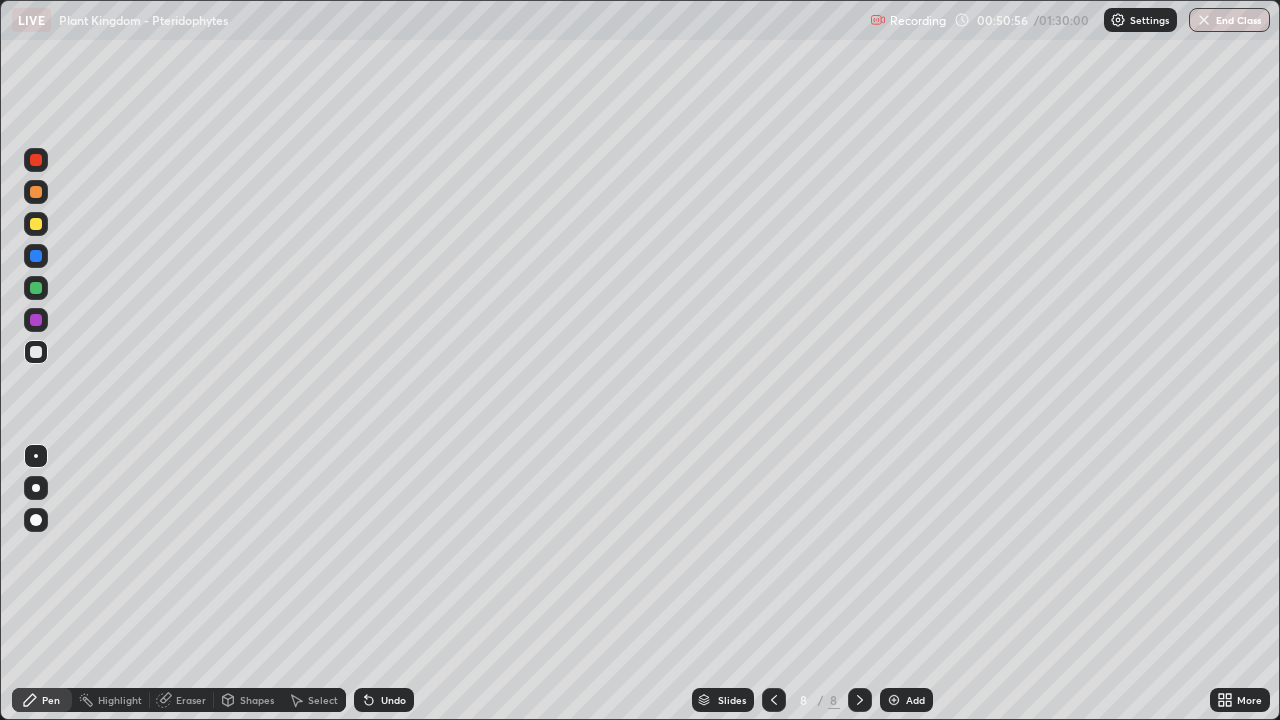 click on "Pen" at bounding box center [42, 700] 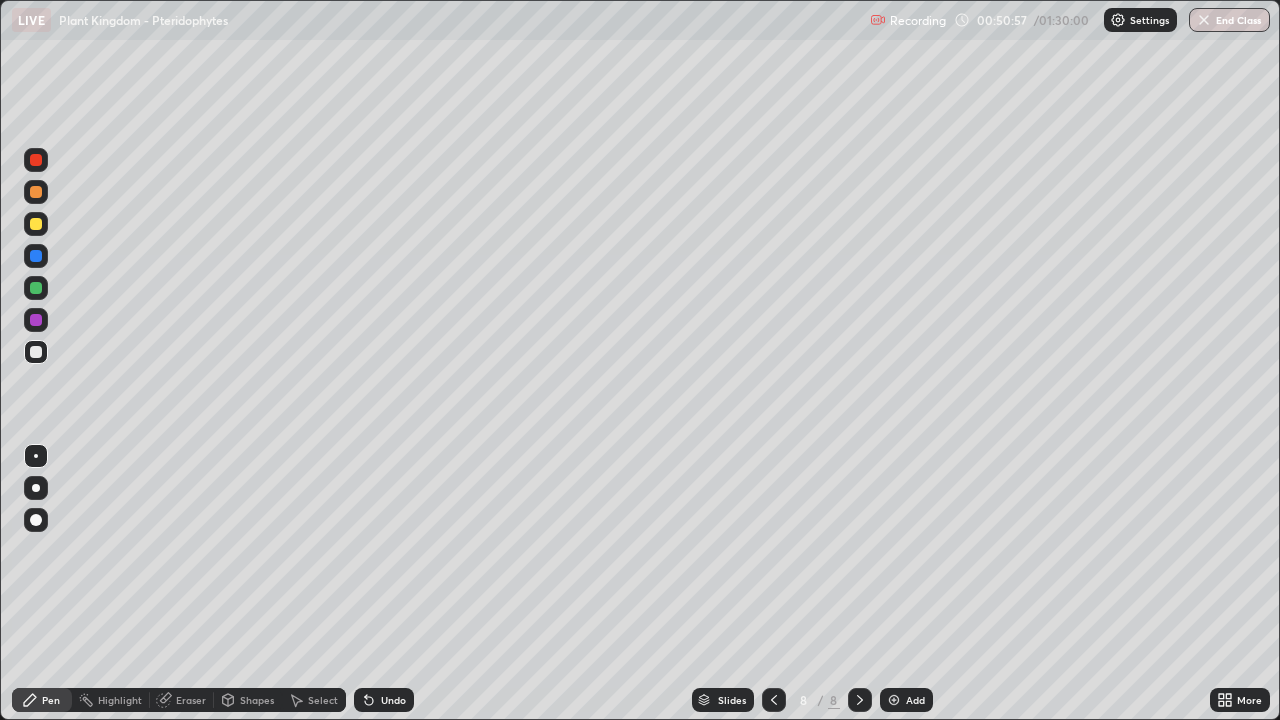 click at bounding box center [36, 288] 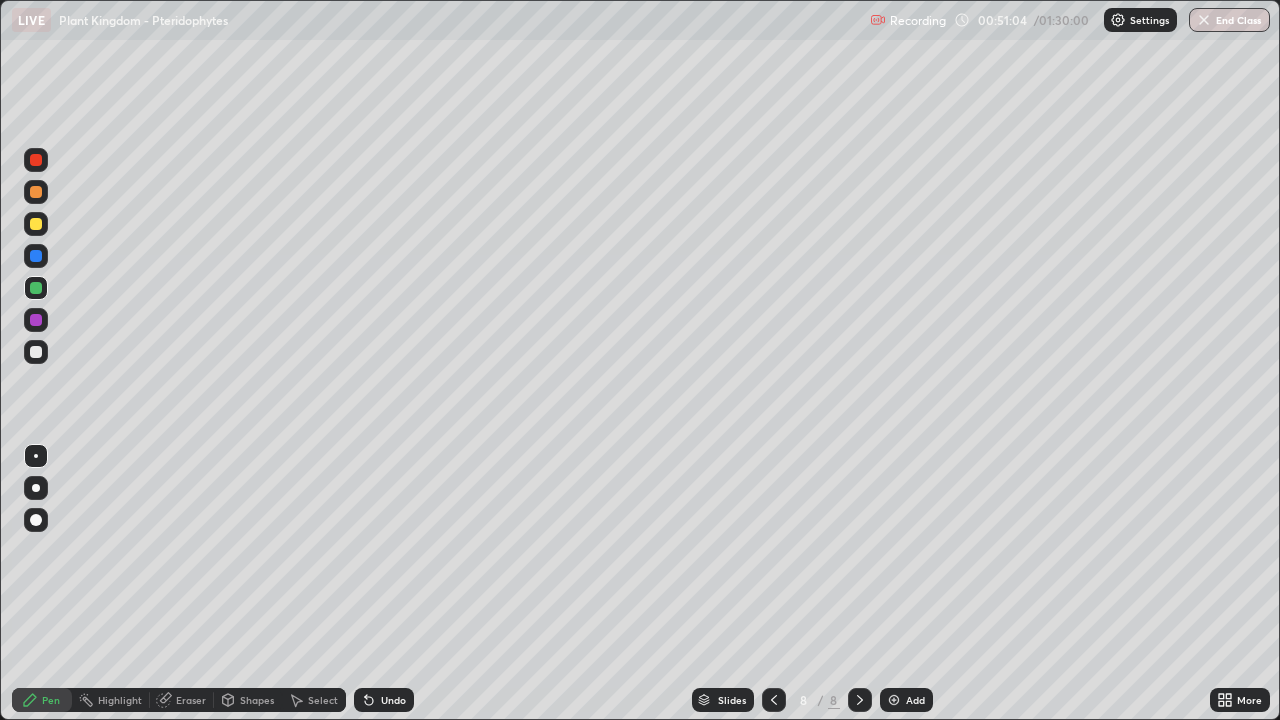click on "Eraser" at bounding box center (182, 700) 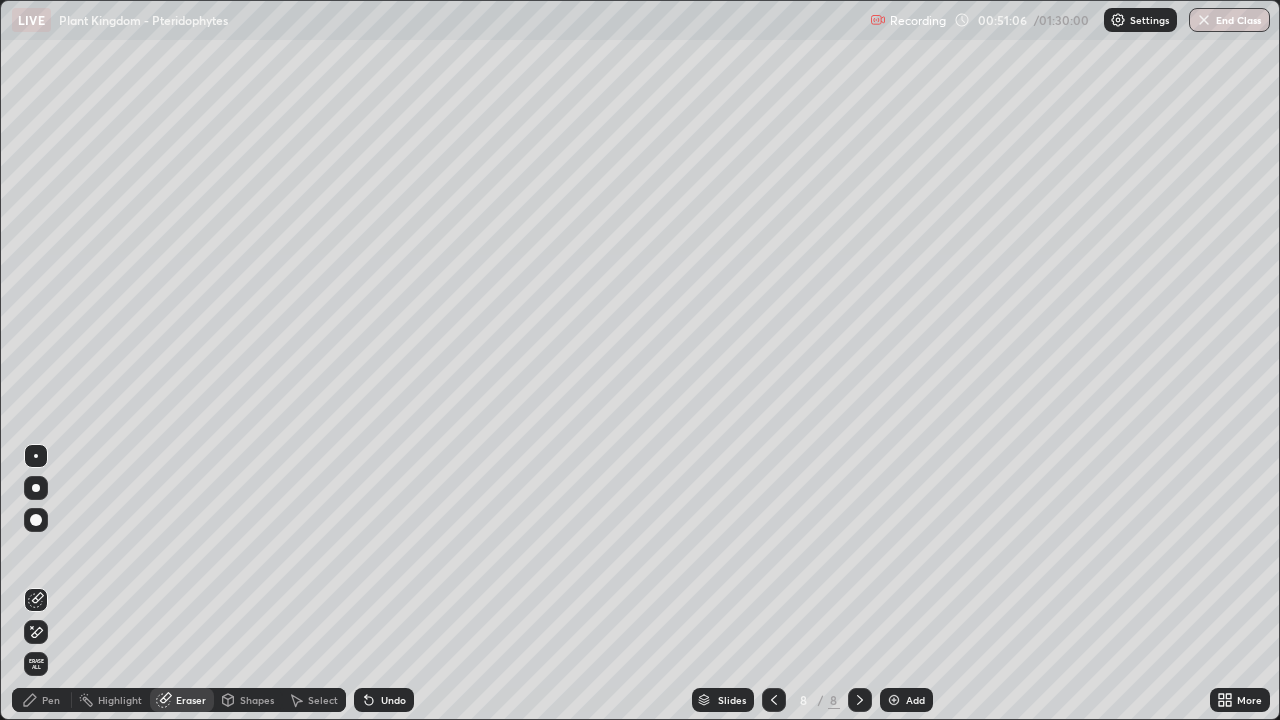 click on "Pen" at bounding box center [42, 700] 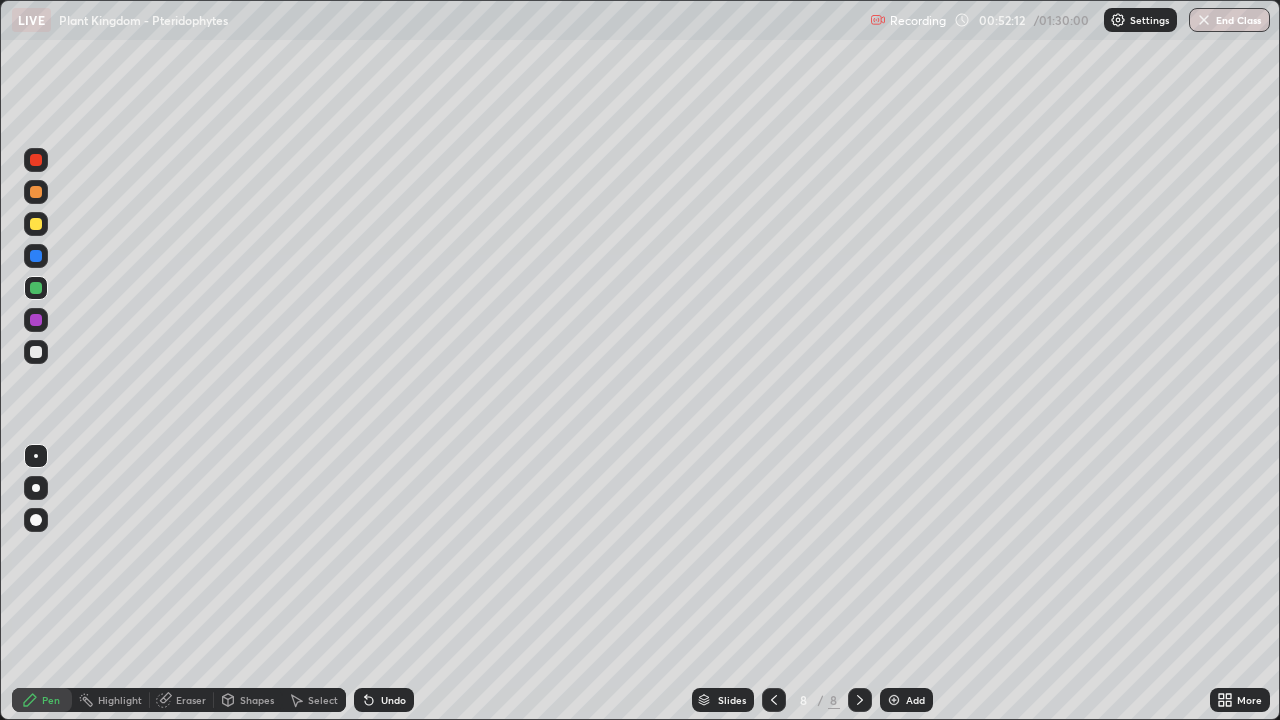 click on "Undo" at bounding box center [384, 700] 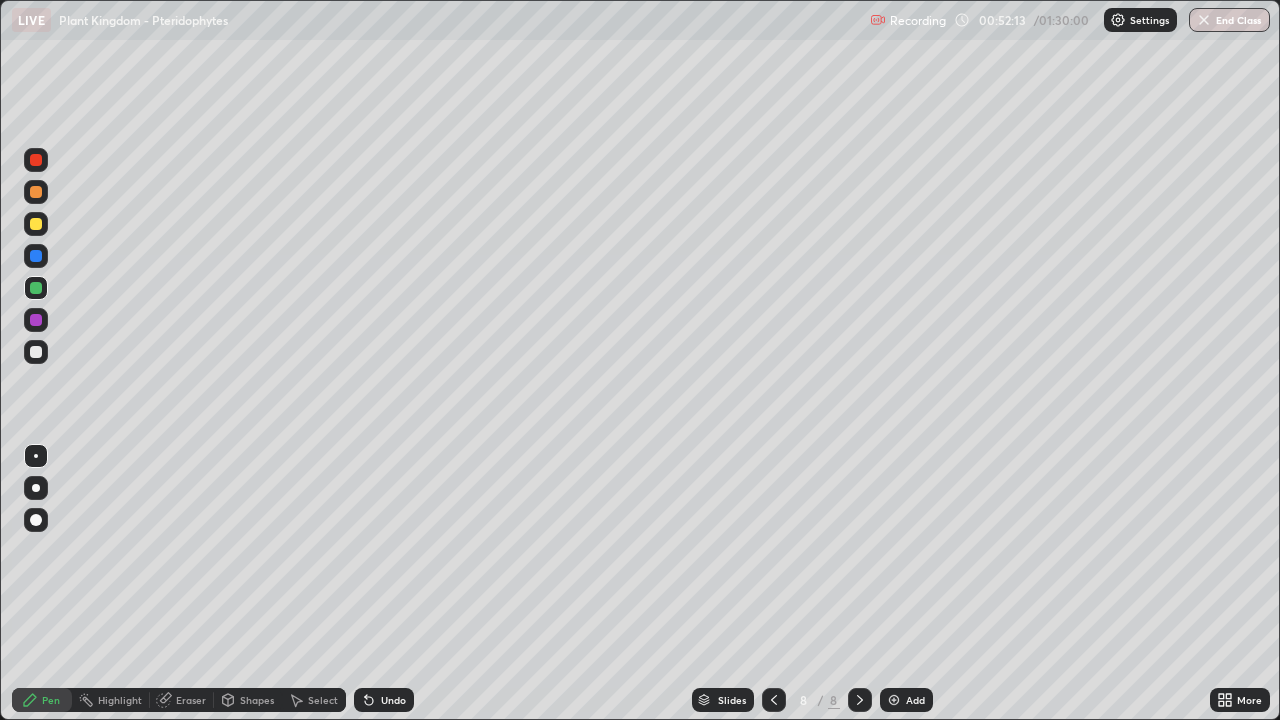 click on "Undo" at bounding box center (384, 700) 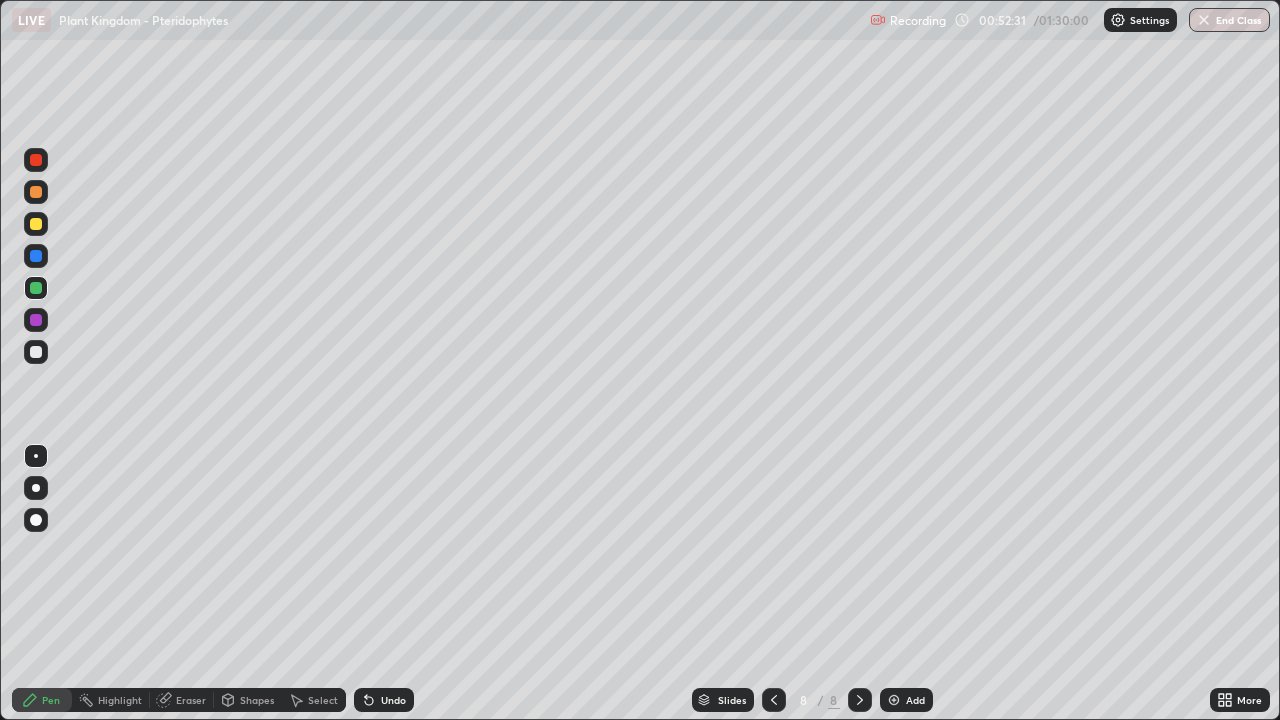 click on "Shapes" at bounding box center [257, 700] 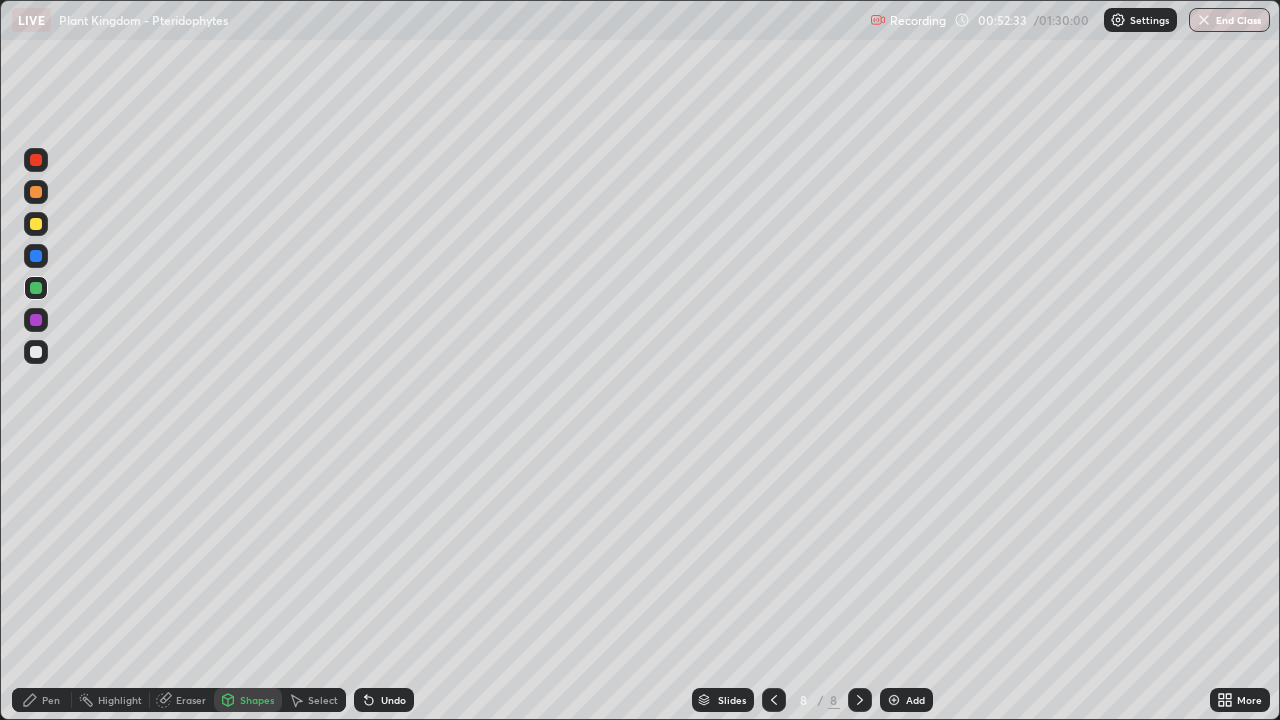 click on "Eraser" at bounding box center (191, 700) 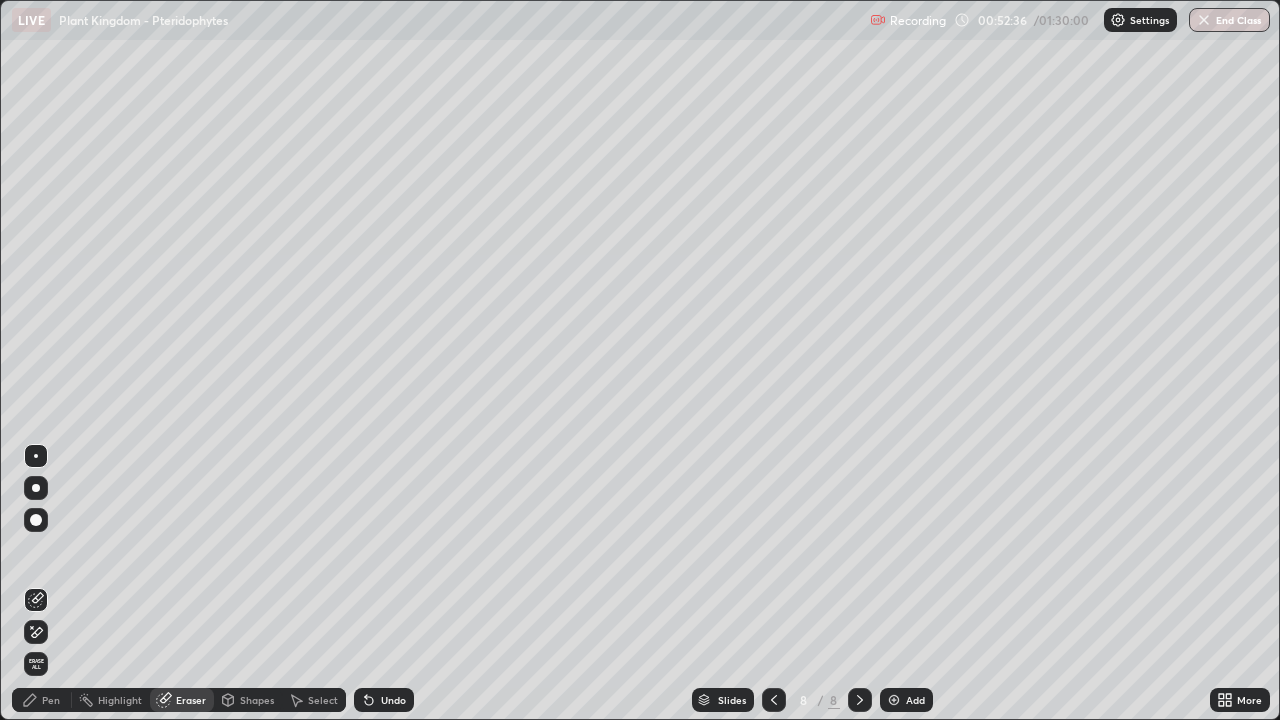 click on "Pen" at bounding box center (42, 700) 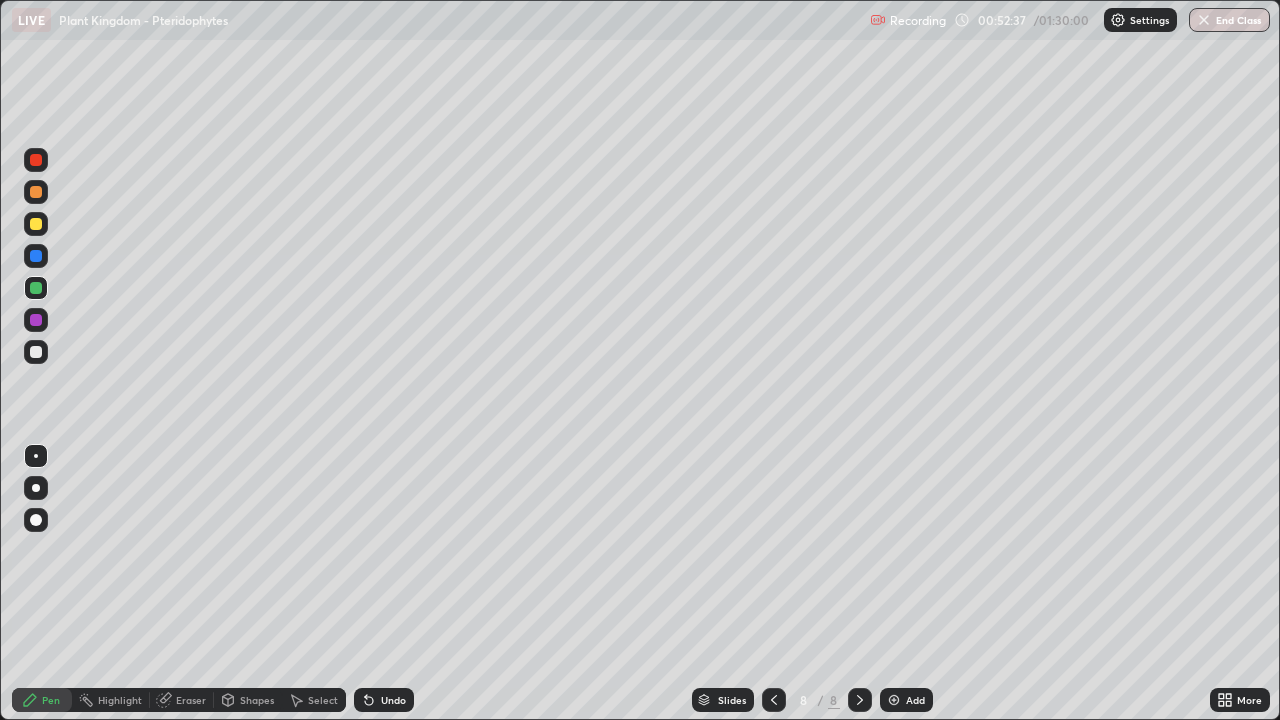 click at bounding box center [36, 224] 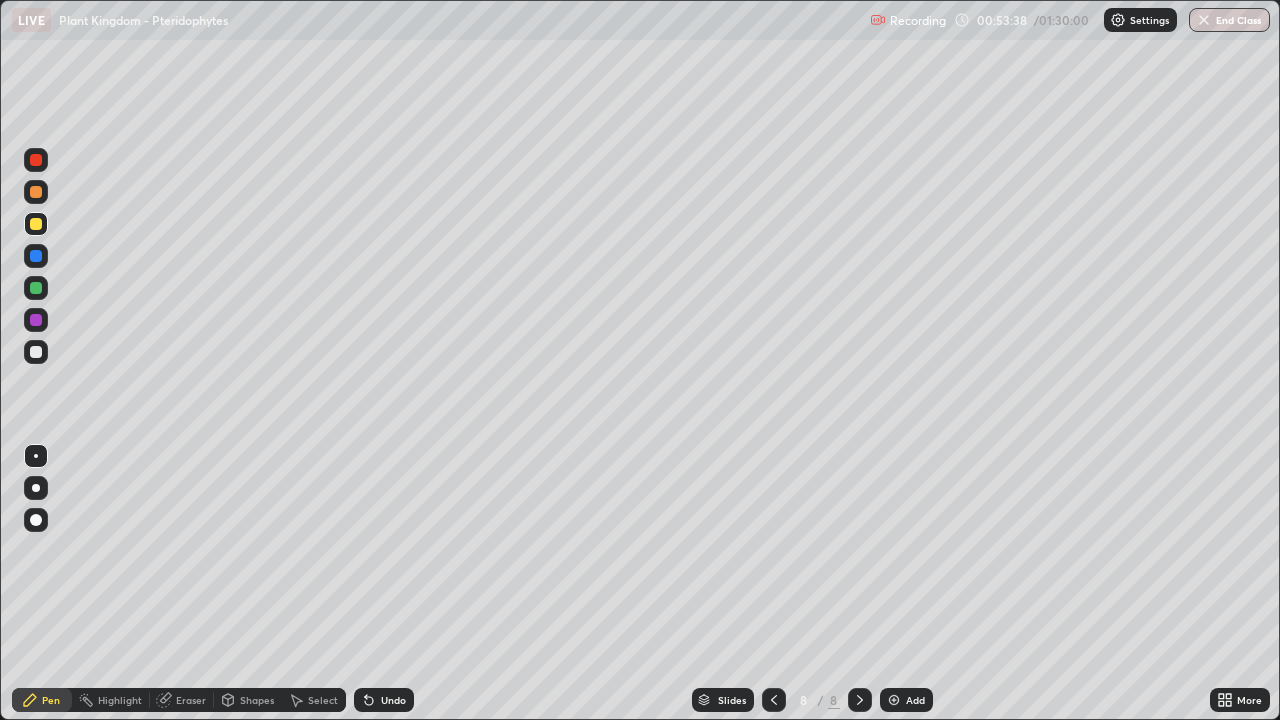 click on "Eraser" at bounding box center [191, 700] 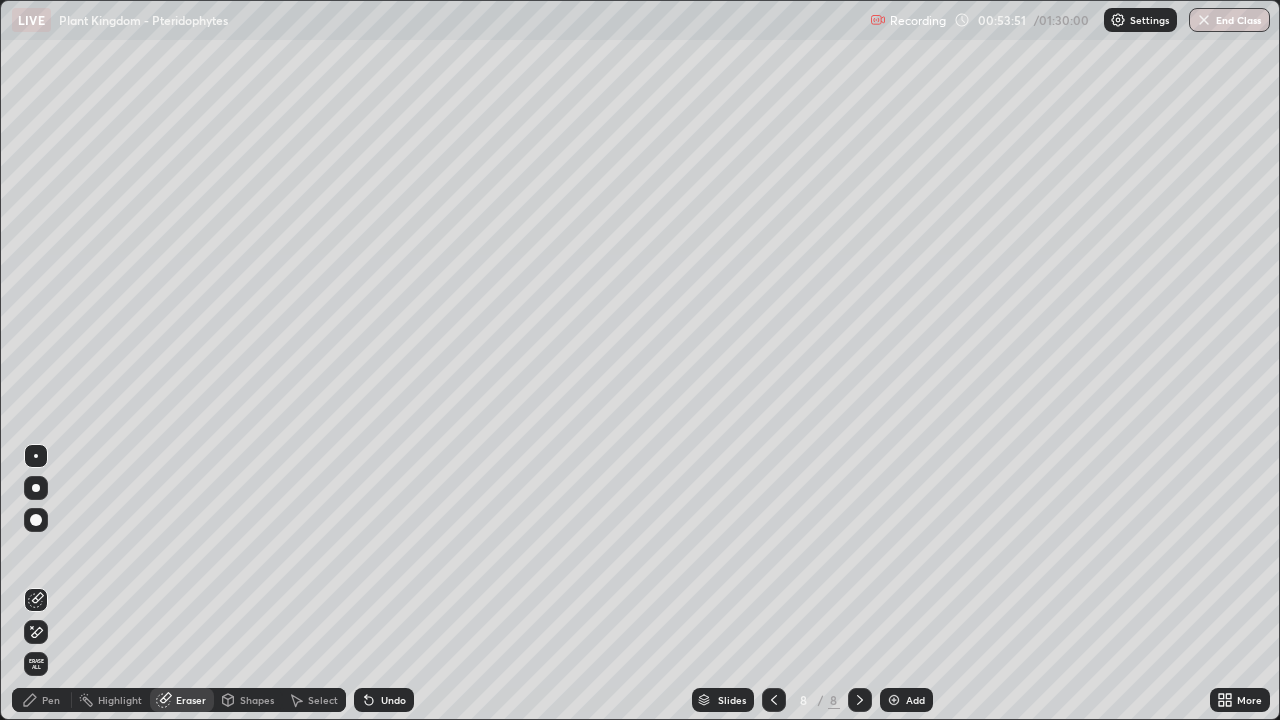 click on "Pen" at bounding box center (51, 700) 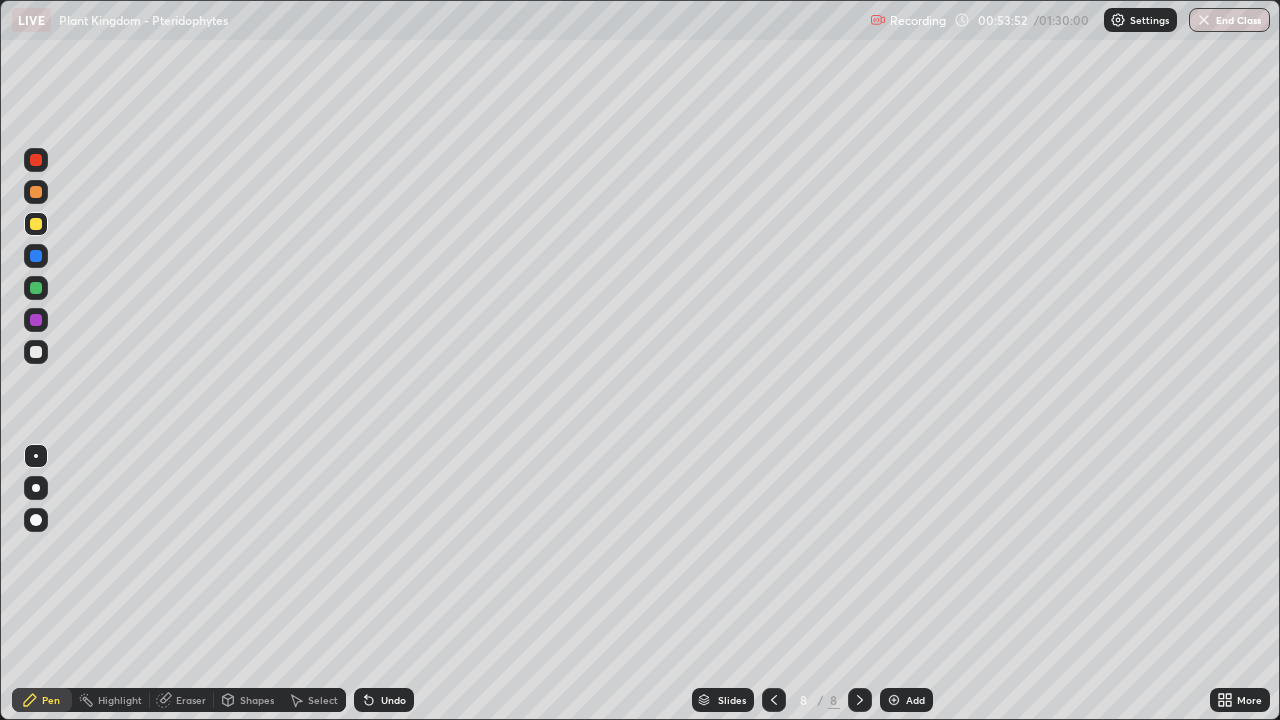 click at bounding box center (36, 288) 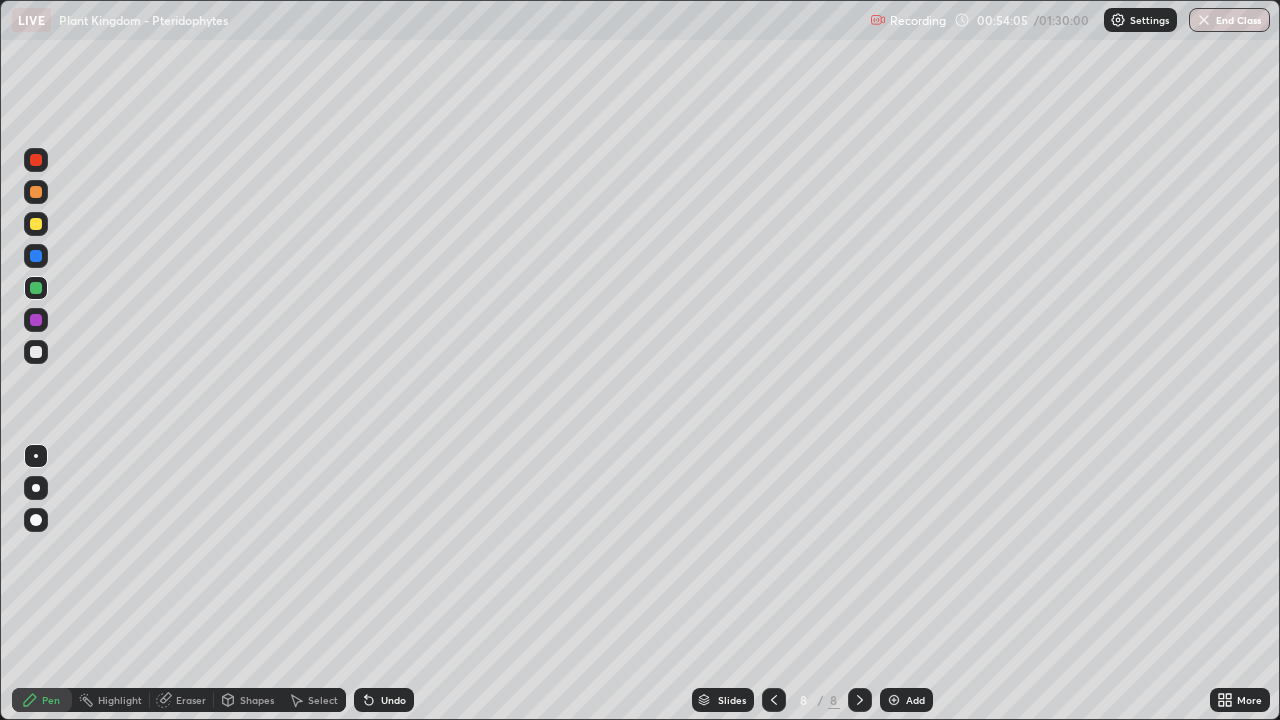 click at bounding box center [36, 160] 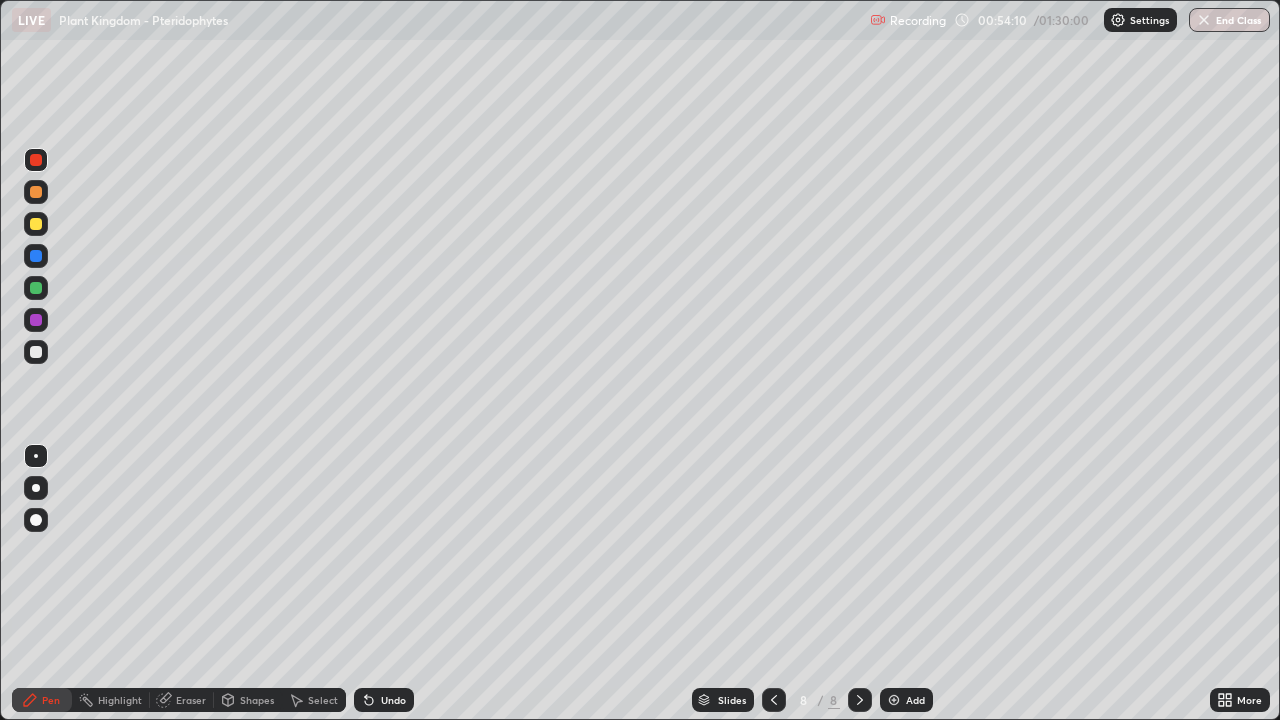 click at bounding box center [36, 192] 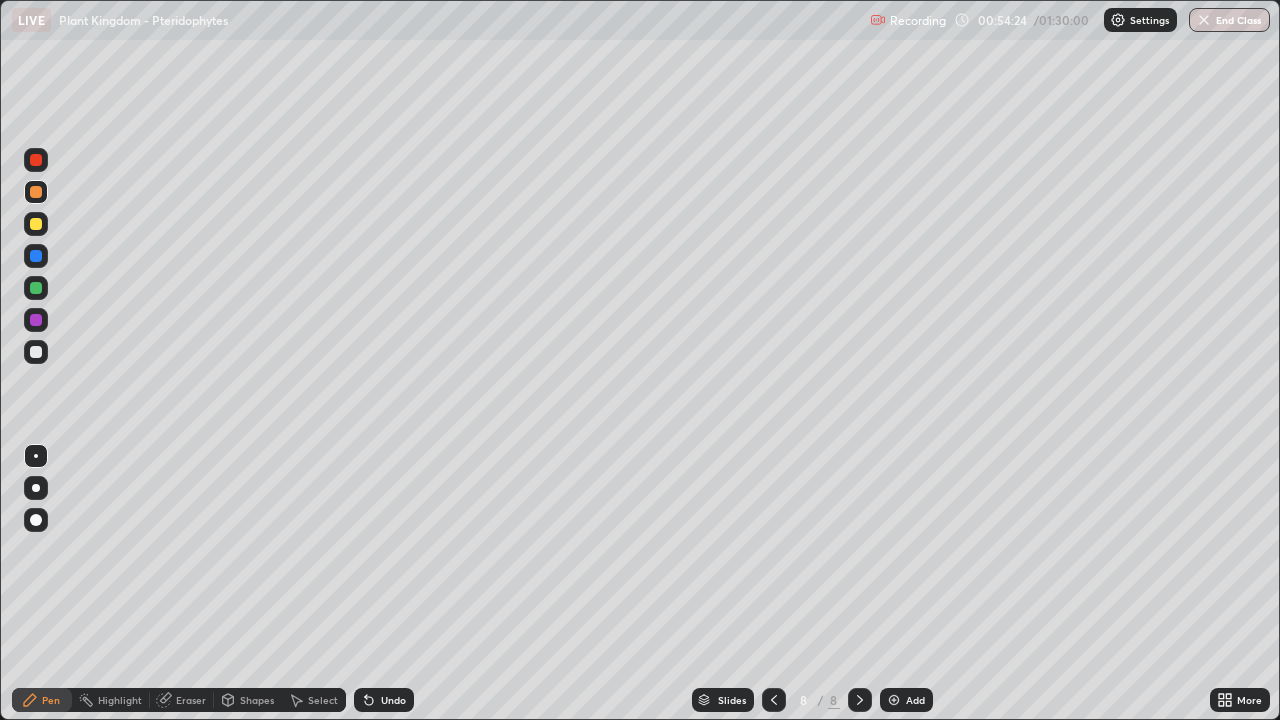 click at bounding box center [36, 224] 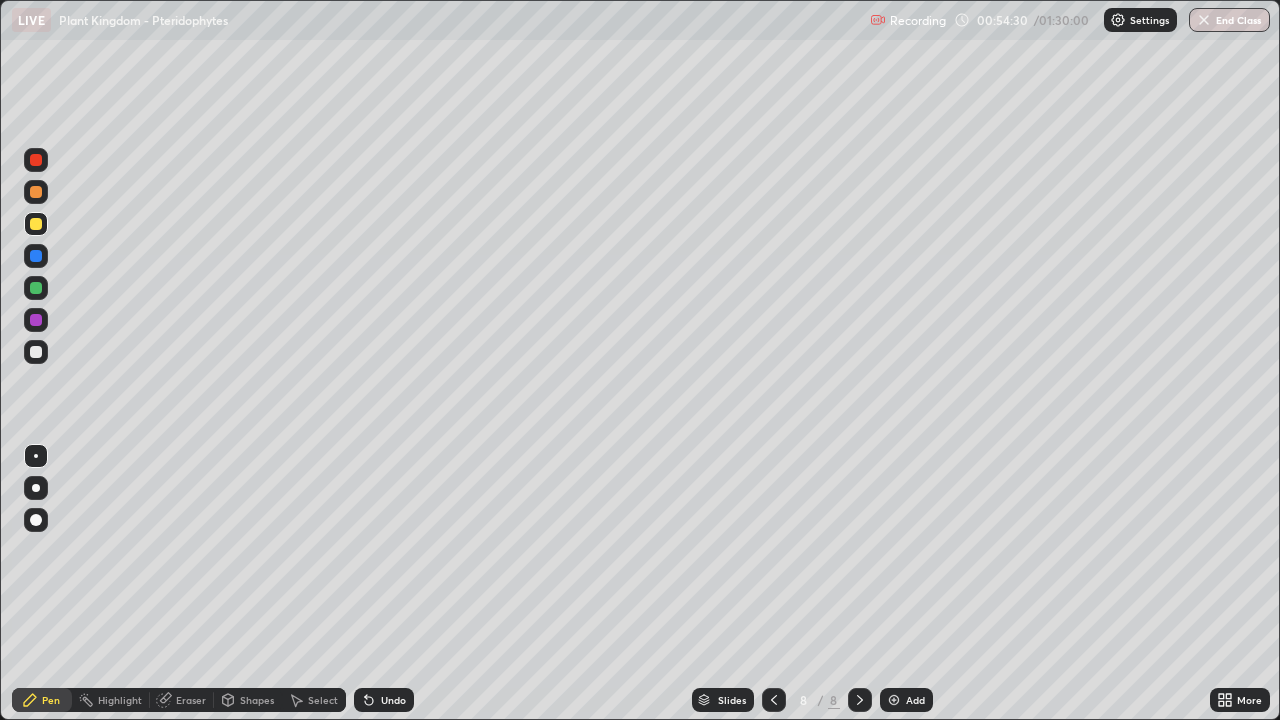 click on "Undo" at bounding box center (384, 700) 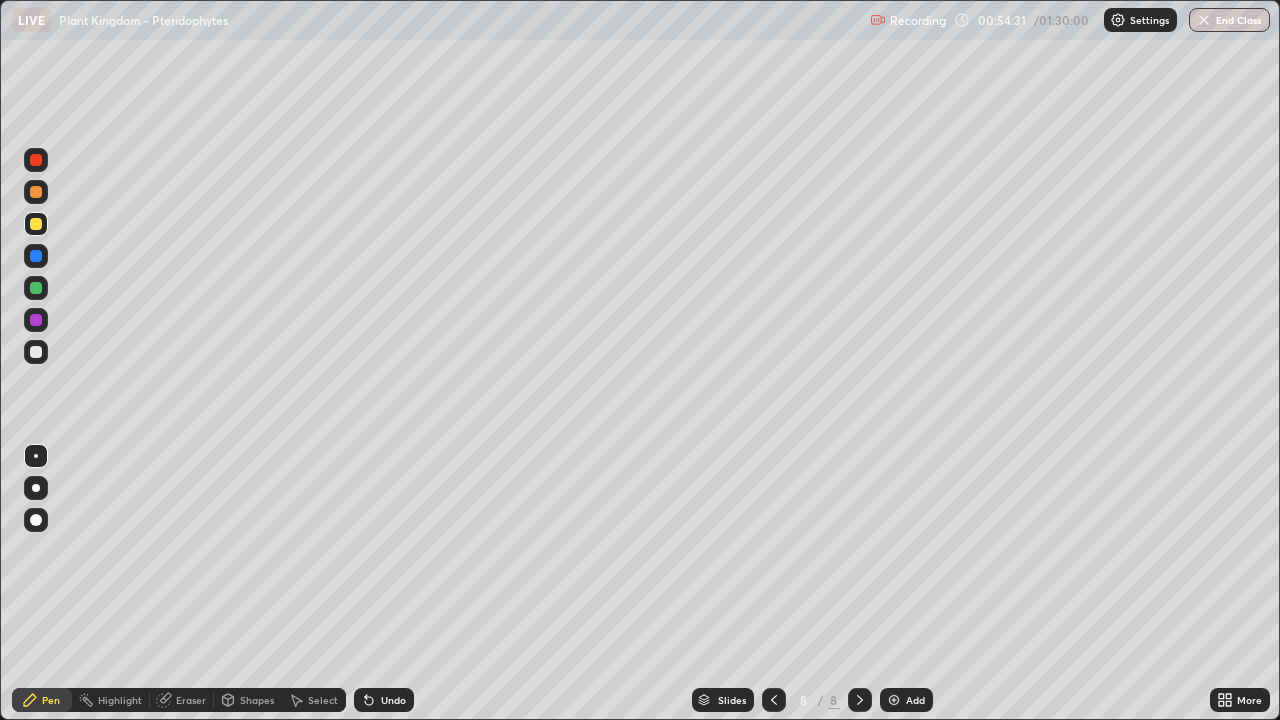 click on "Undo" at bounding box center (393, 700) 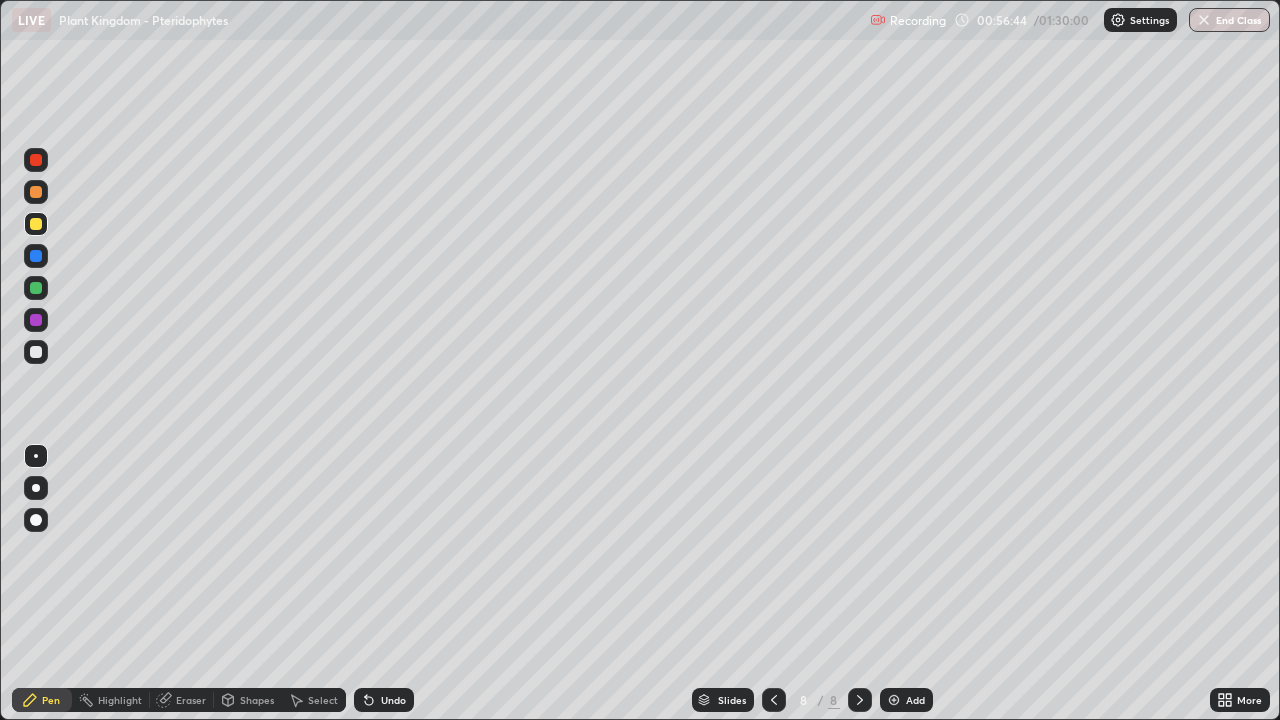 click on "Undo" at bounding box center [393, 700] 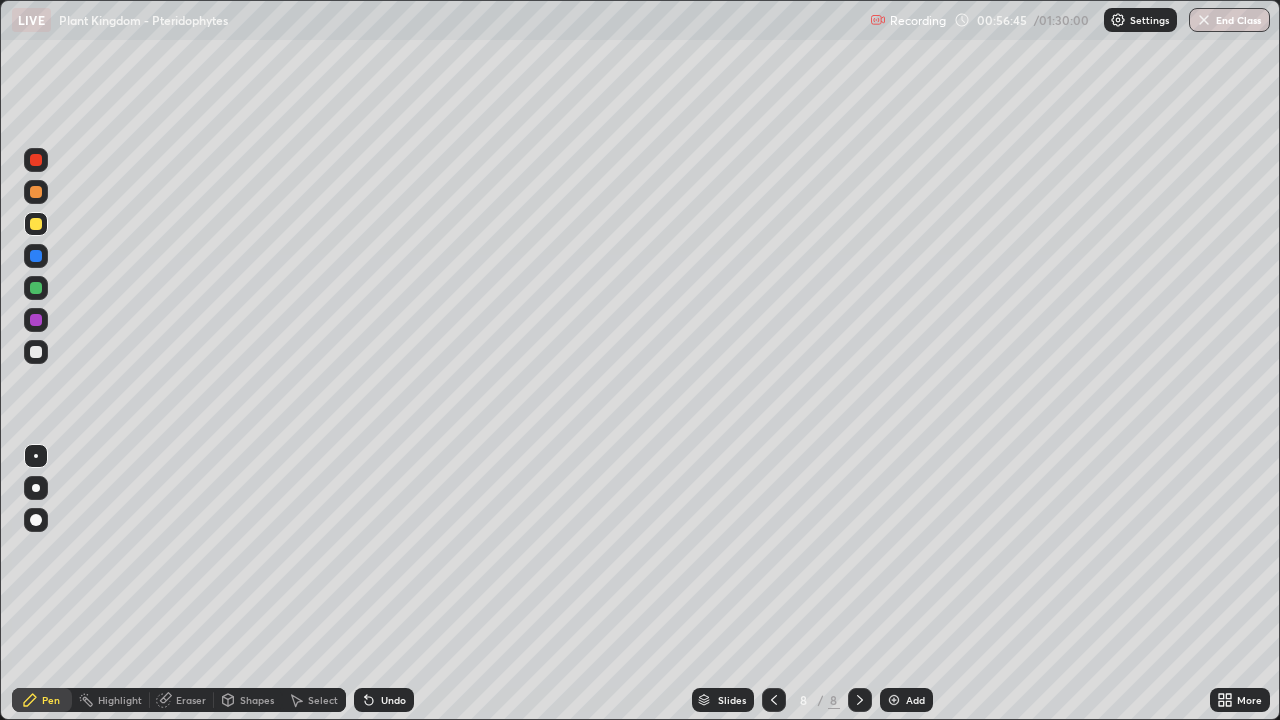 click on "Undo" at bounding box center [384, 700] 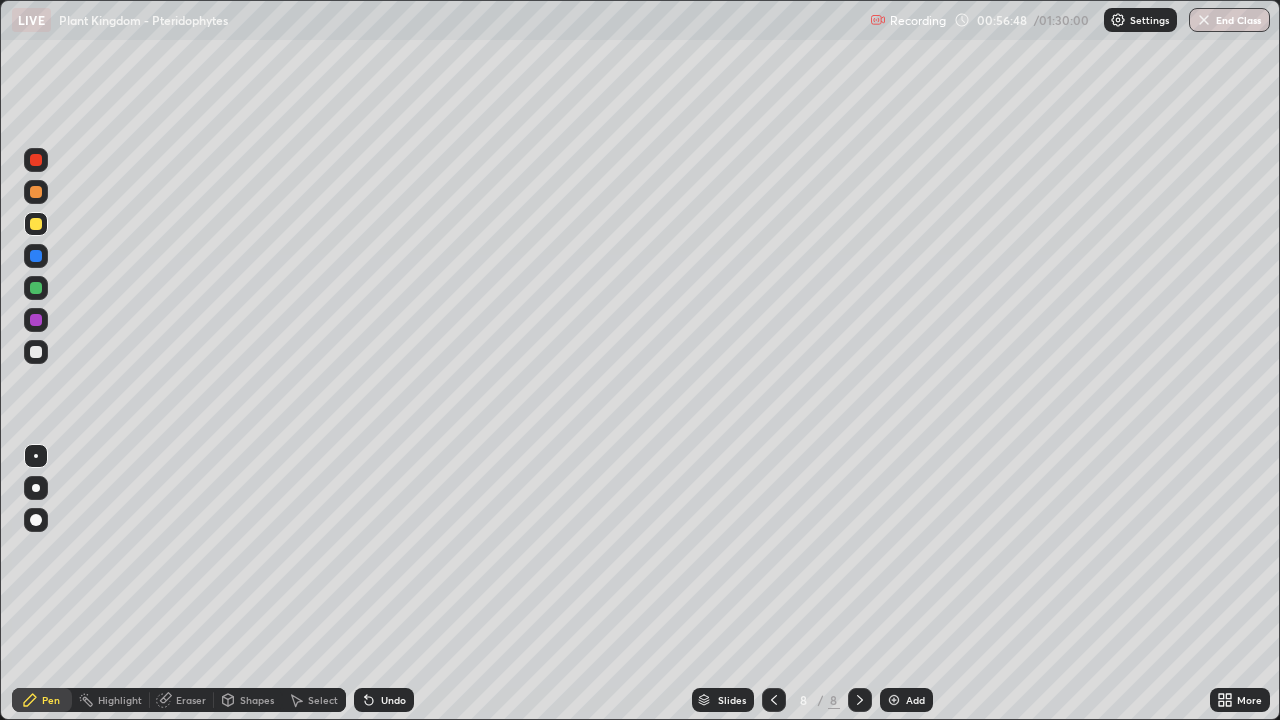 click on "Undo" at bounding box center [384, 700] 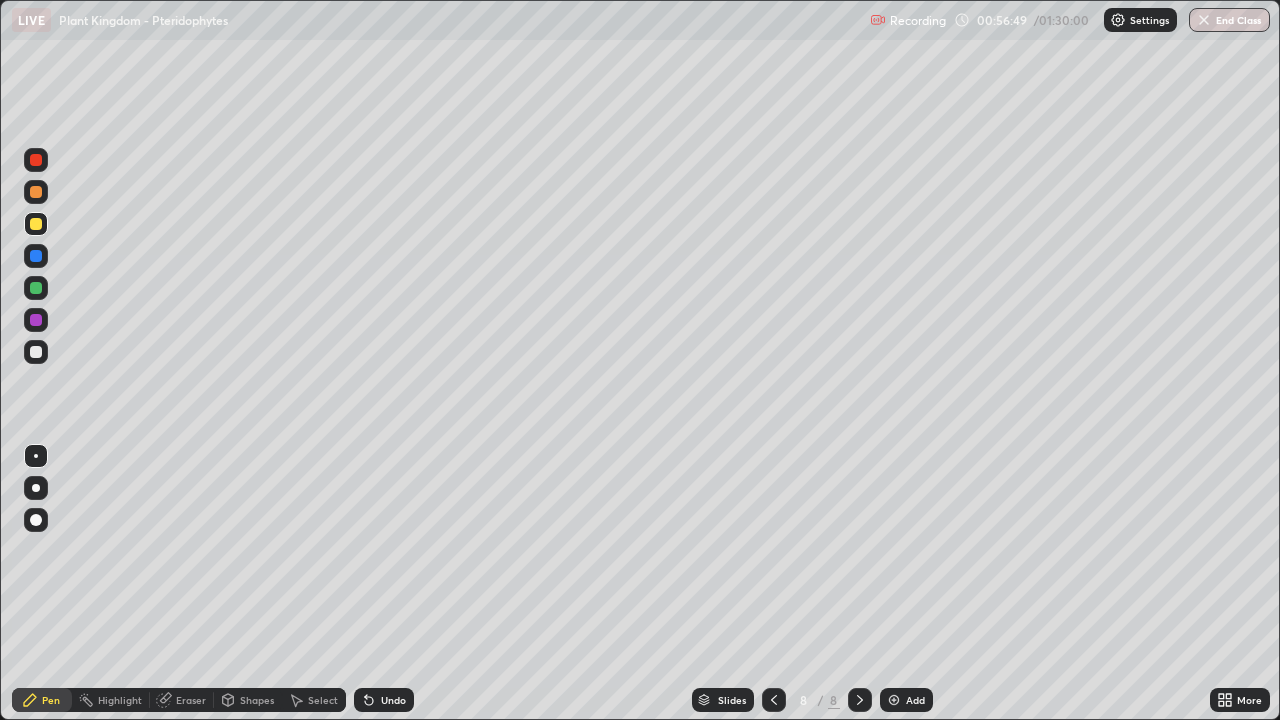 click on "Undo" at bounding box center (384, 700) 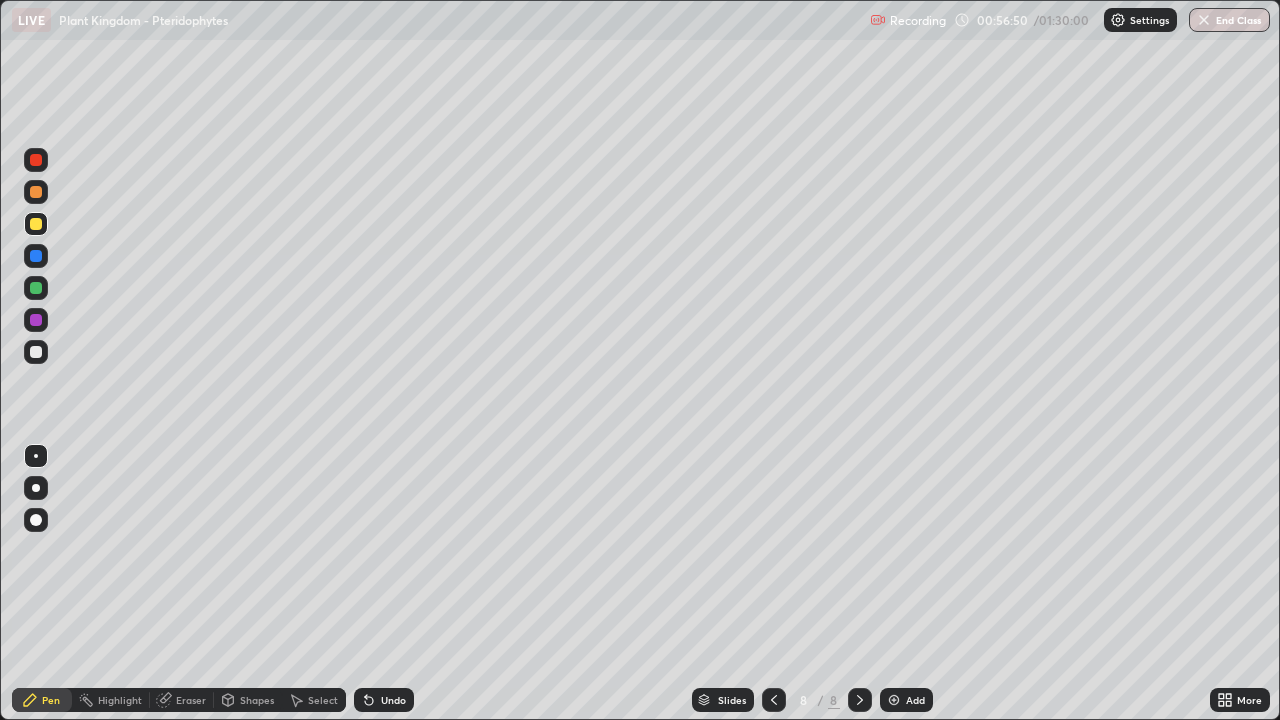 click on "Undo" at bounding box center [384, 700] 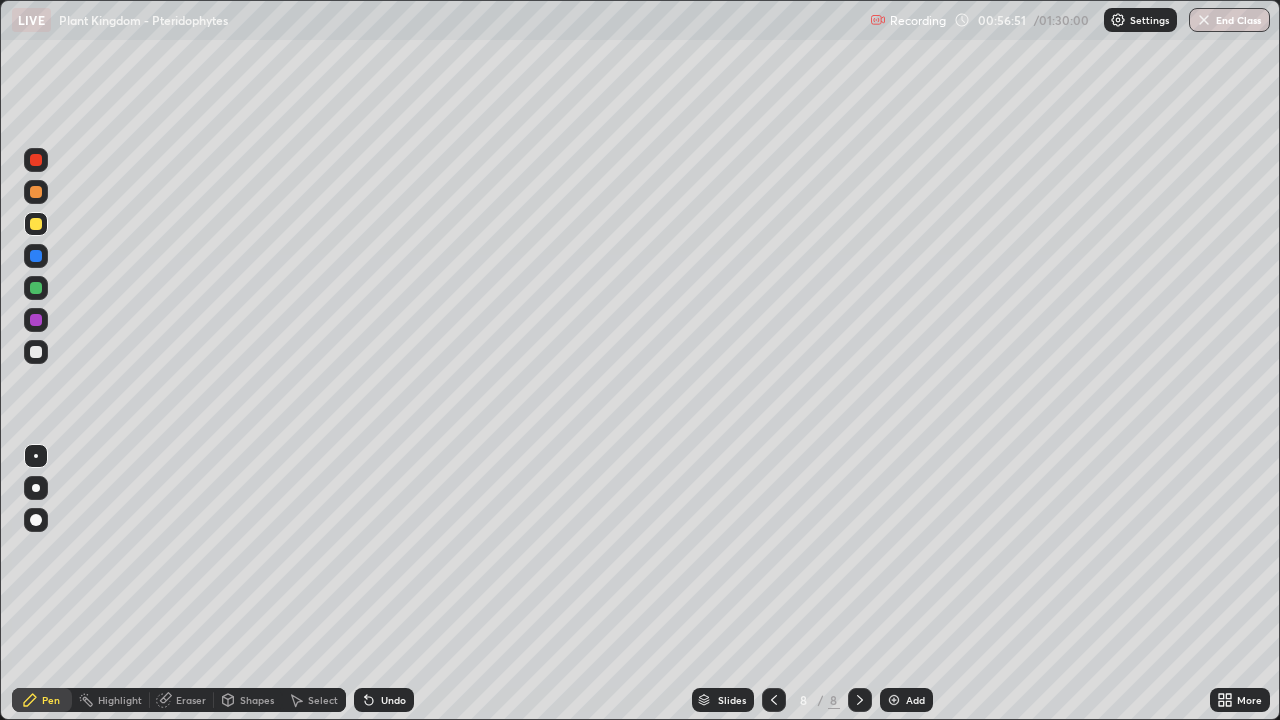 click at bounding box center [36, 288] 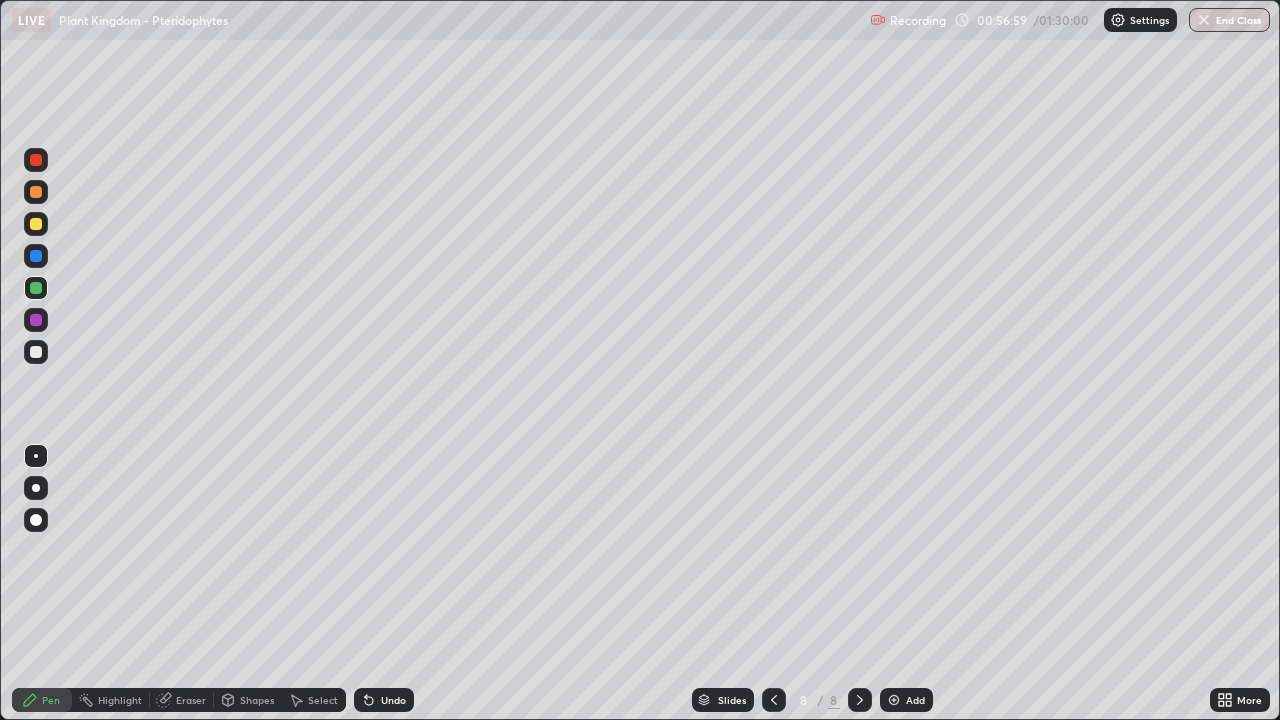 click at bounding box center [36, 224] 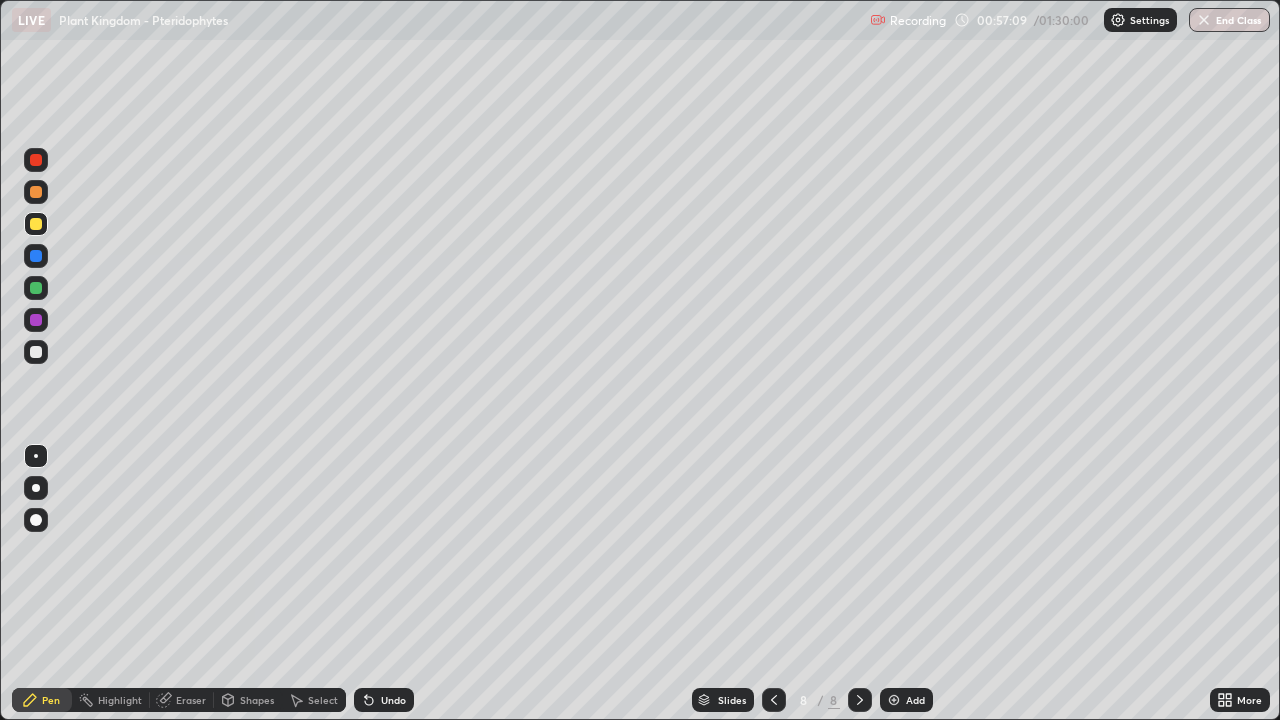 click at bounding box center [36, 256] 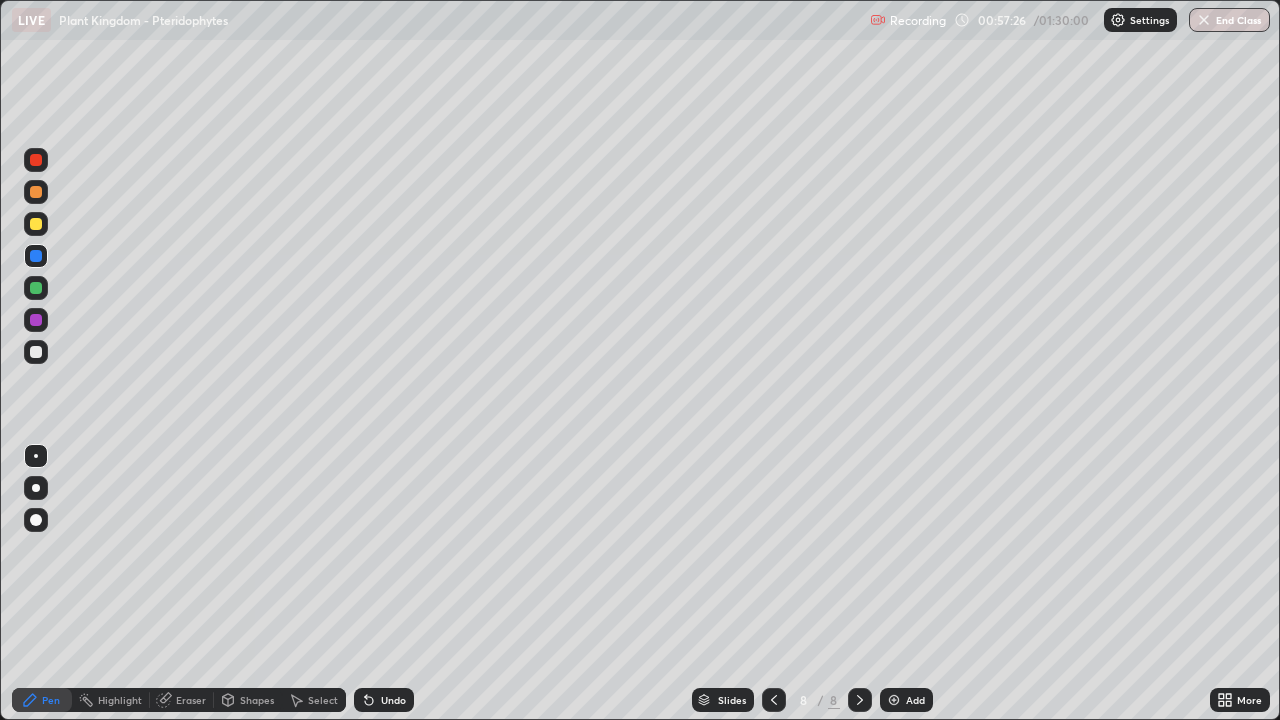 click on "Eraser" at bounding box center (182, 700) 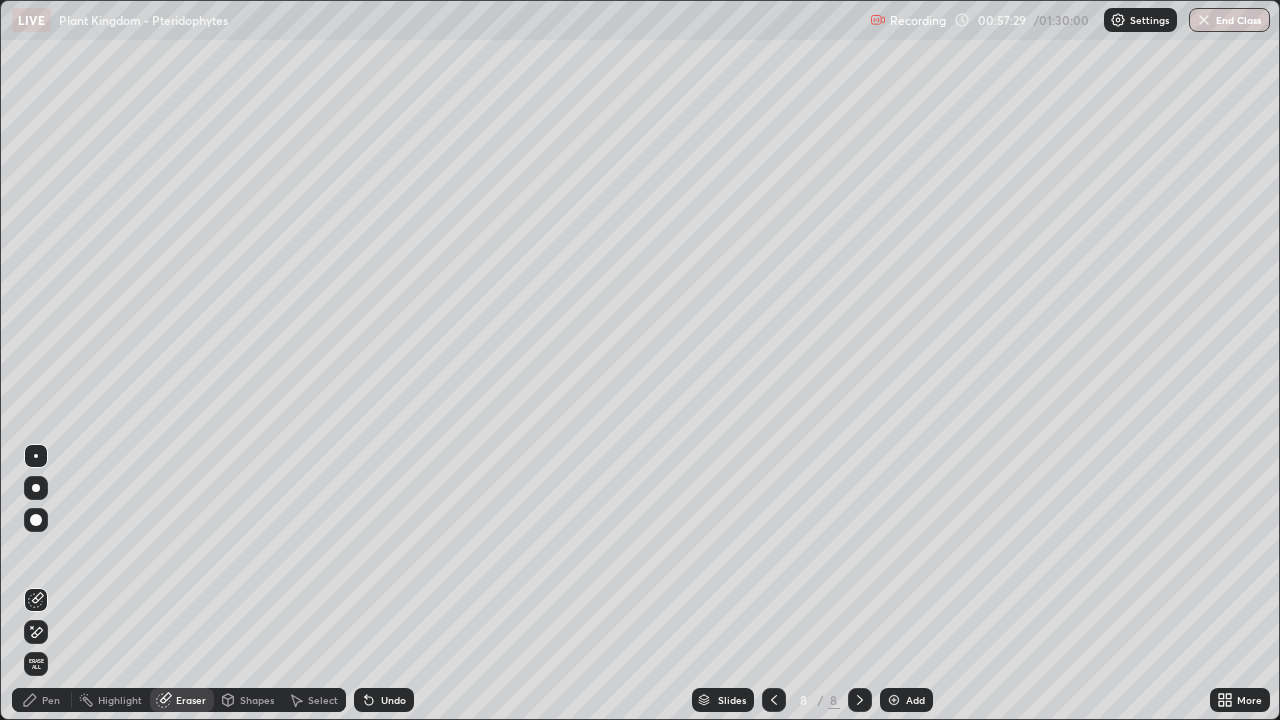 click on "Pen" at bounding box center [51, 700] 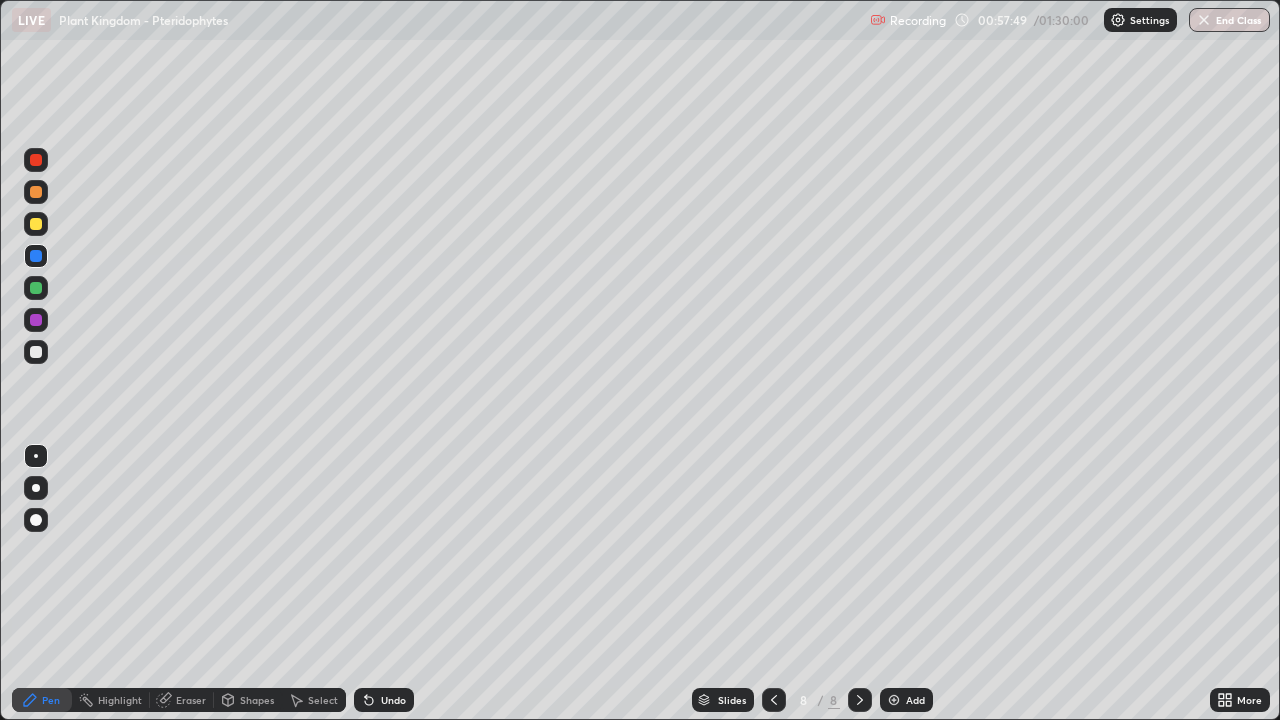 click 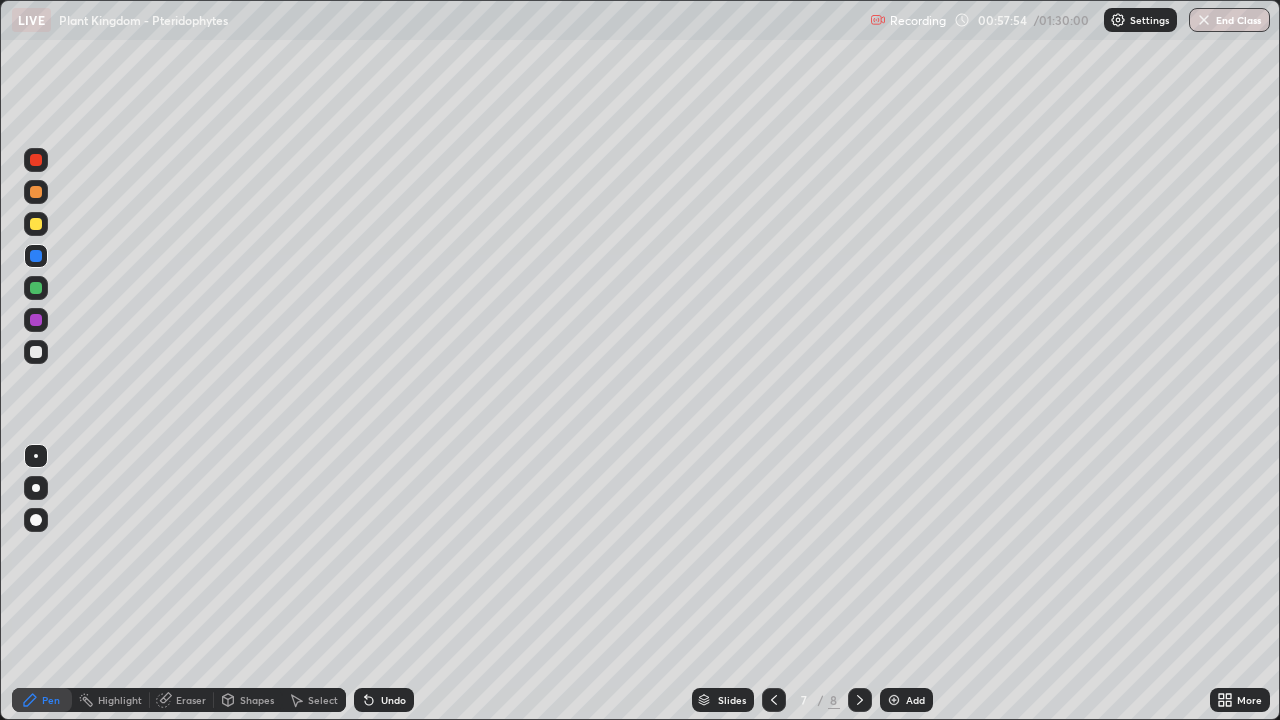 click at bounding box center [774, 700] 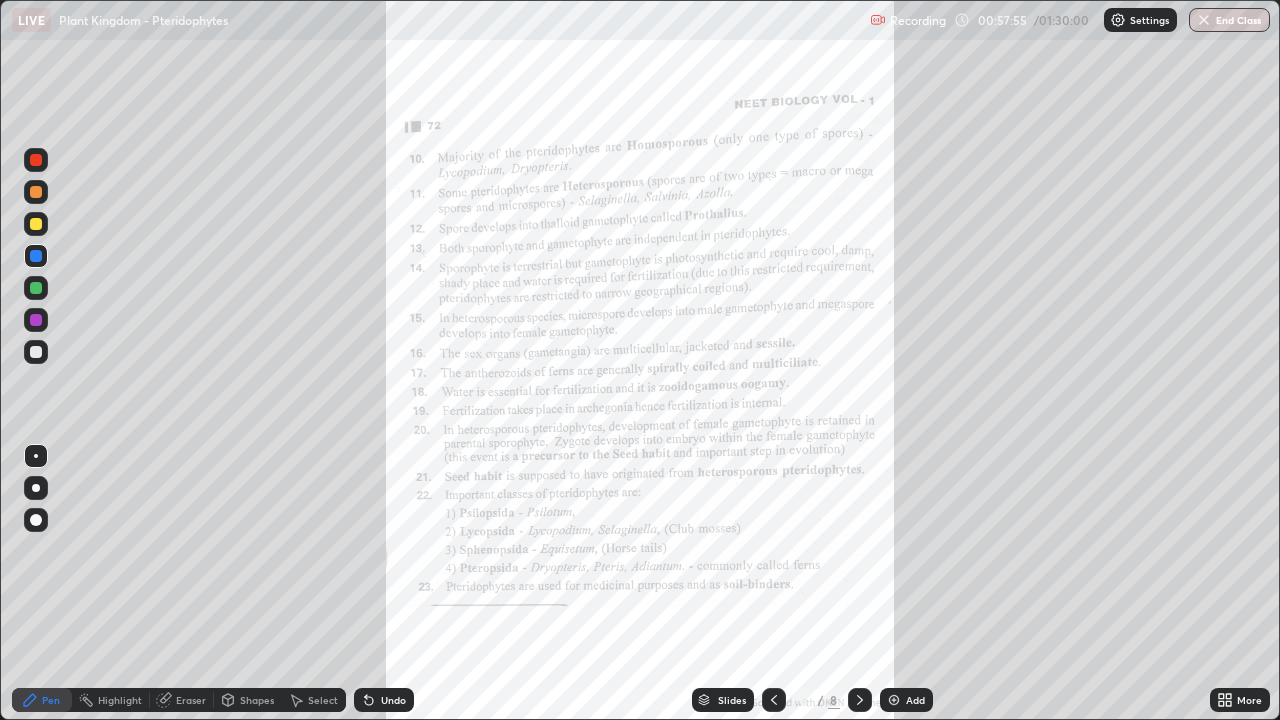 click 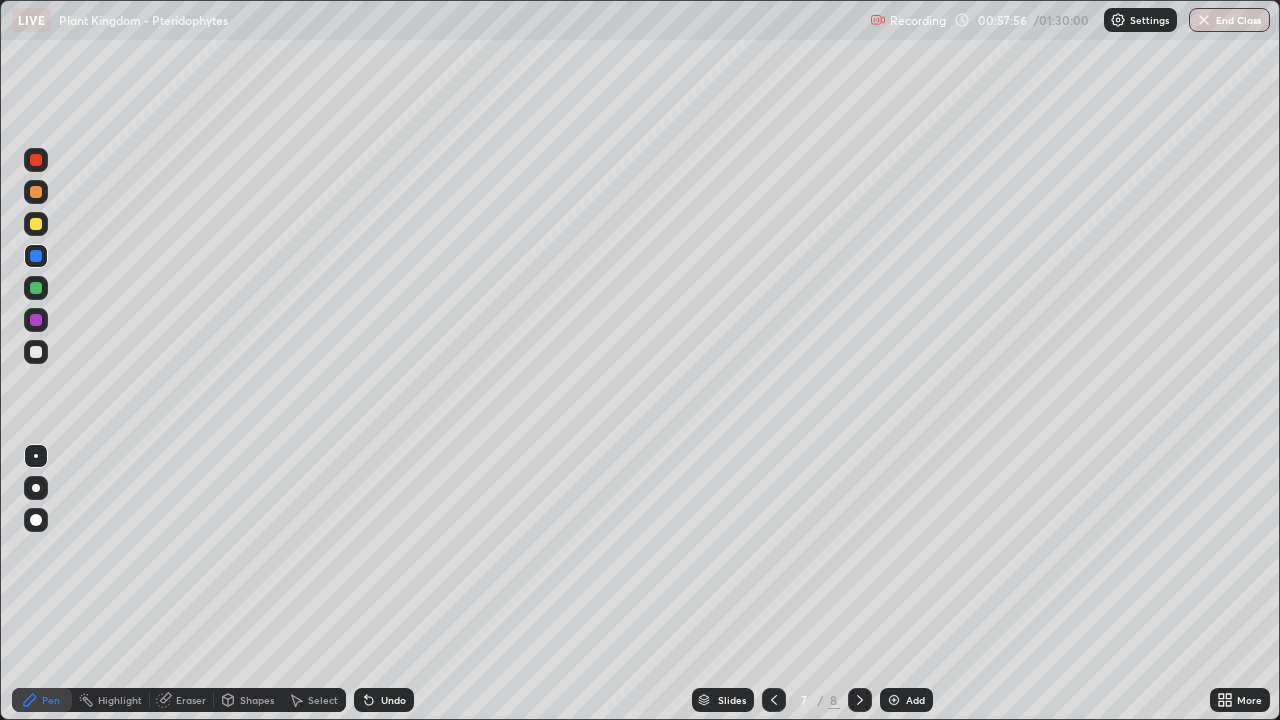 click 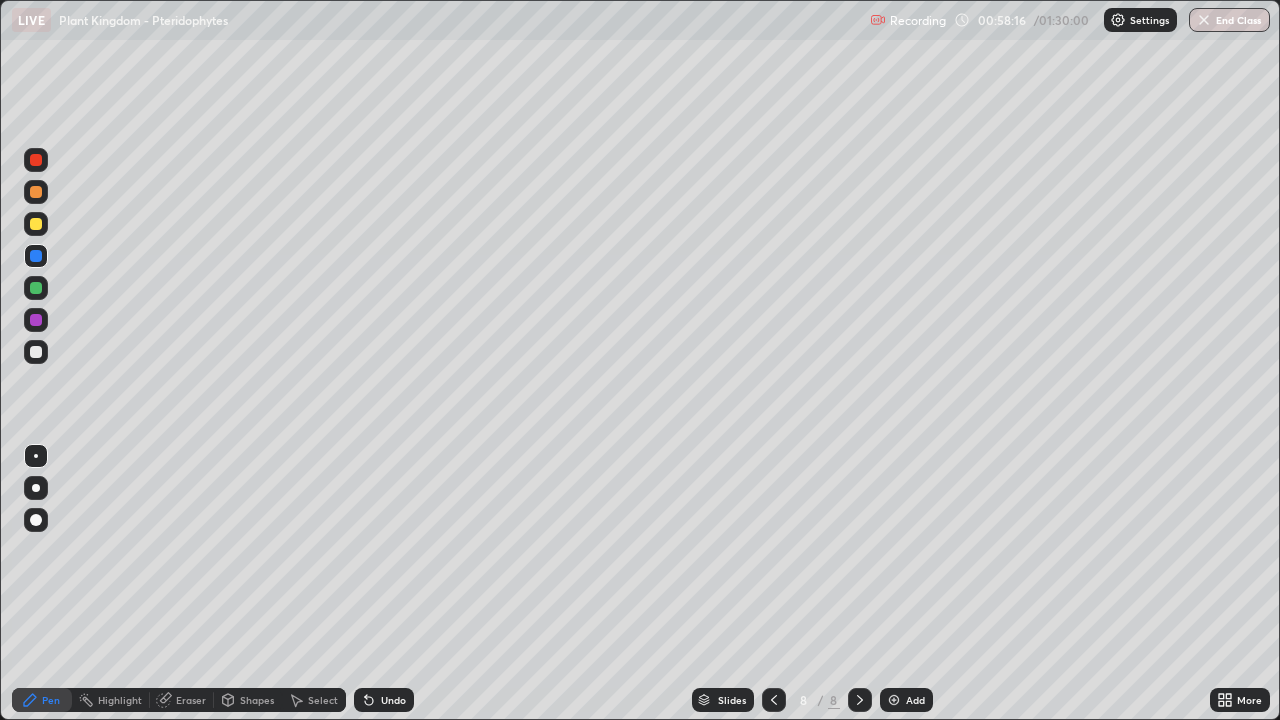 click at bounding box center (774, 700) 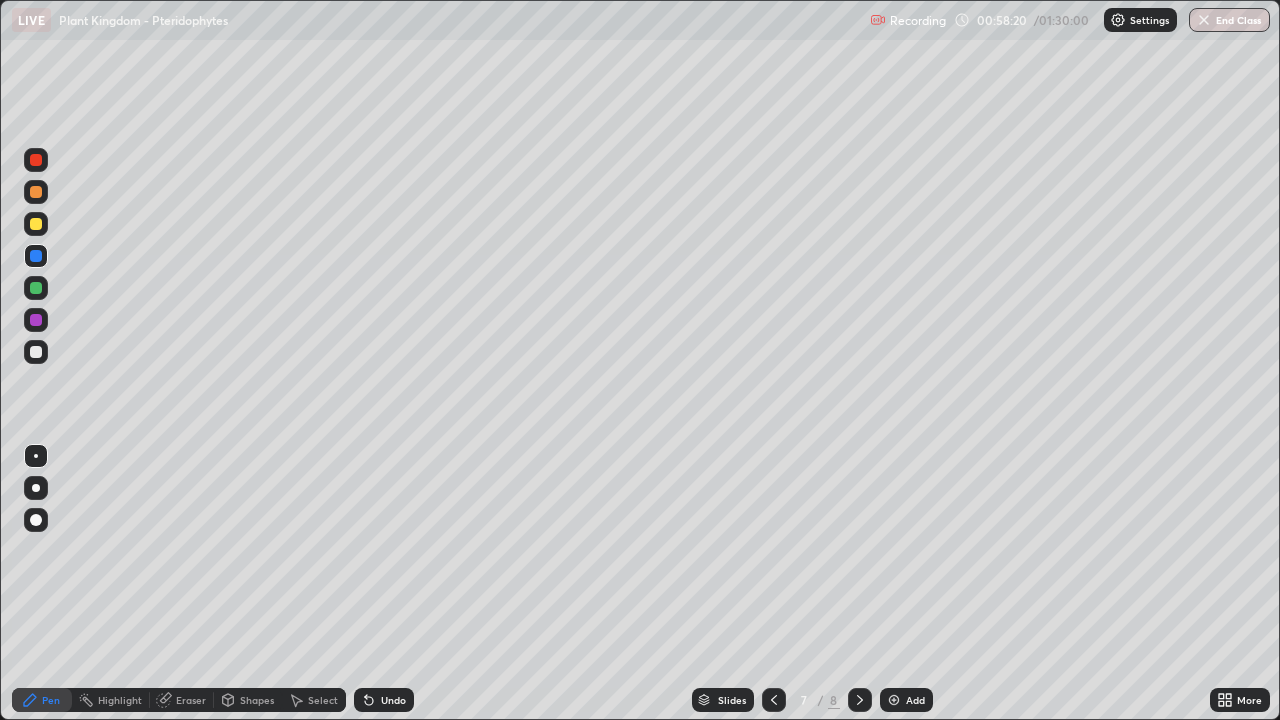 click at bounding box center [860, 700] 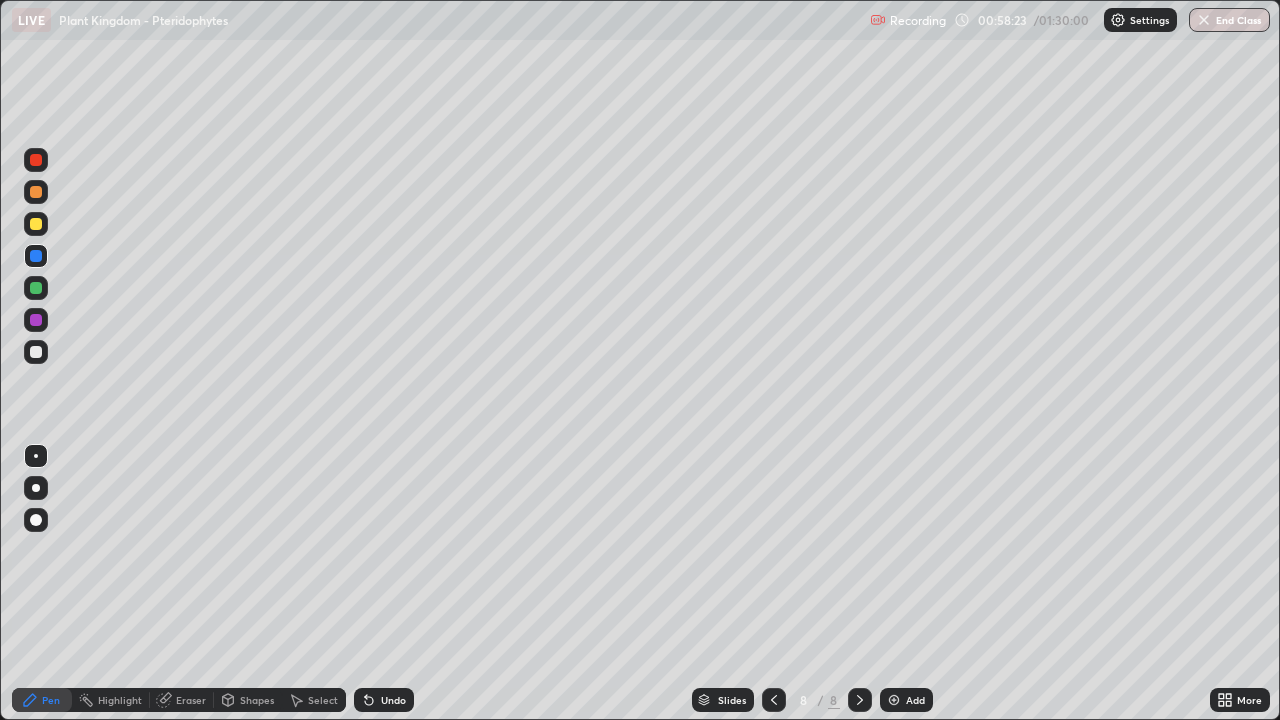 click at bounding box center [36, 288] 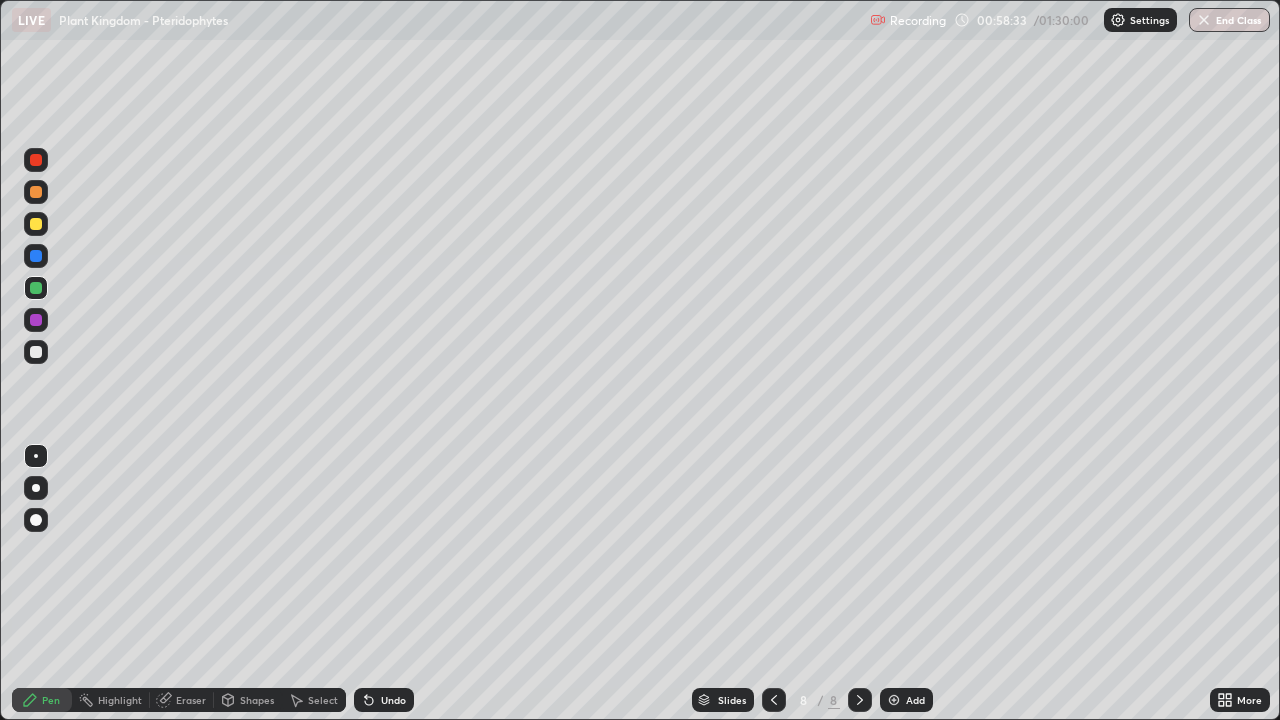 click at bounding box center [36, 352] 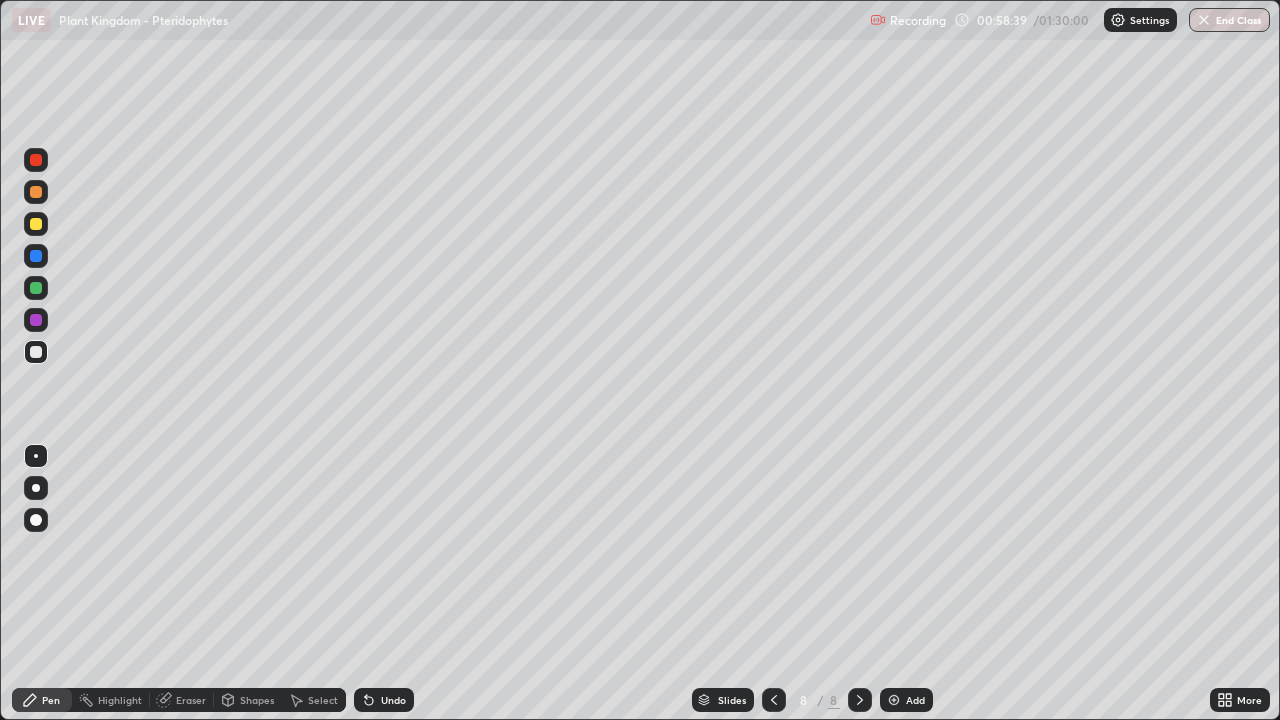 click at bounding box center (36, 320) 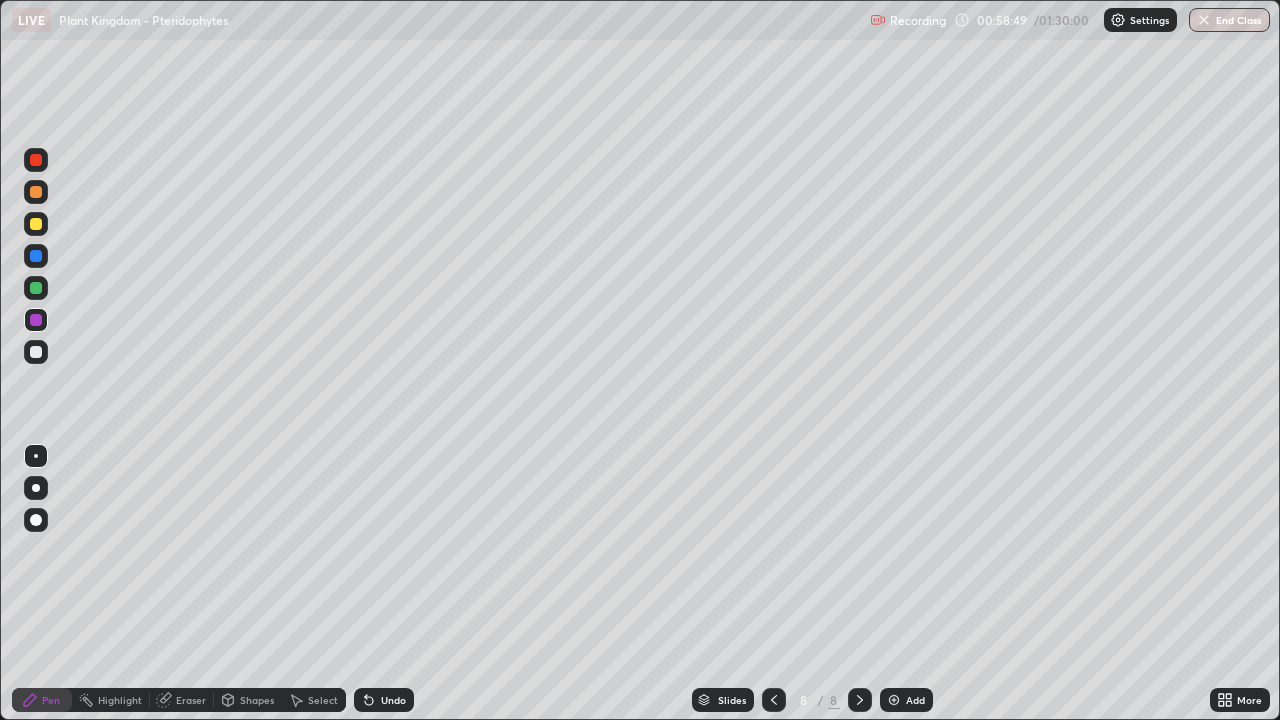 click at bounding box center (36, 352) 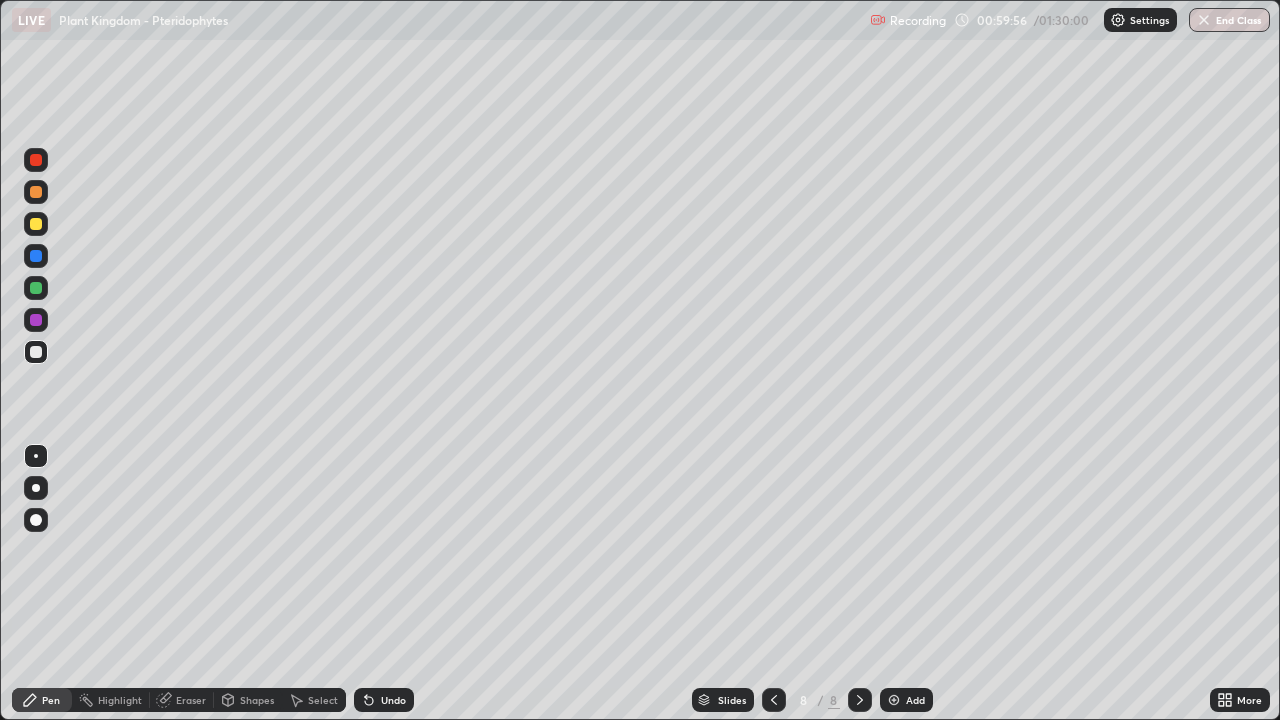 click at bounding box center [36, 488] 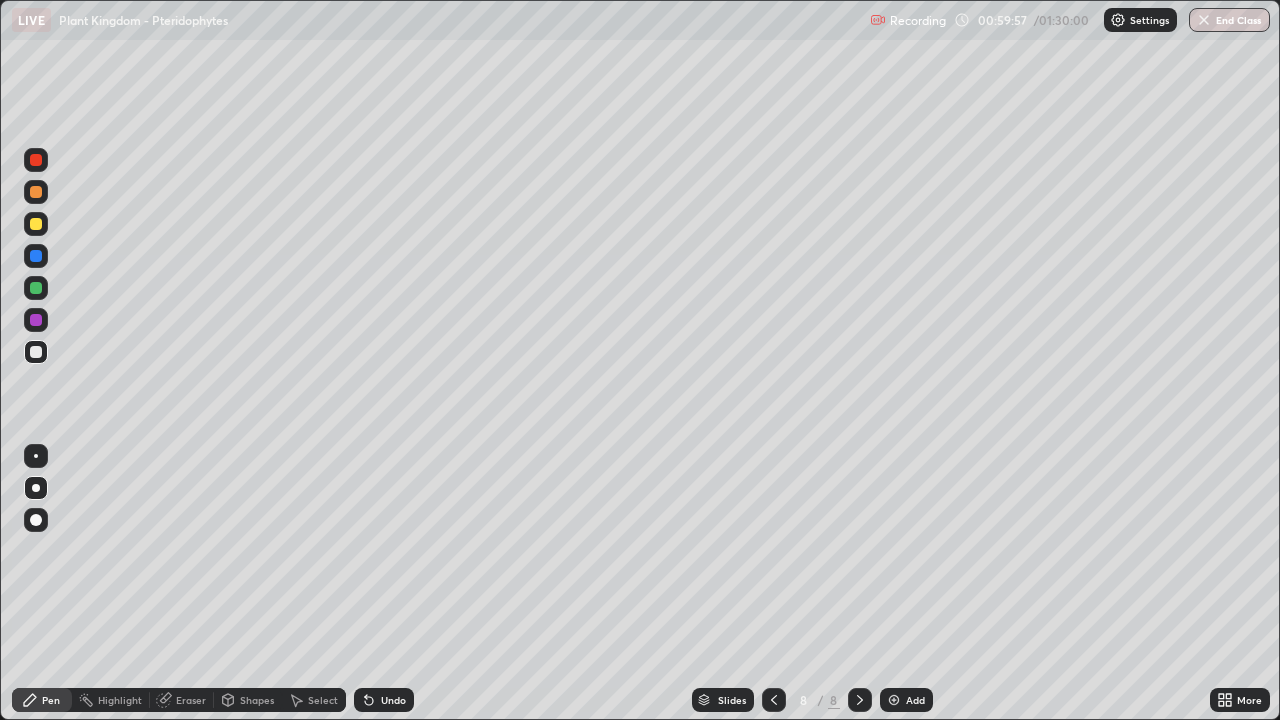 click at bounding box center [36, 192] 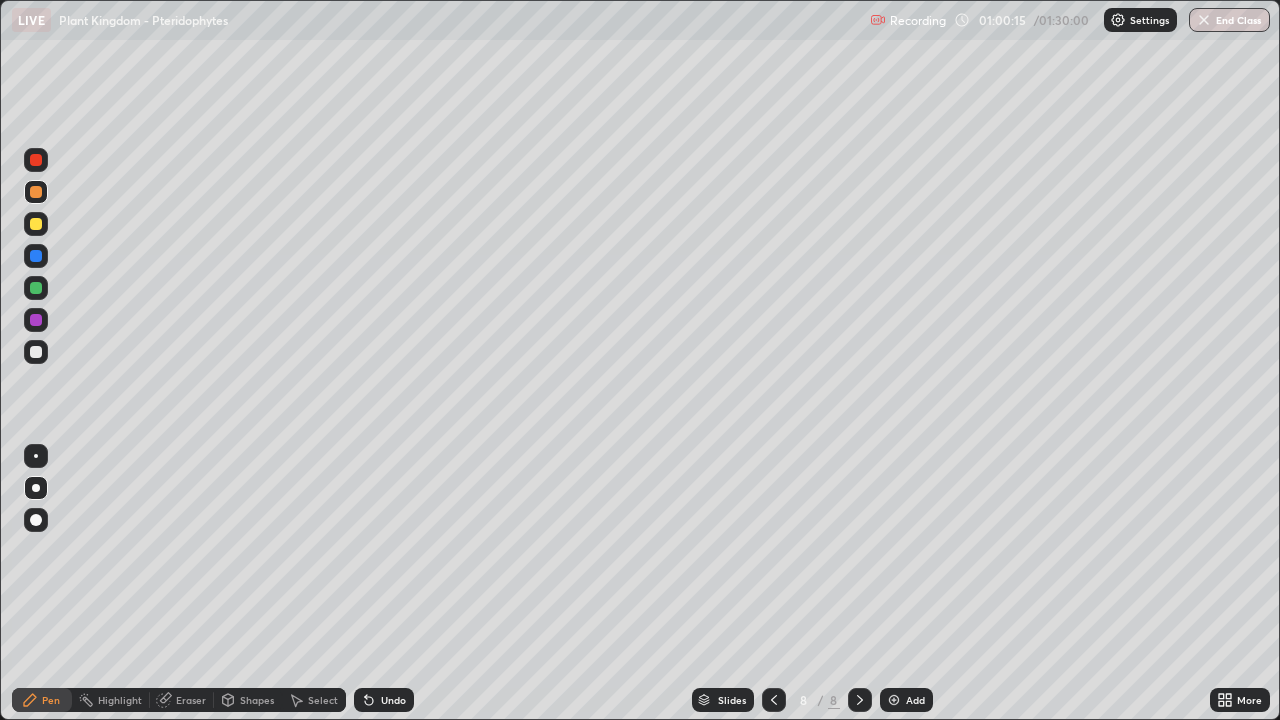 click 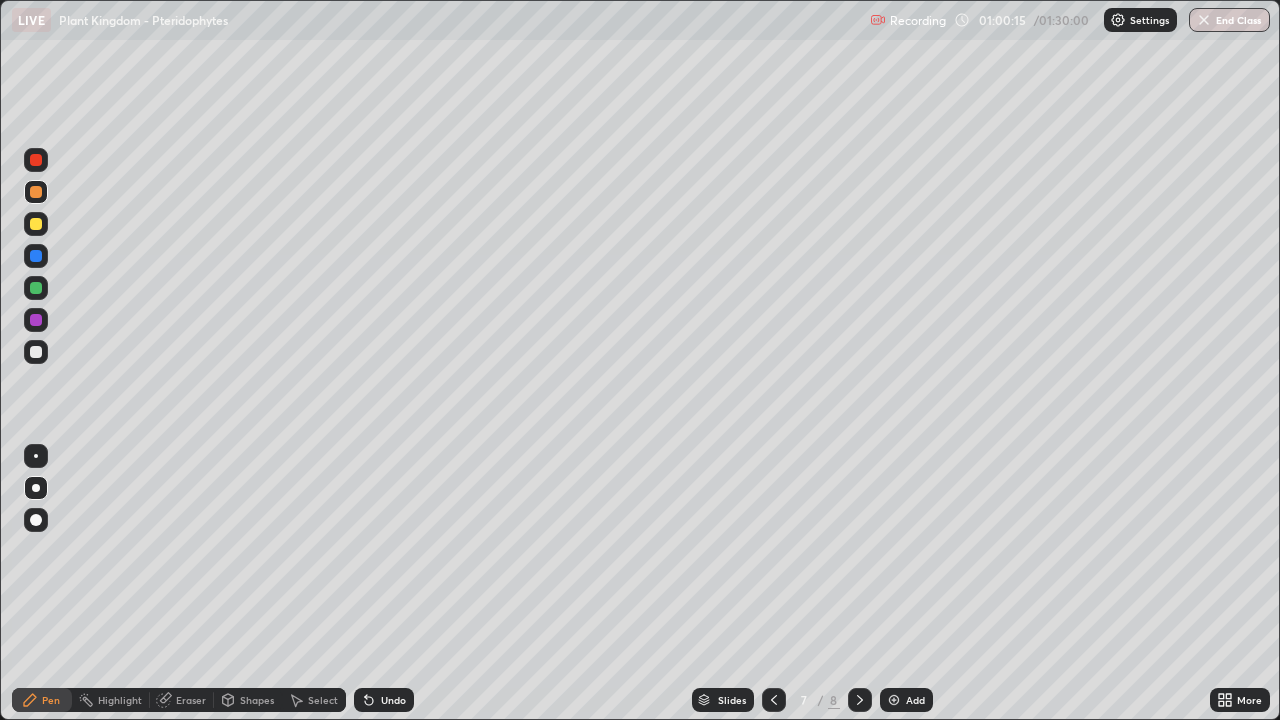 click 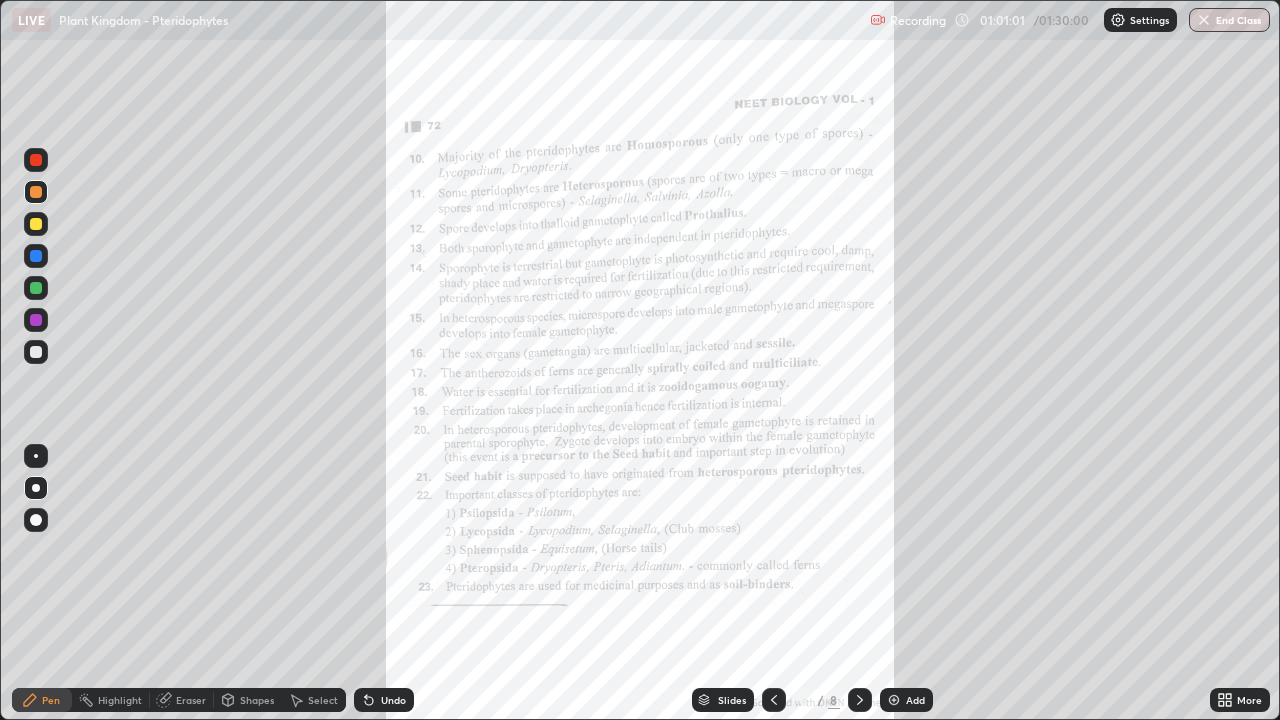 click on "More" at bounding box center [1249, 700] 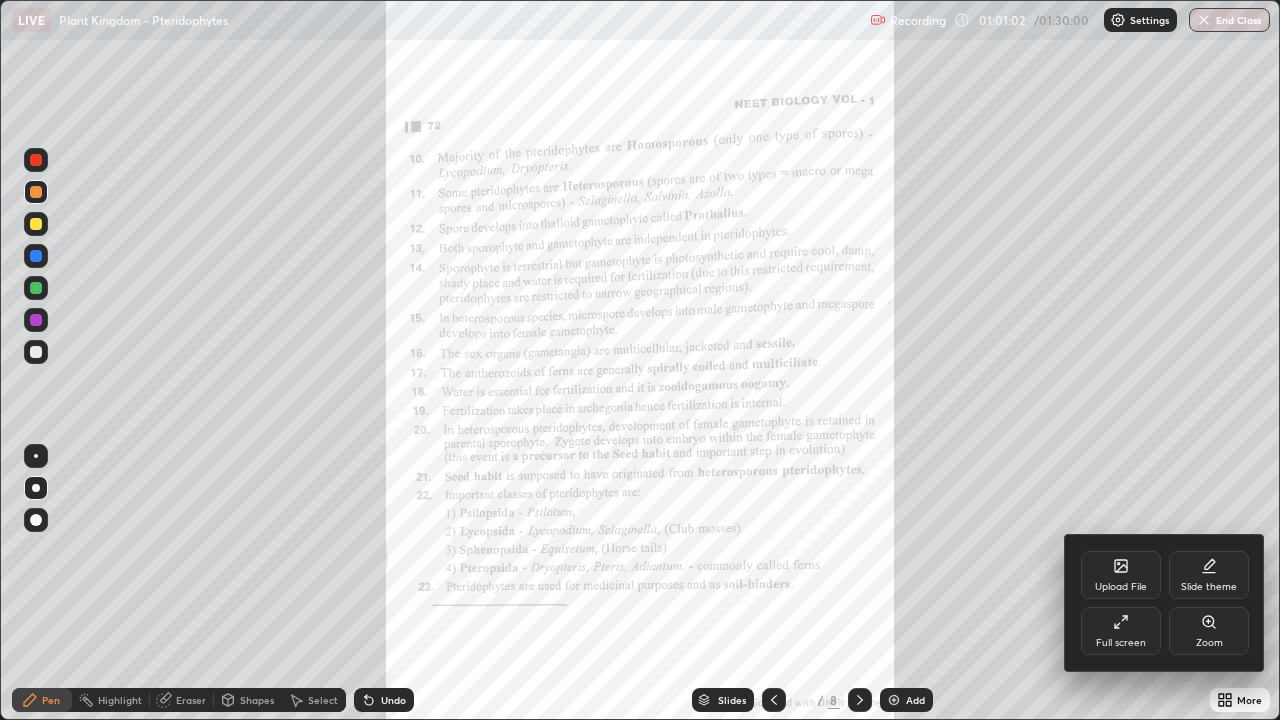 click on "Zoom" at bounding box center (1209, 631) 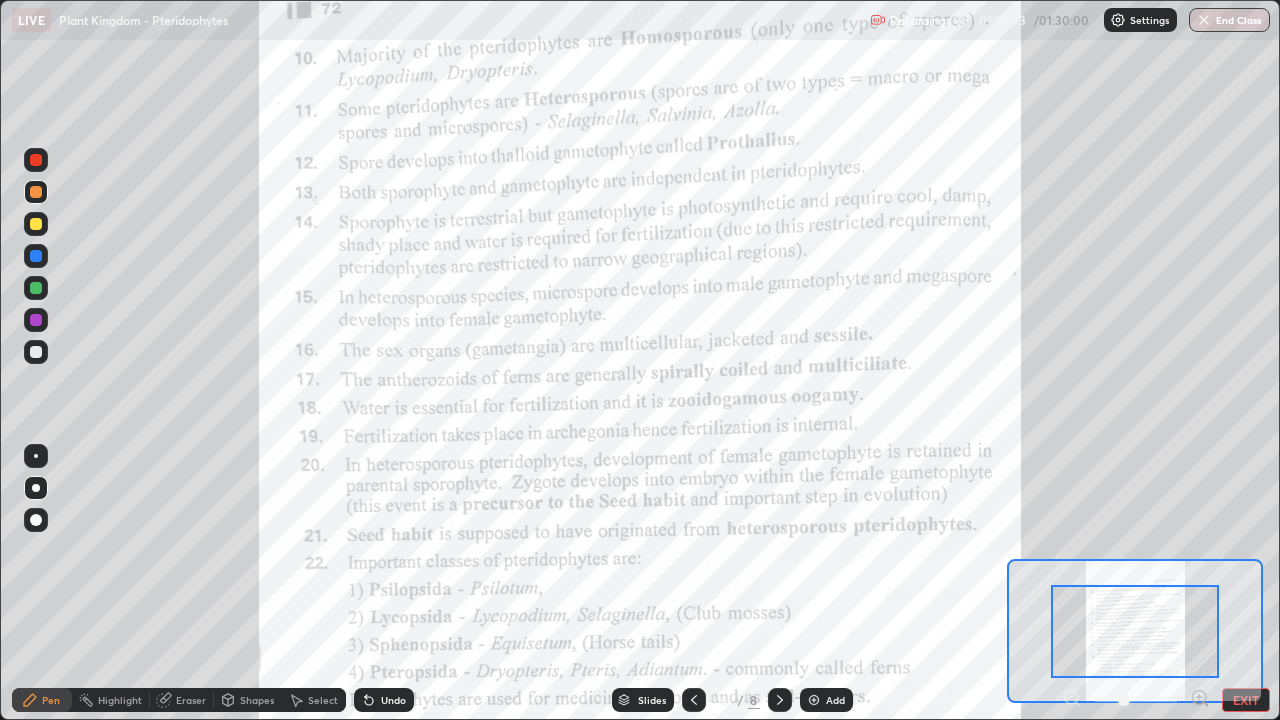 click on "Pen Highlight Eraser Shapes Select Undo Slides 6 / 8 Add EXIT" at bounding box center (640, 700) 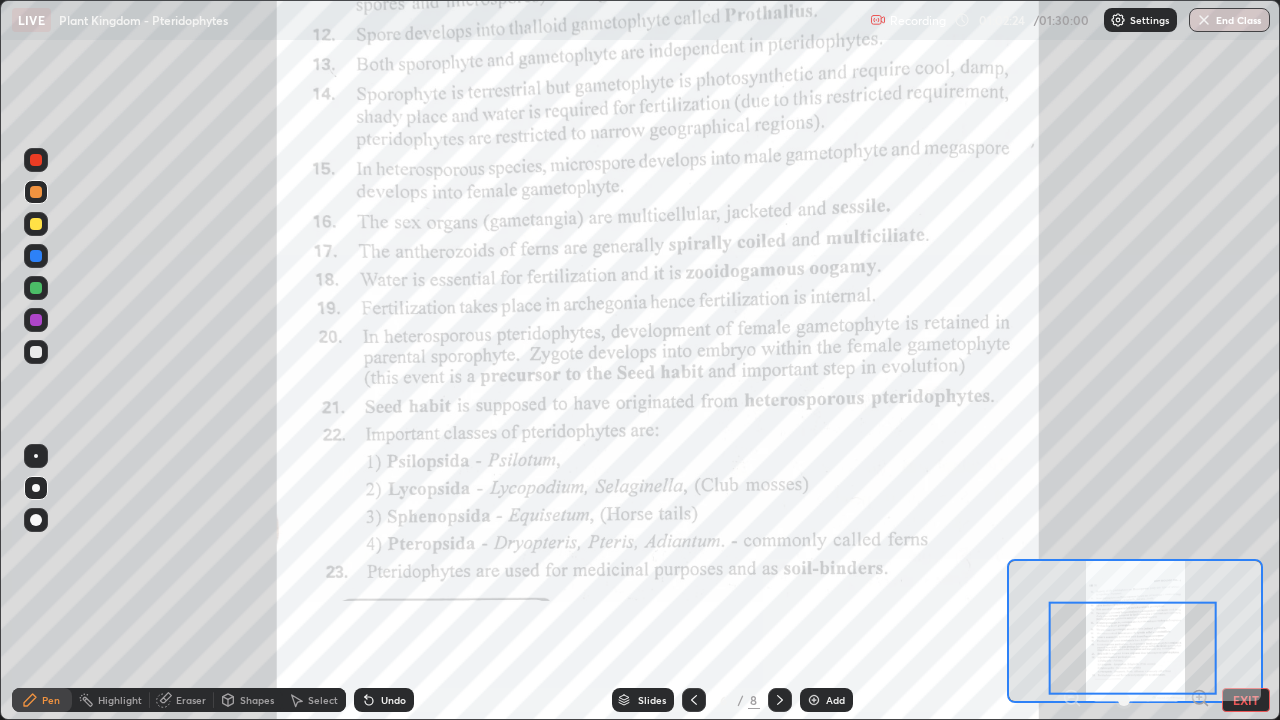 click on "Add" at bounding box center [826, 700] 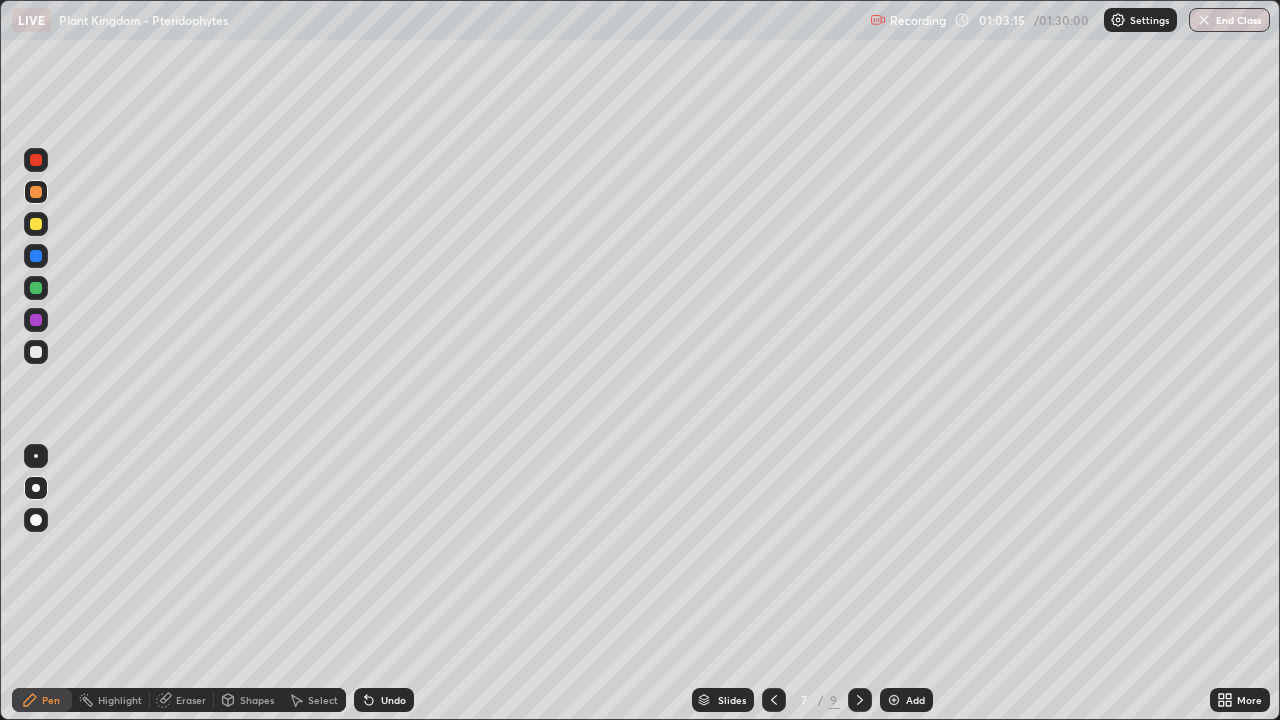 click 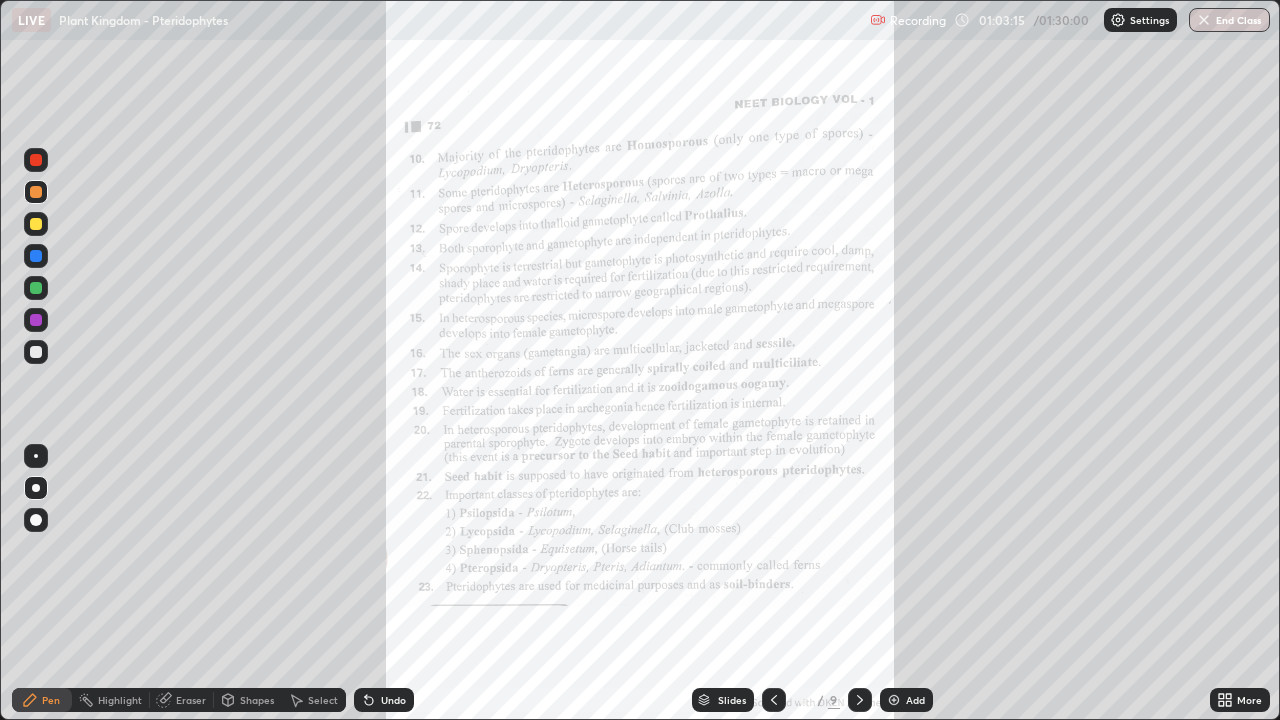 click 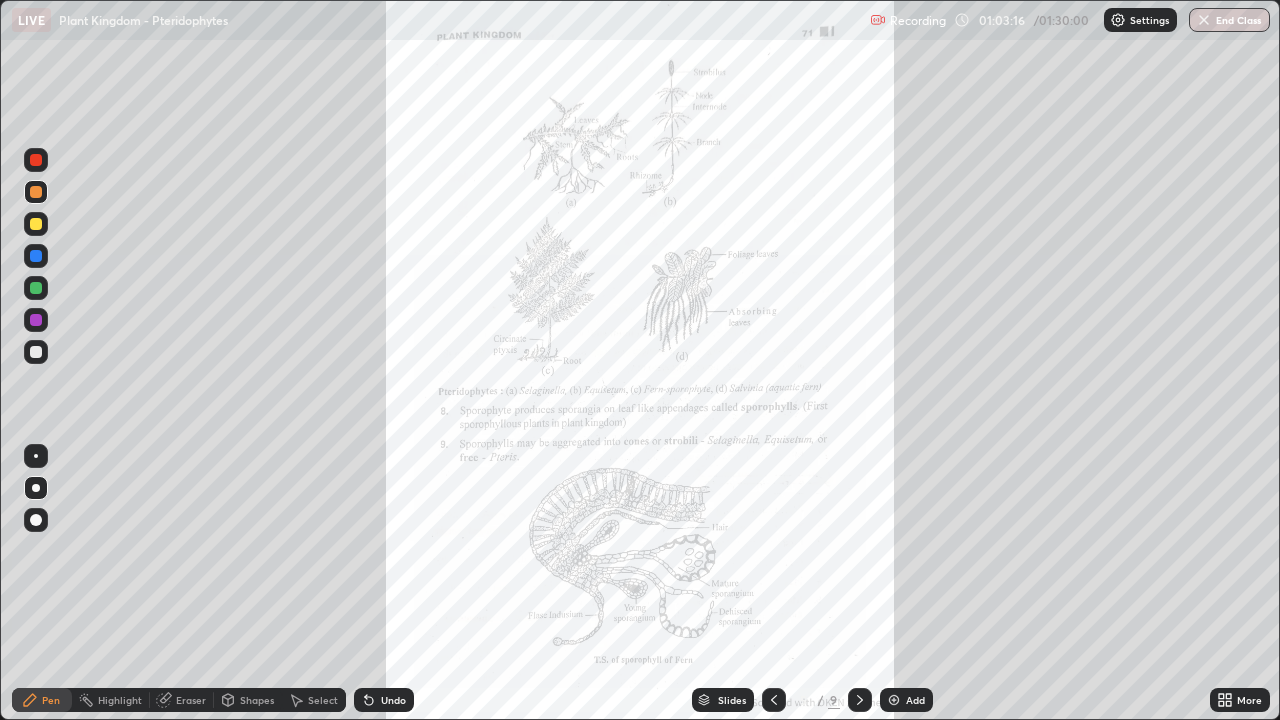 click 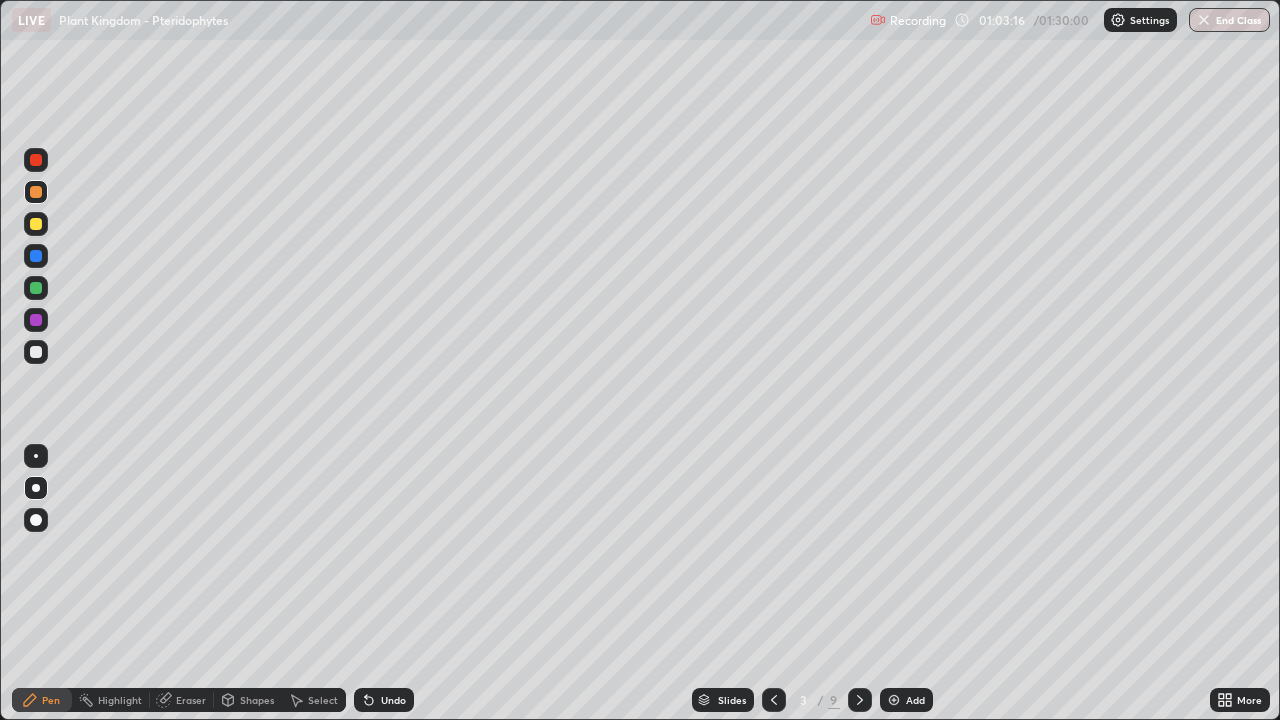 click 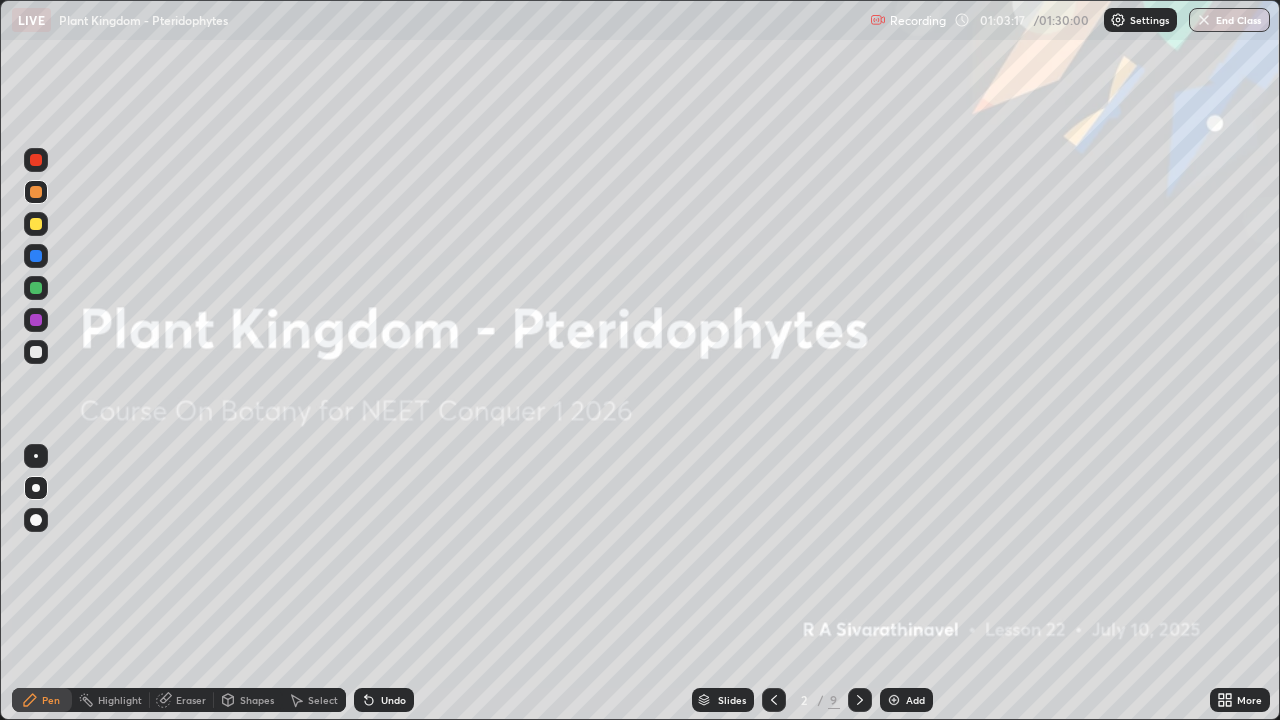 click 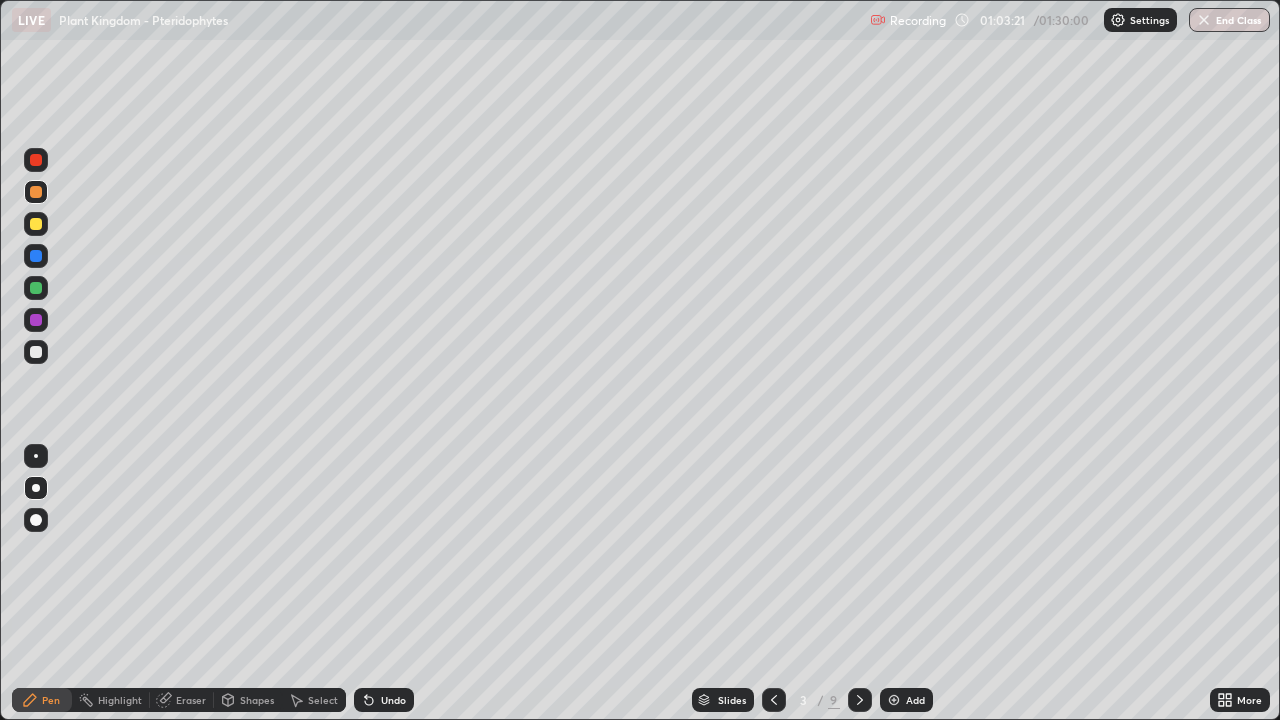 click 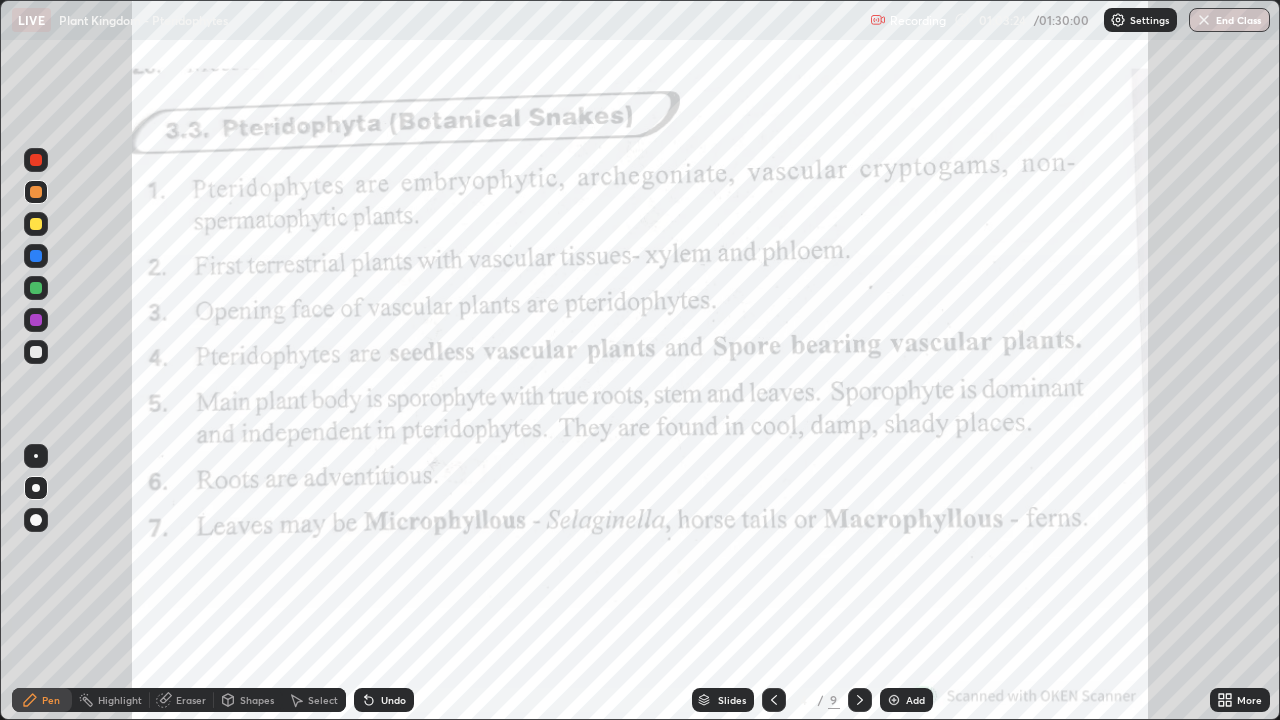click at bounding box center [860, 700] 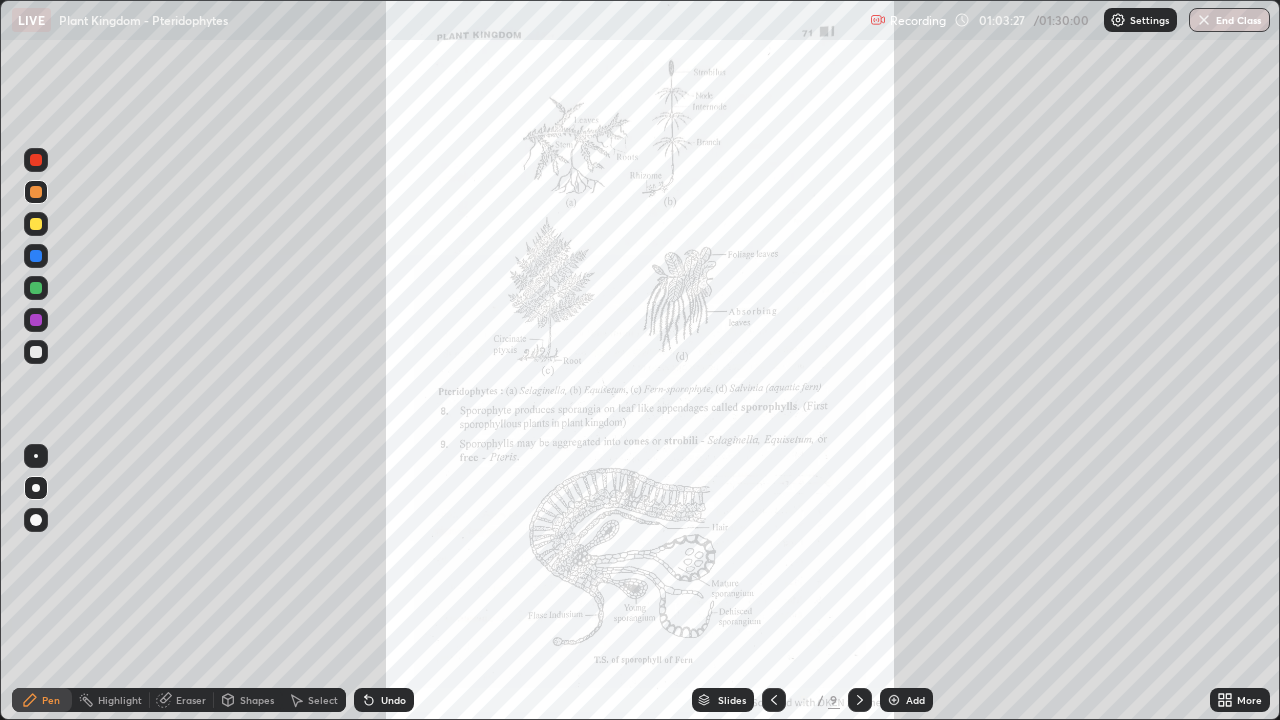 click 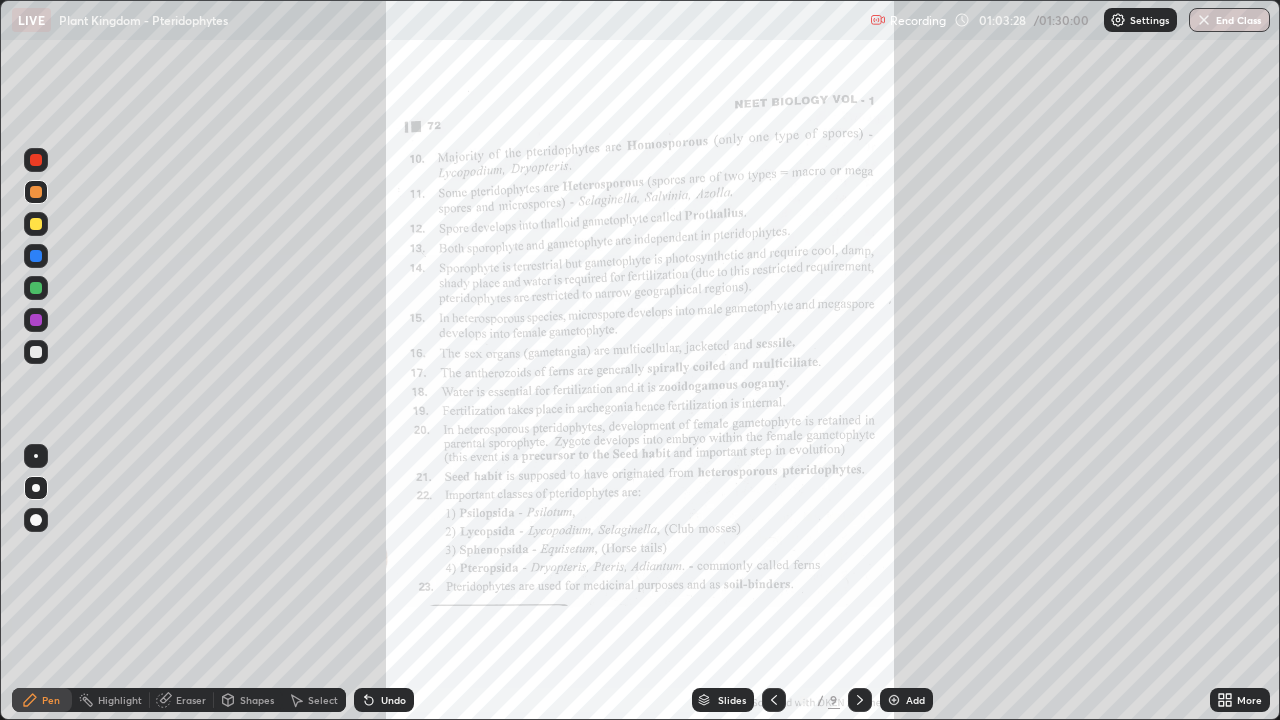 click 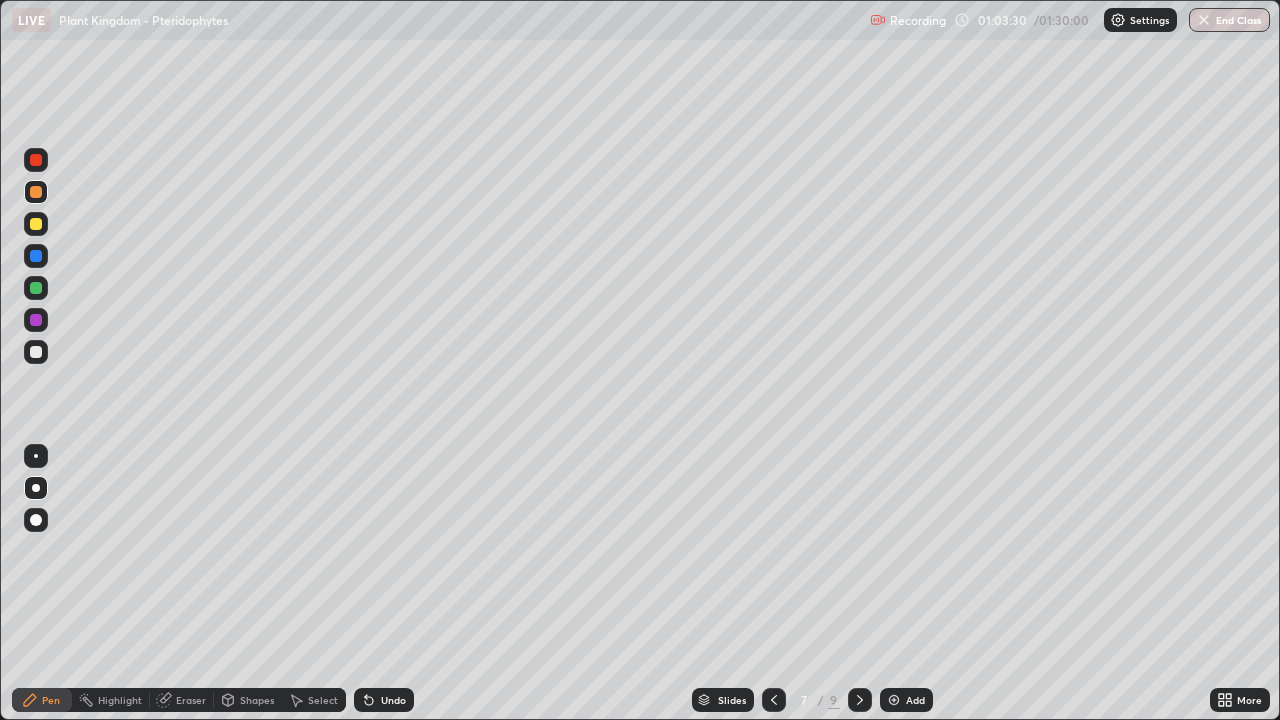 click 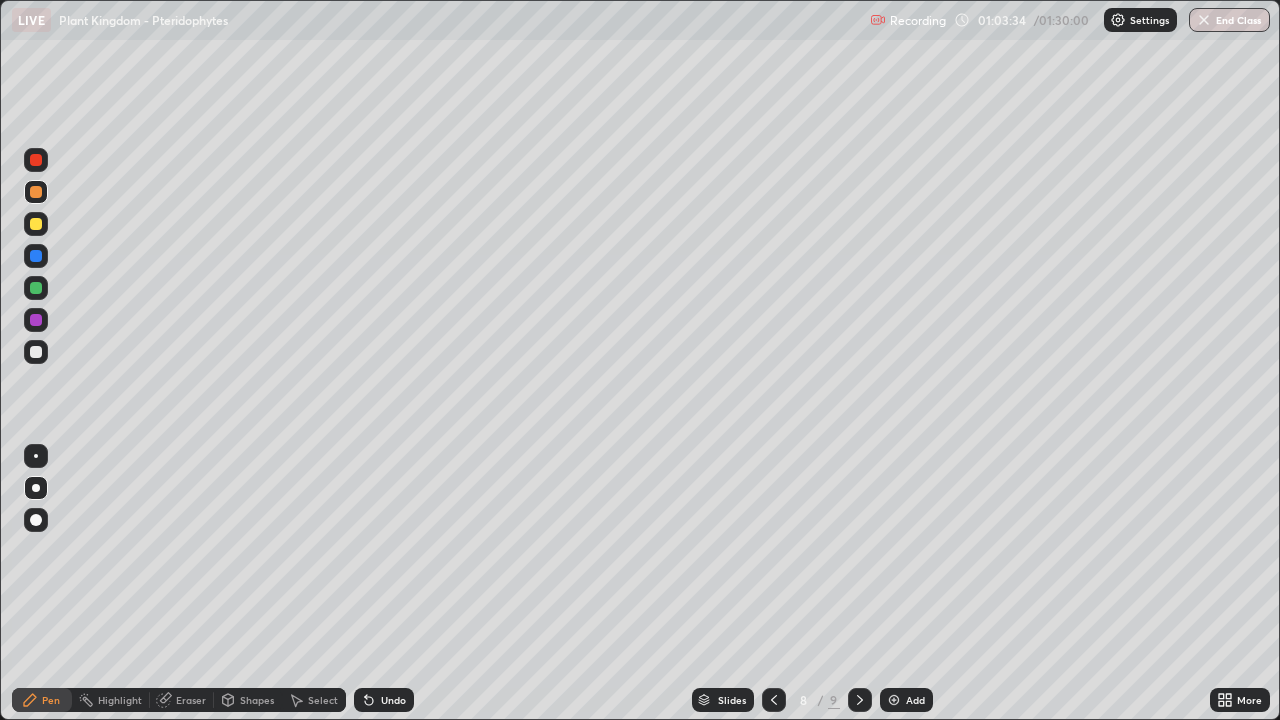 click 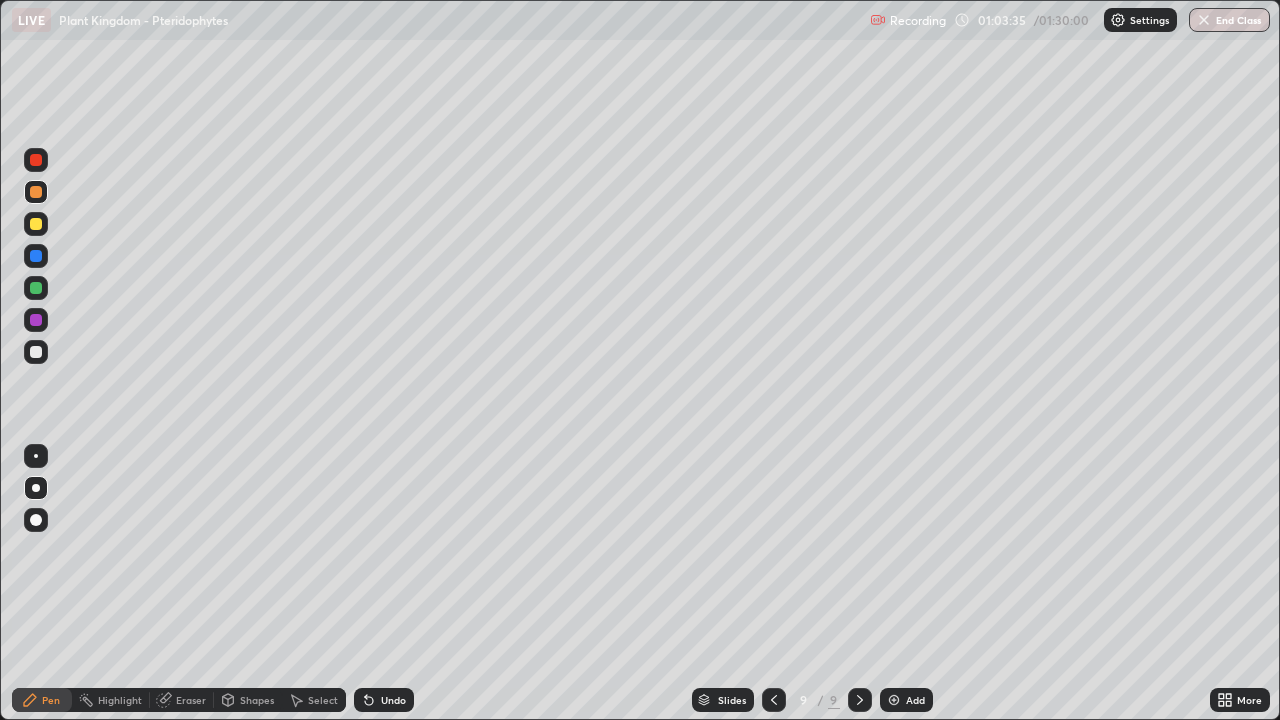 click 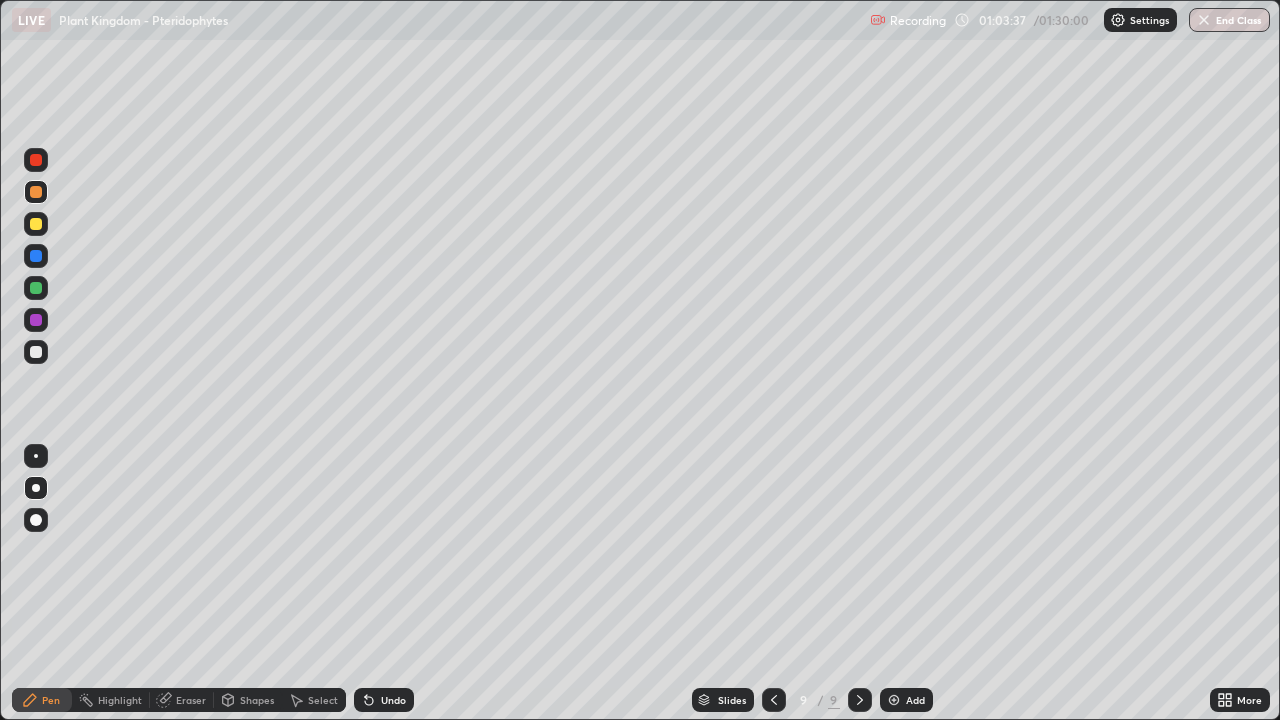 click at bounding box center [774, 700] 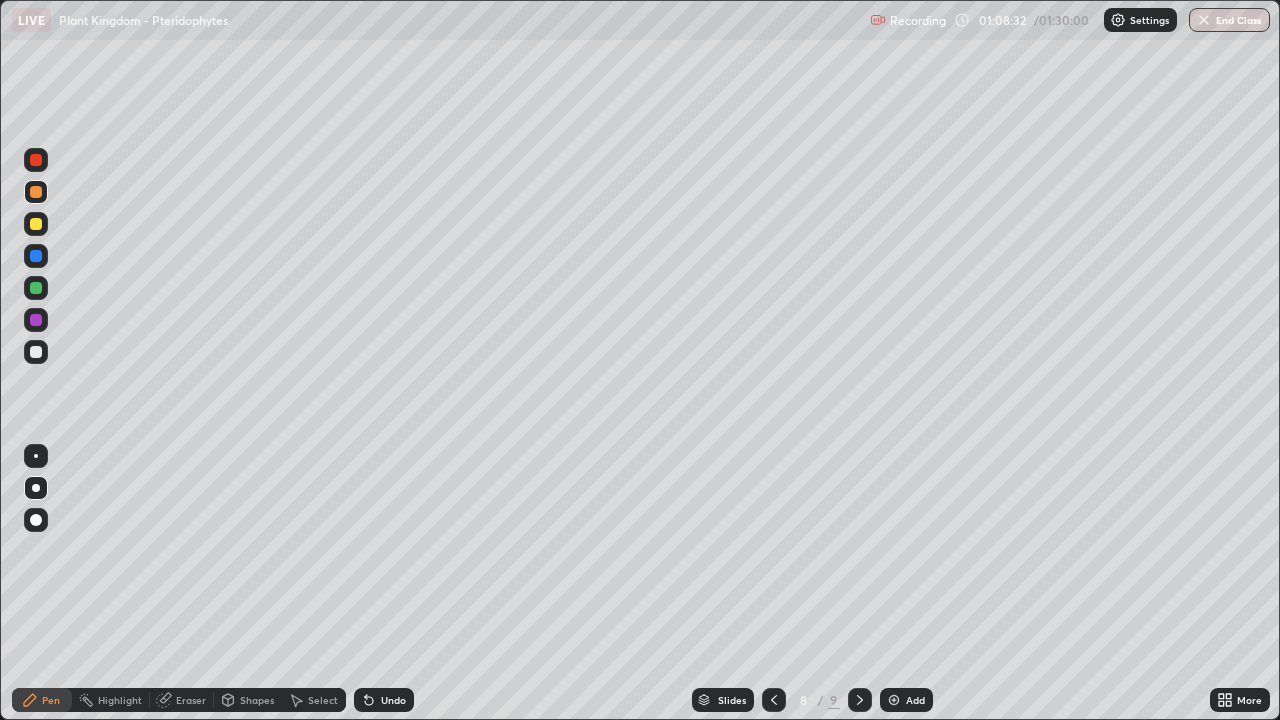 click 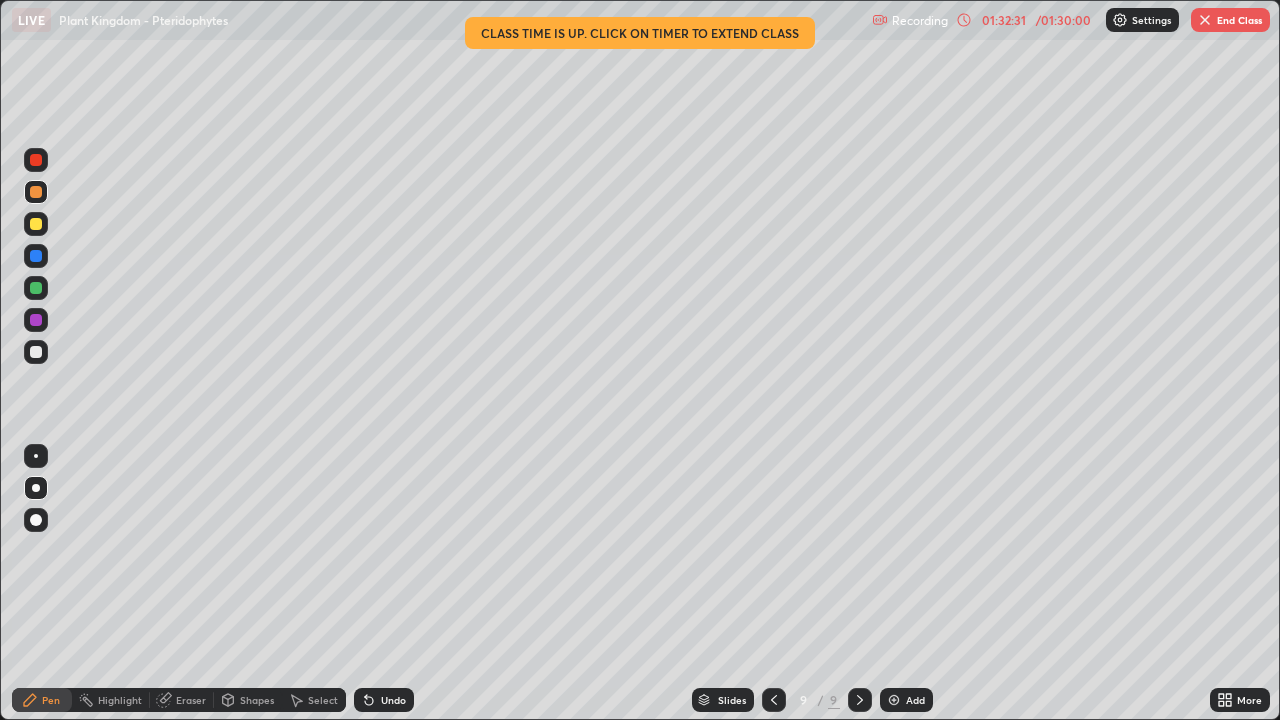 click on "End Class" at bounding box center [1230, 20] 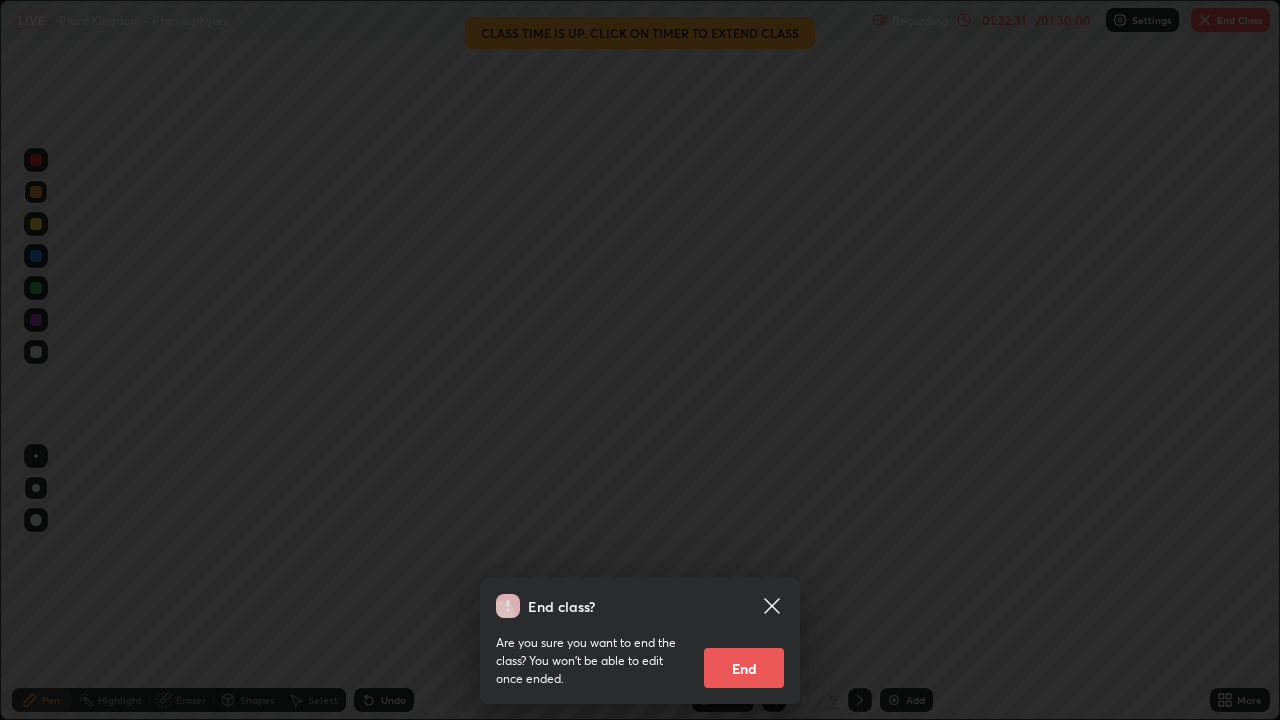 click on "End" at bounding box center (744, 668) 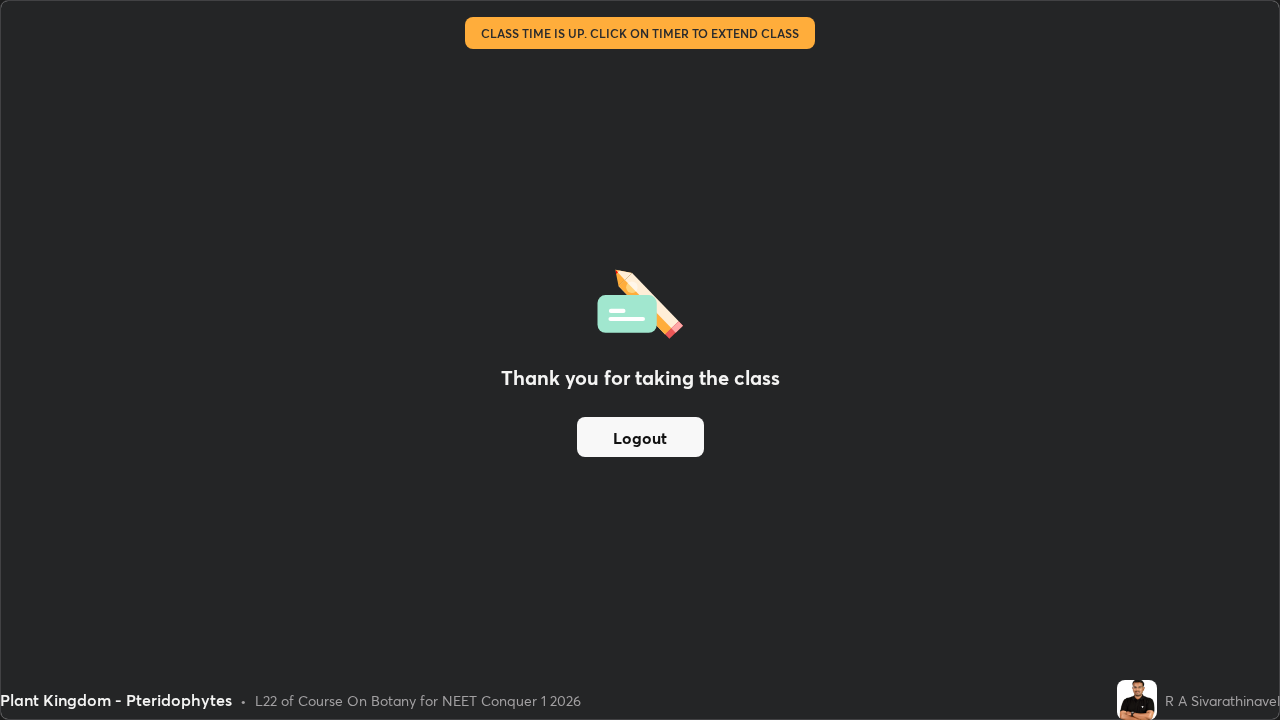 click on "Logout" at bounding box center [640, 437] 